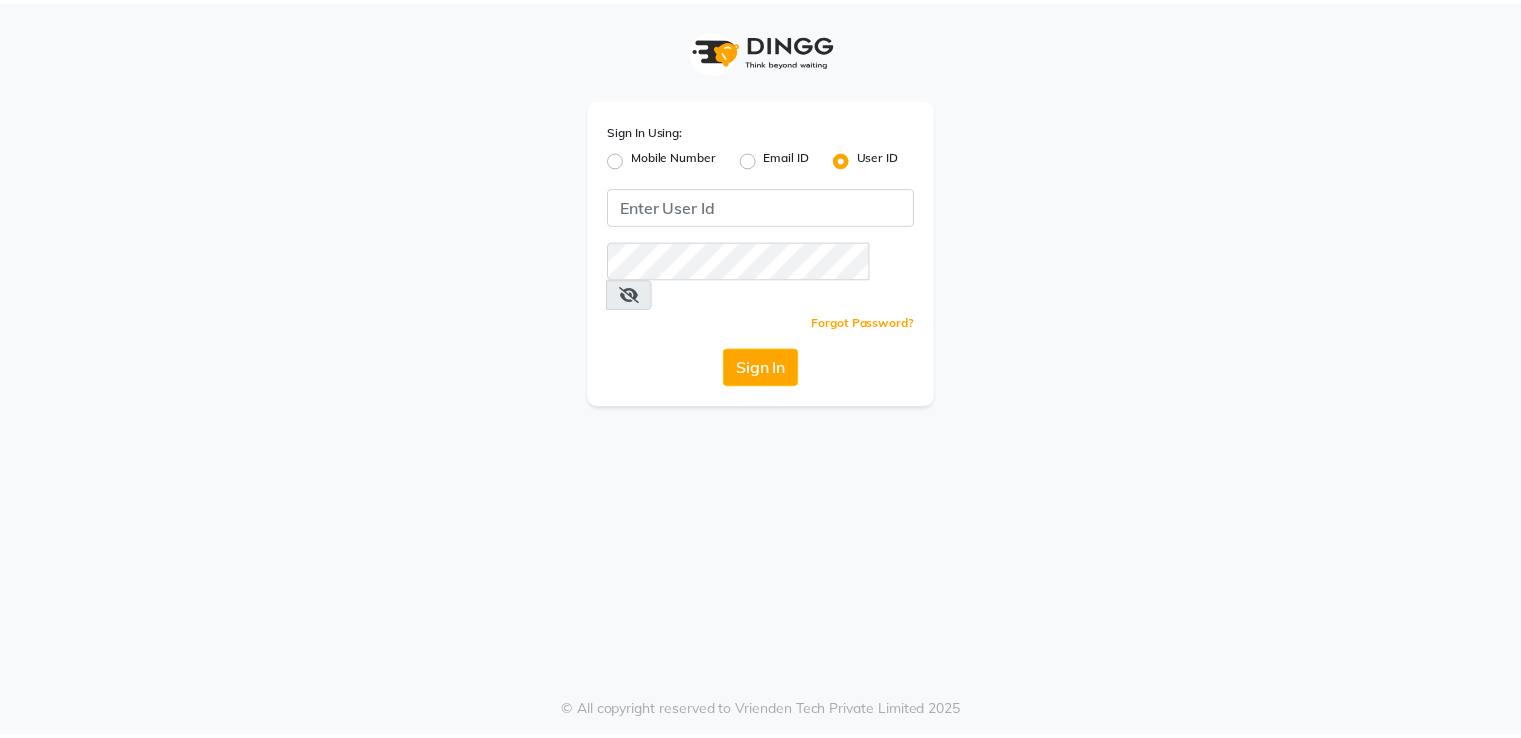 scroll, scrollTop: 0, scrollLeft: 0, axis: both 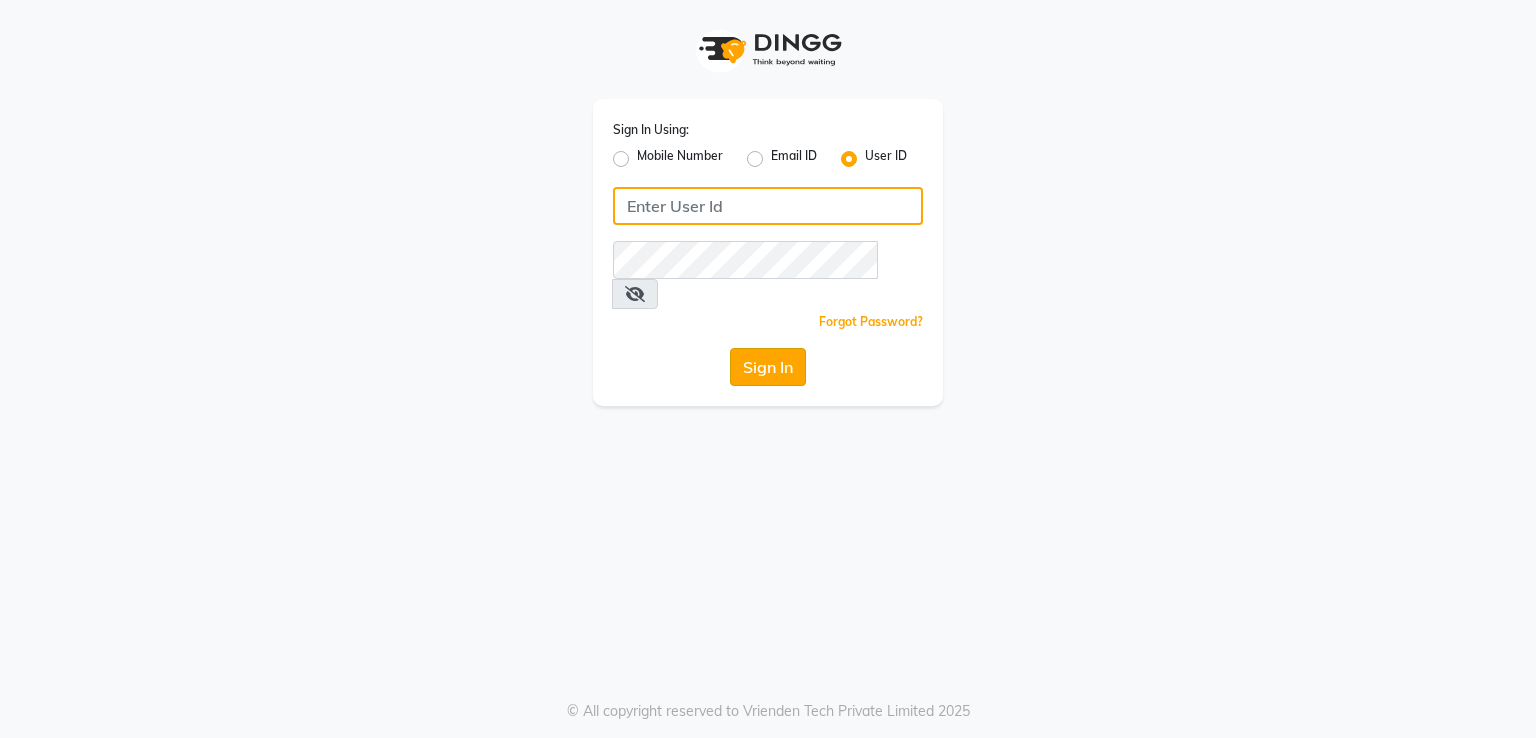 type on "[FIRST]" 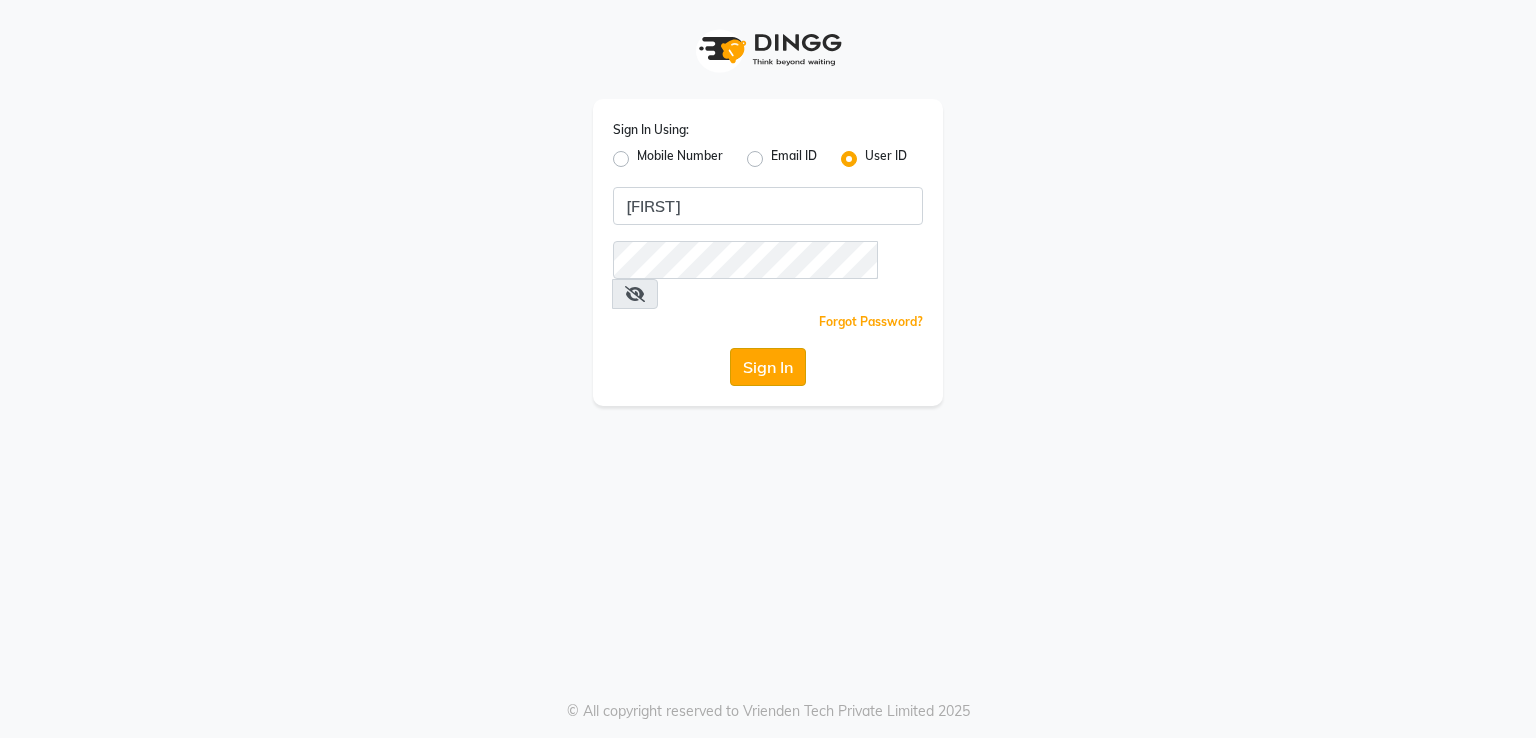 click on "Sign In" 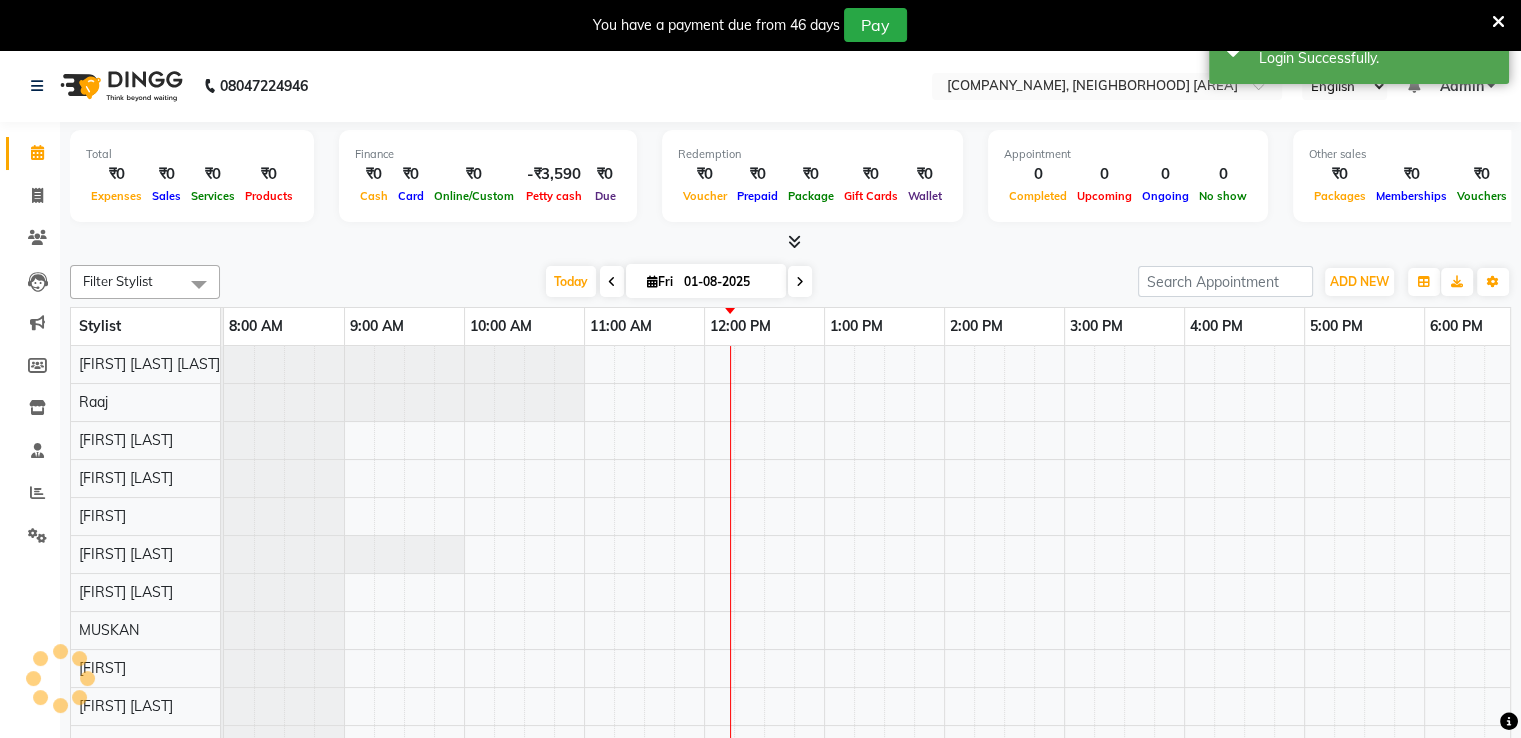 scroll, scrollTop: 0, scrollLeft: 0, axis: both 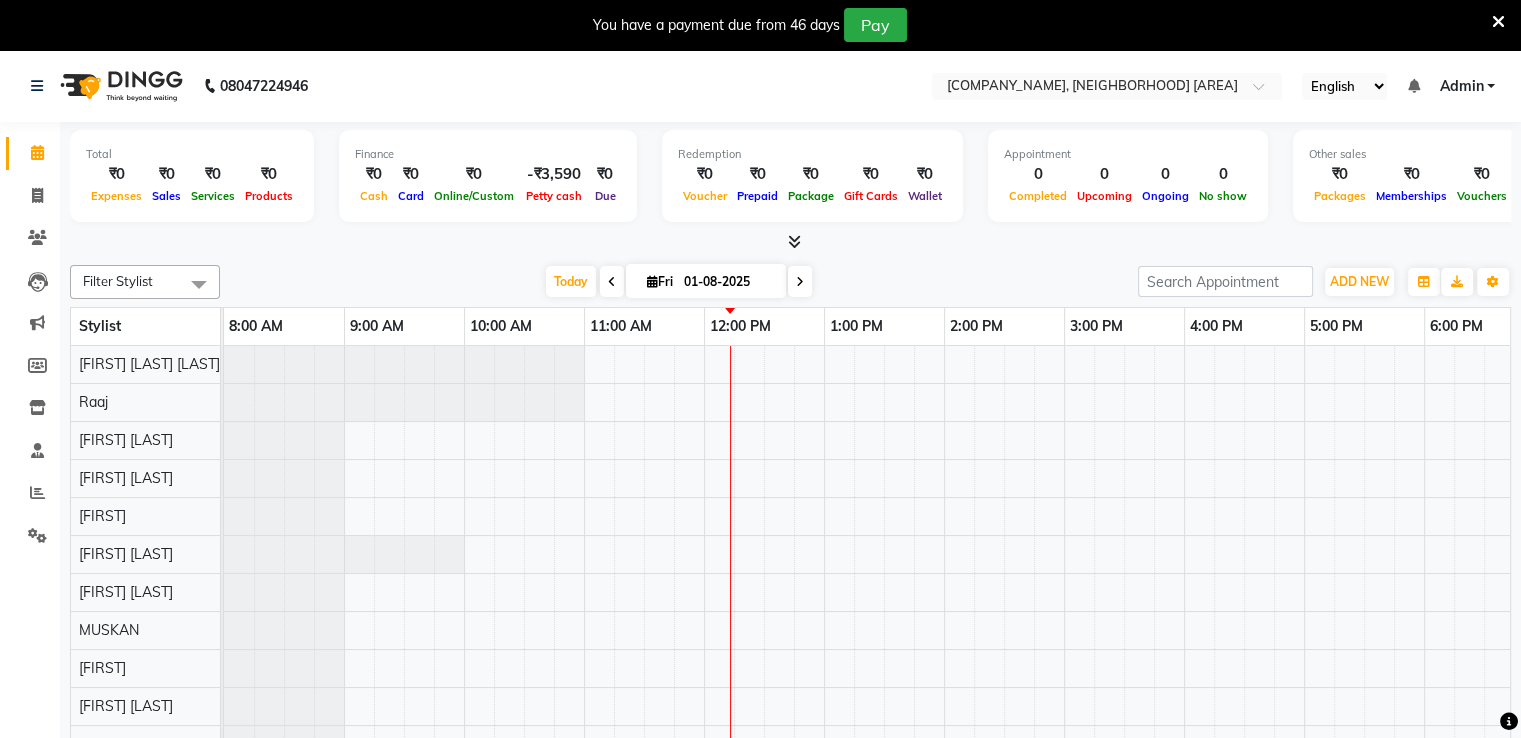 drag, startPoint x: 537, startPoint y: 197, endPoint x: 962, endPoint y: 49, distance: 450.03223 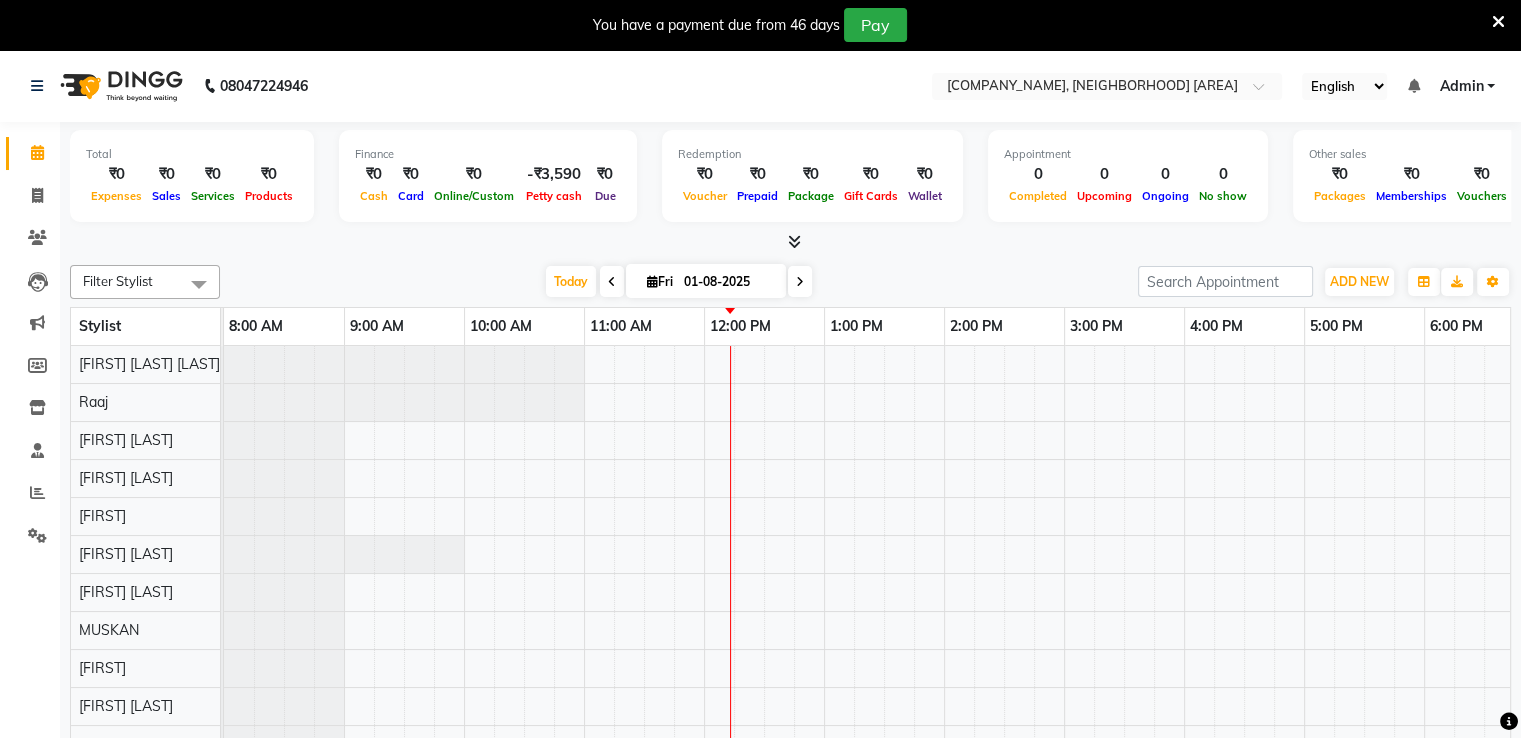 select on "5362" 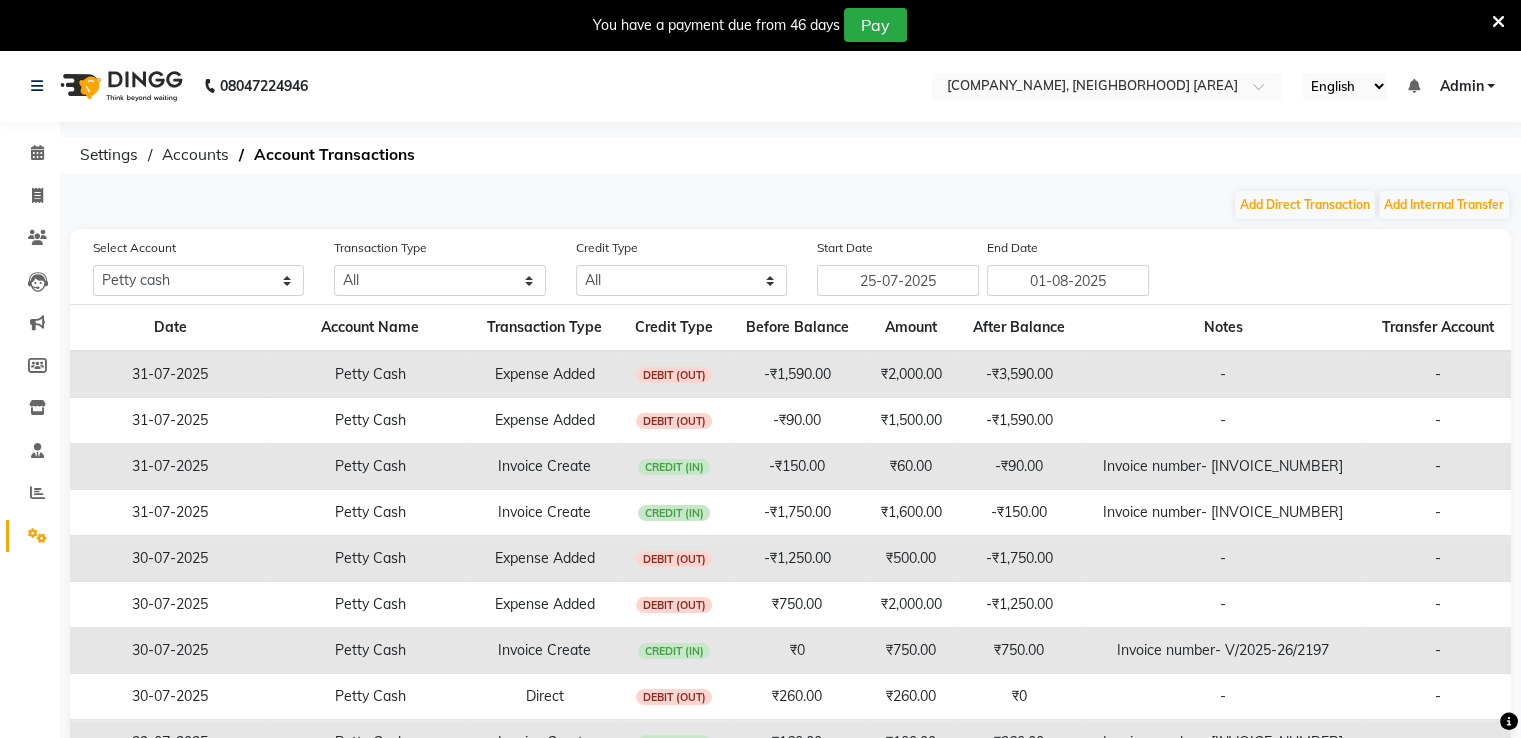 click at bounding box center [1498, 22] 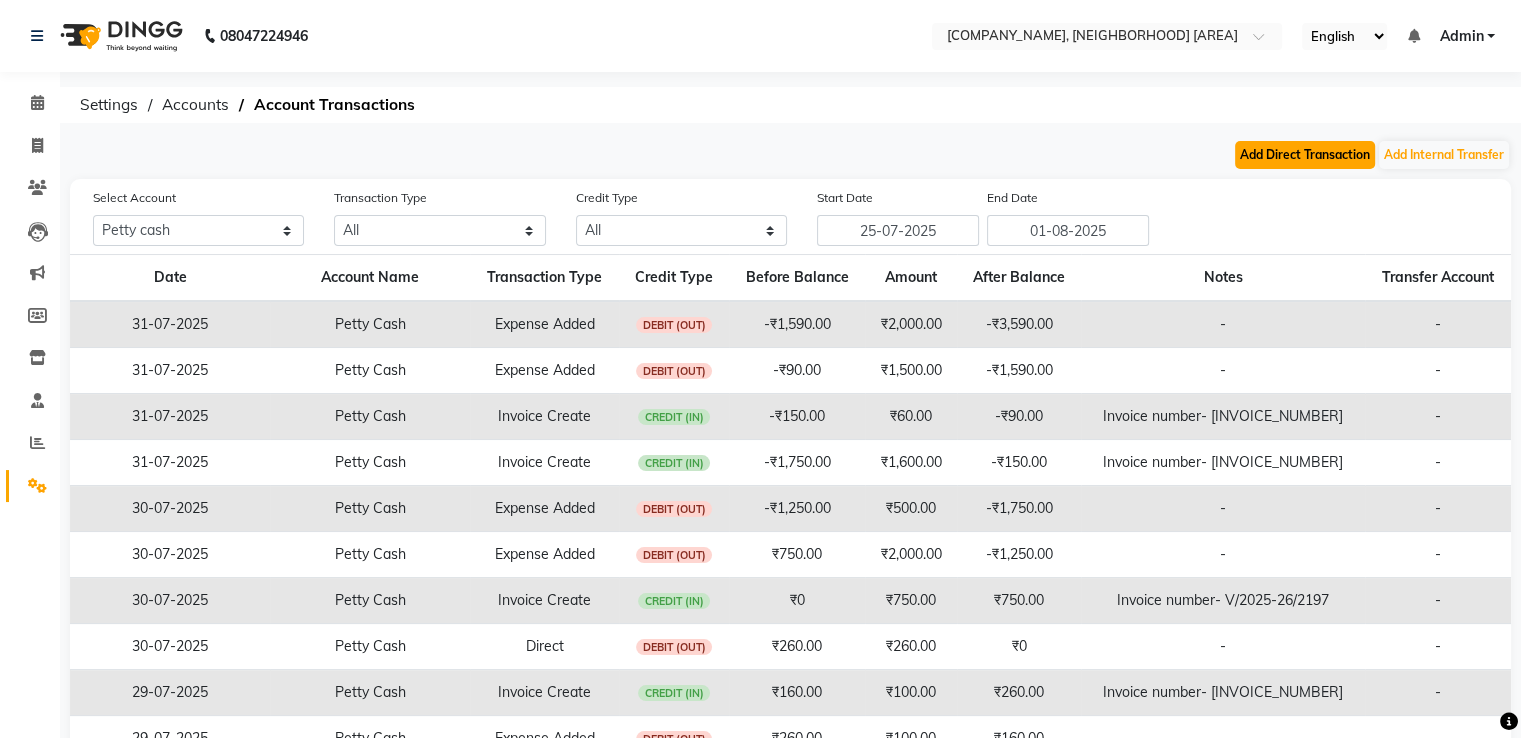 click on "Add Direct Transaction" 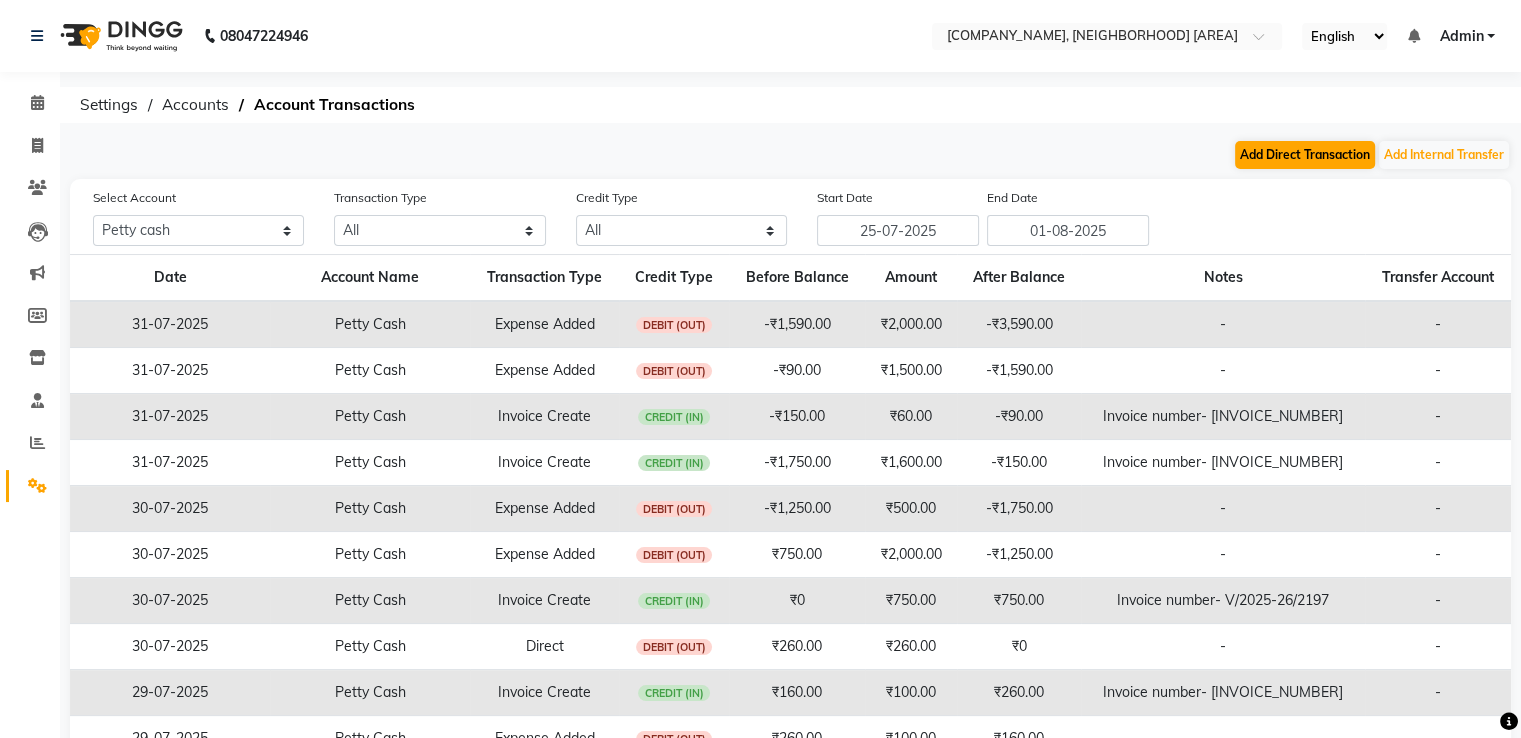 select on "direct" 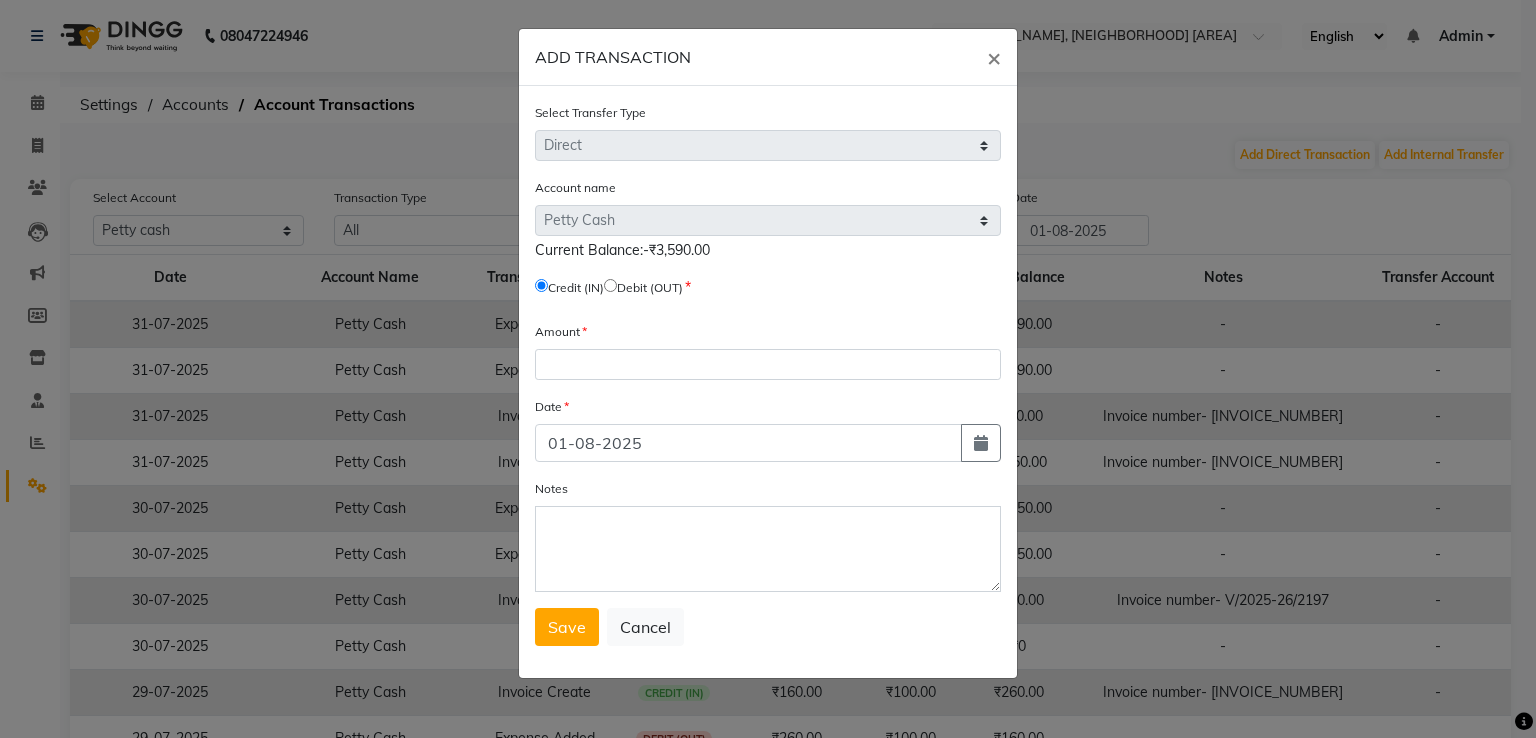 click 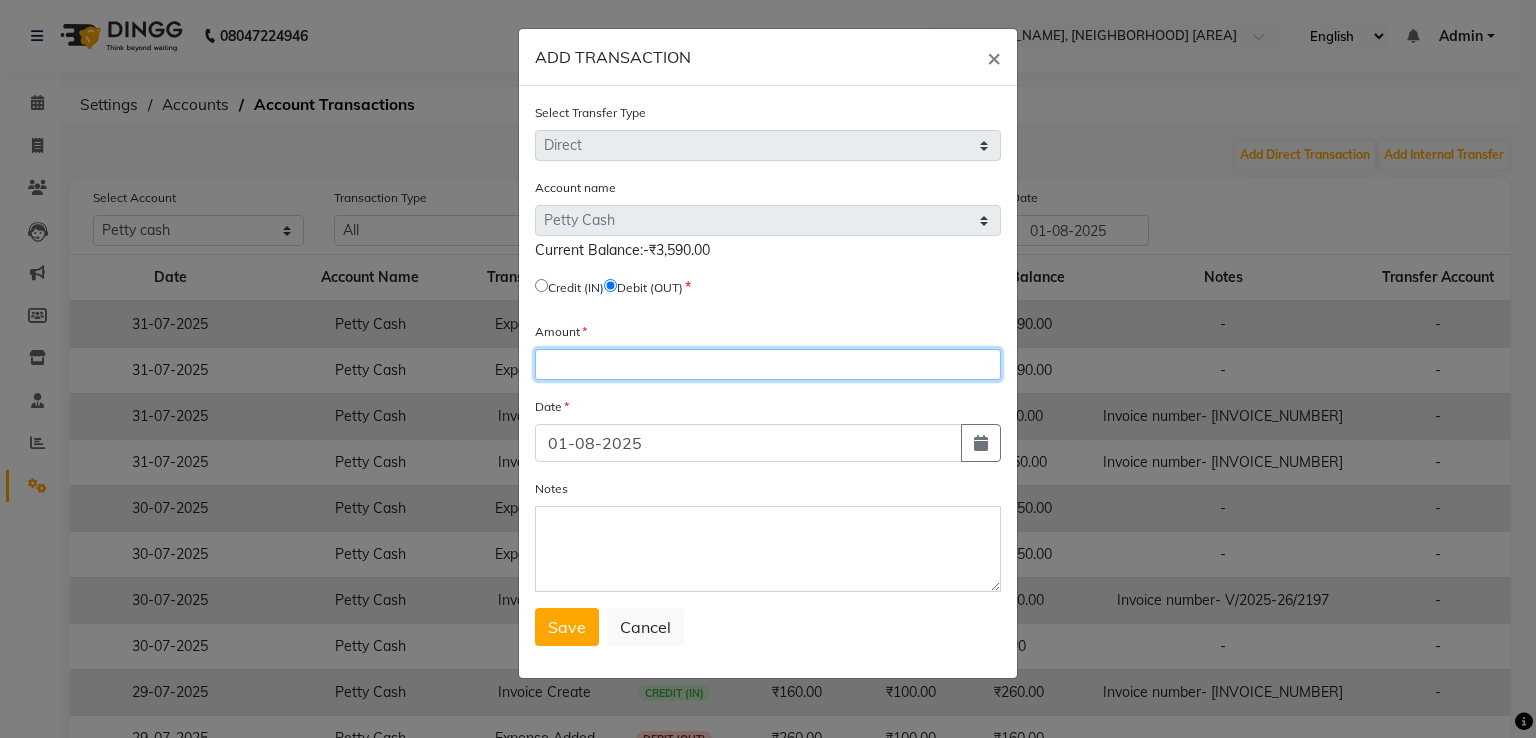 click 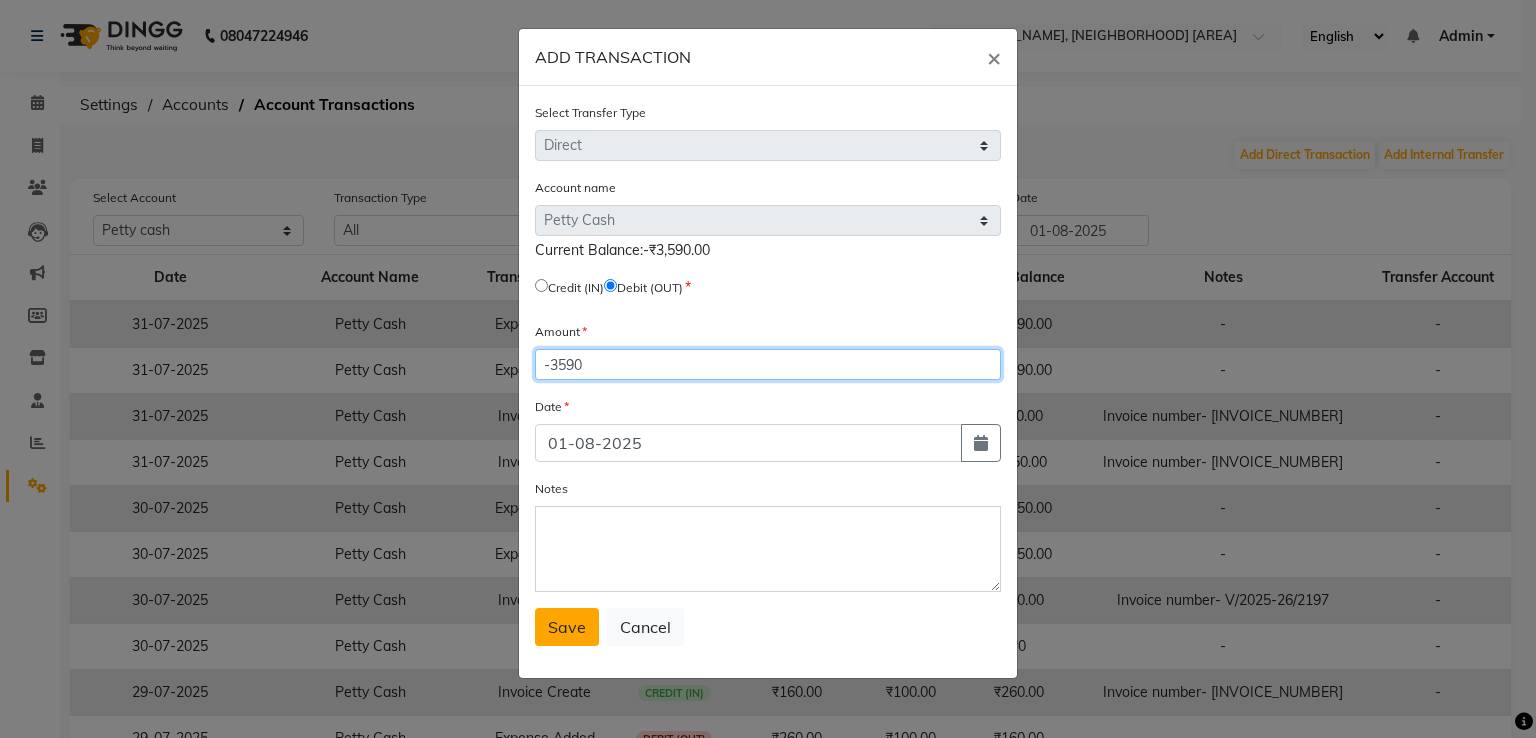 type on "-3590" 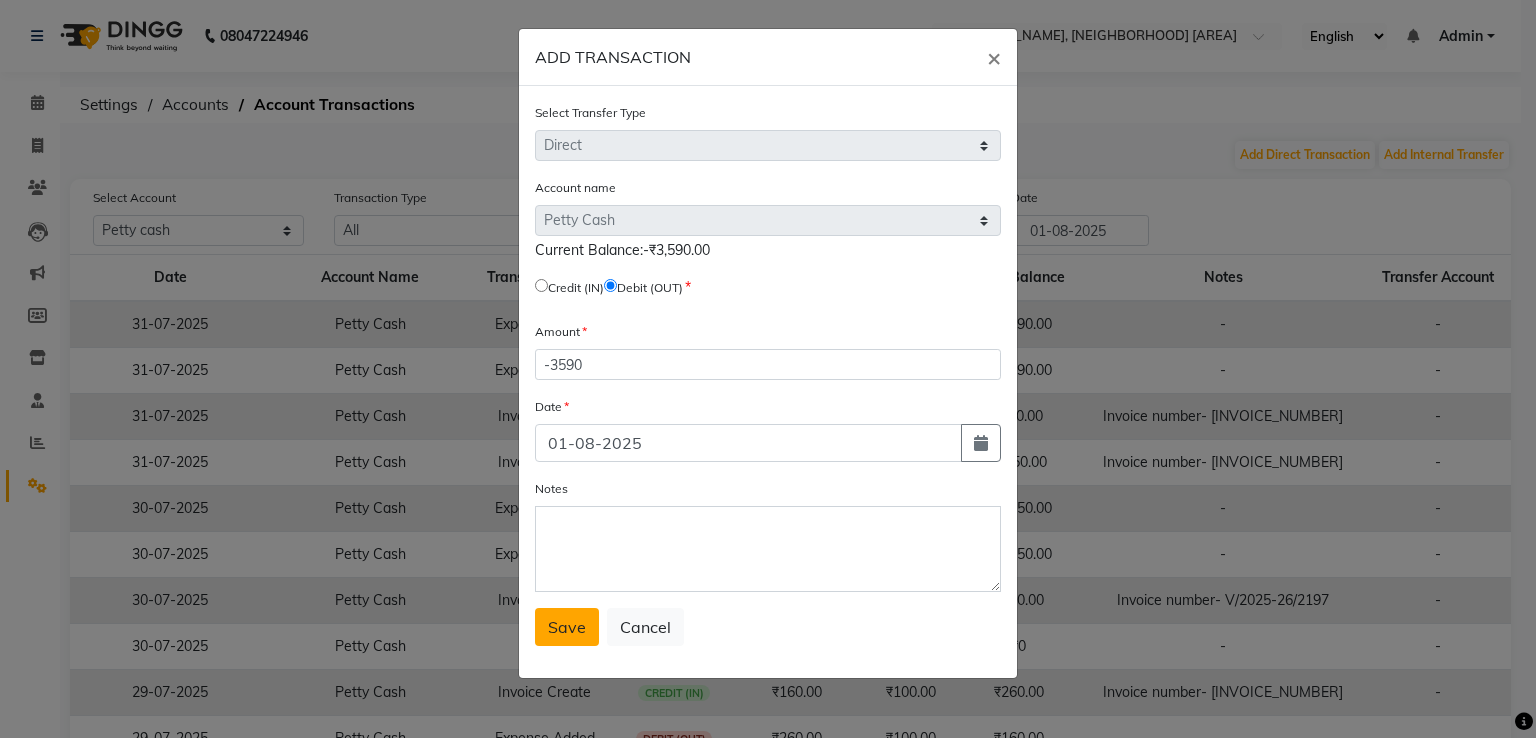 click on "Save" at bounding box center (567, 627) 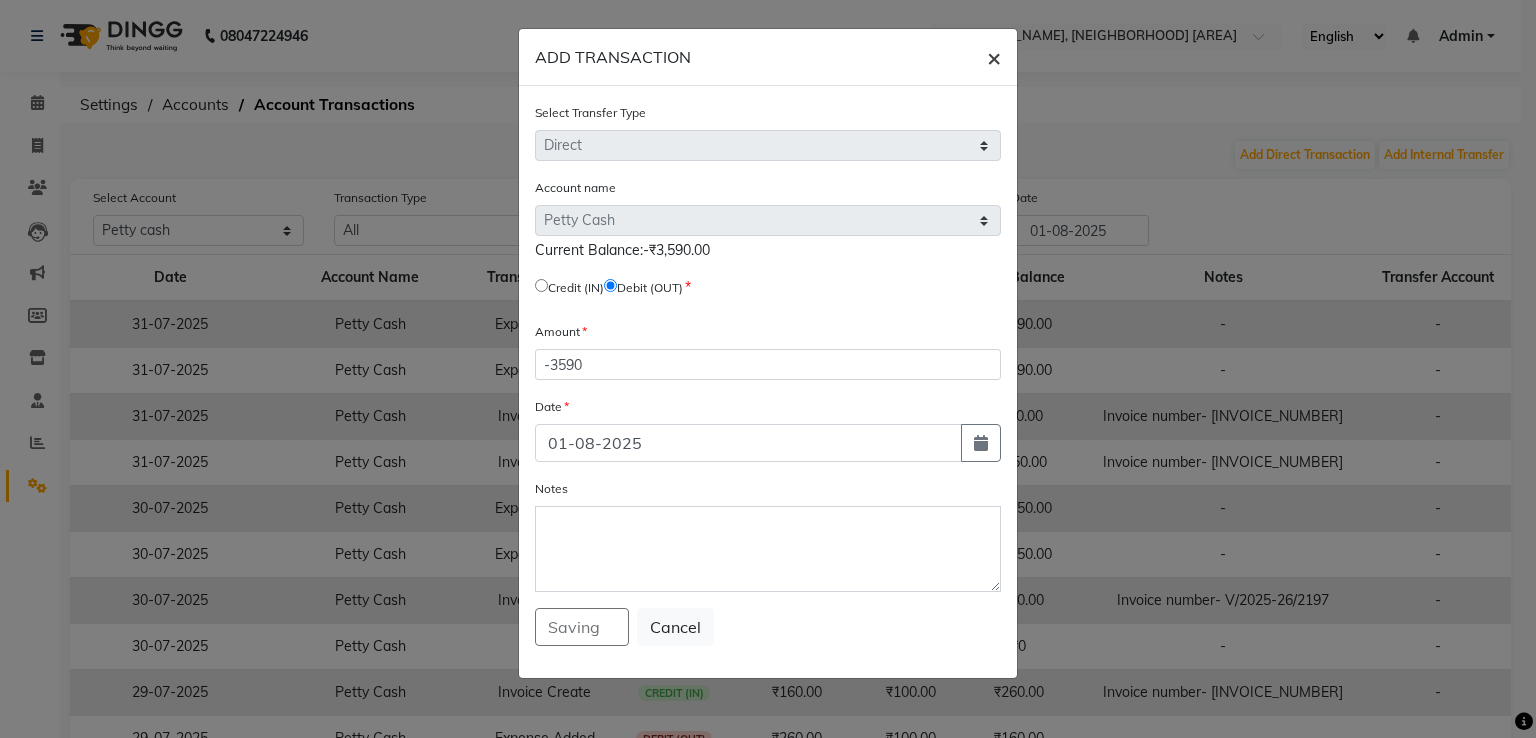 click on "×" 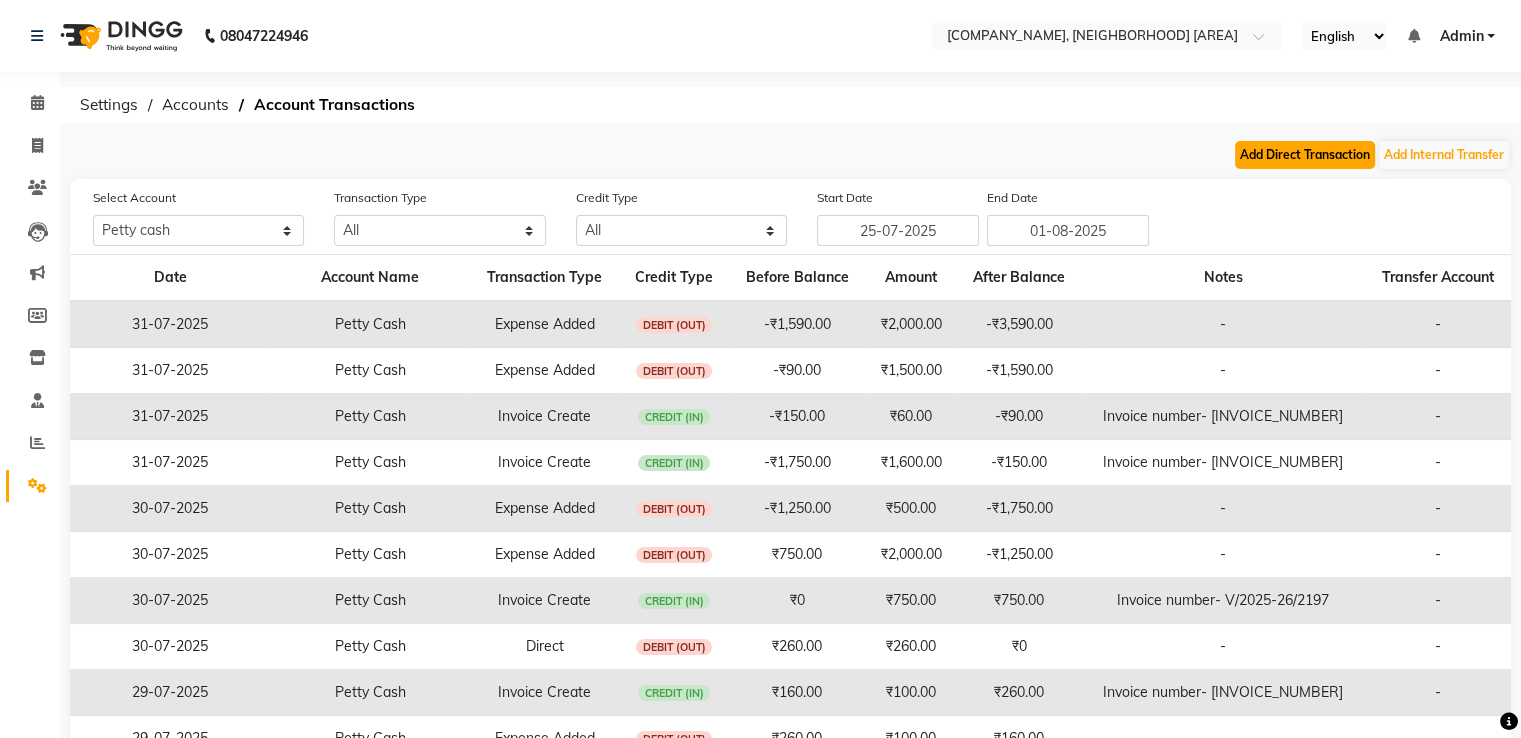 click on "Add Direct Transaction" 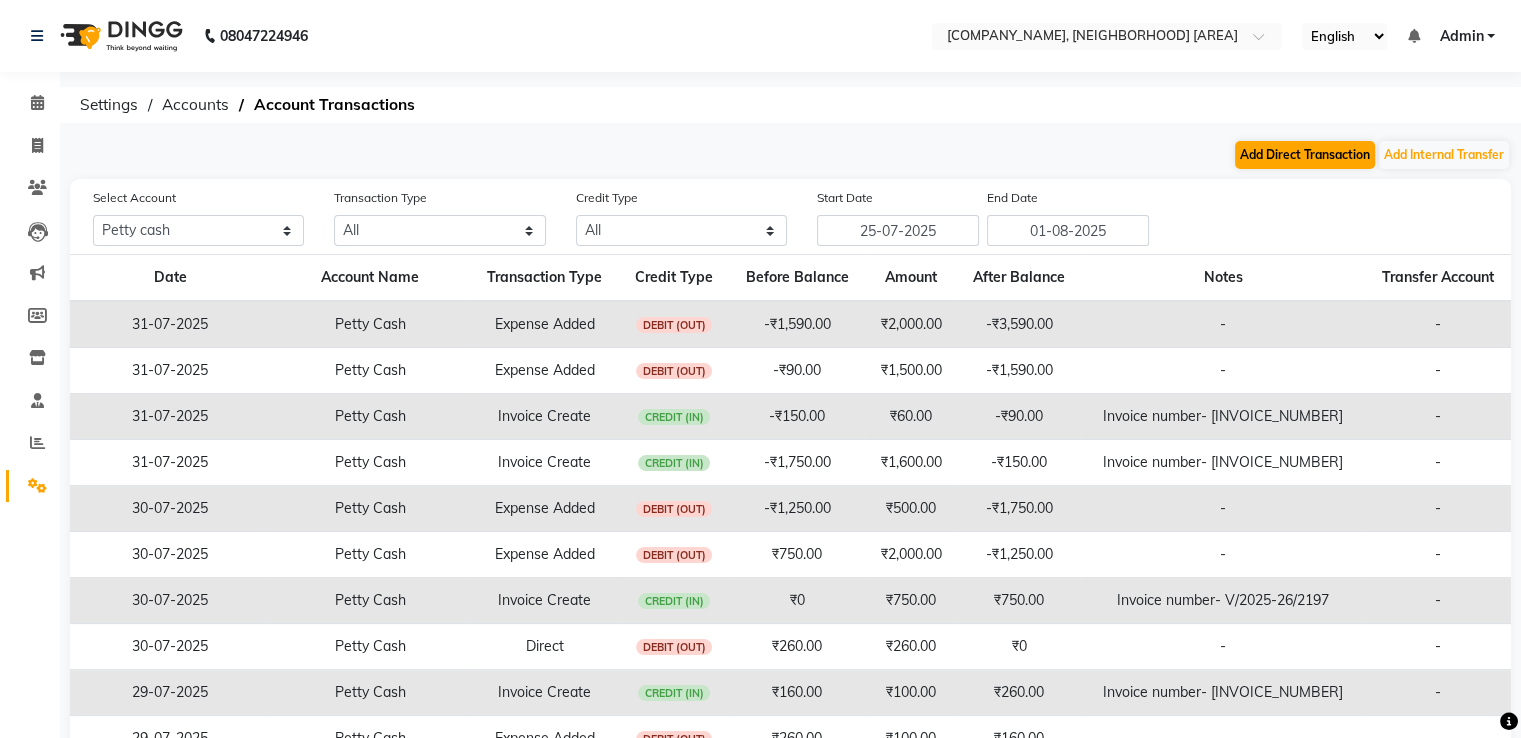 select on "direct" 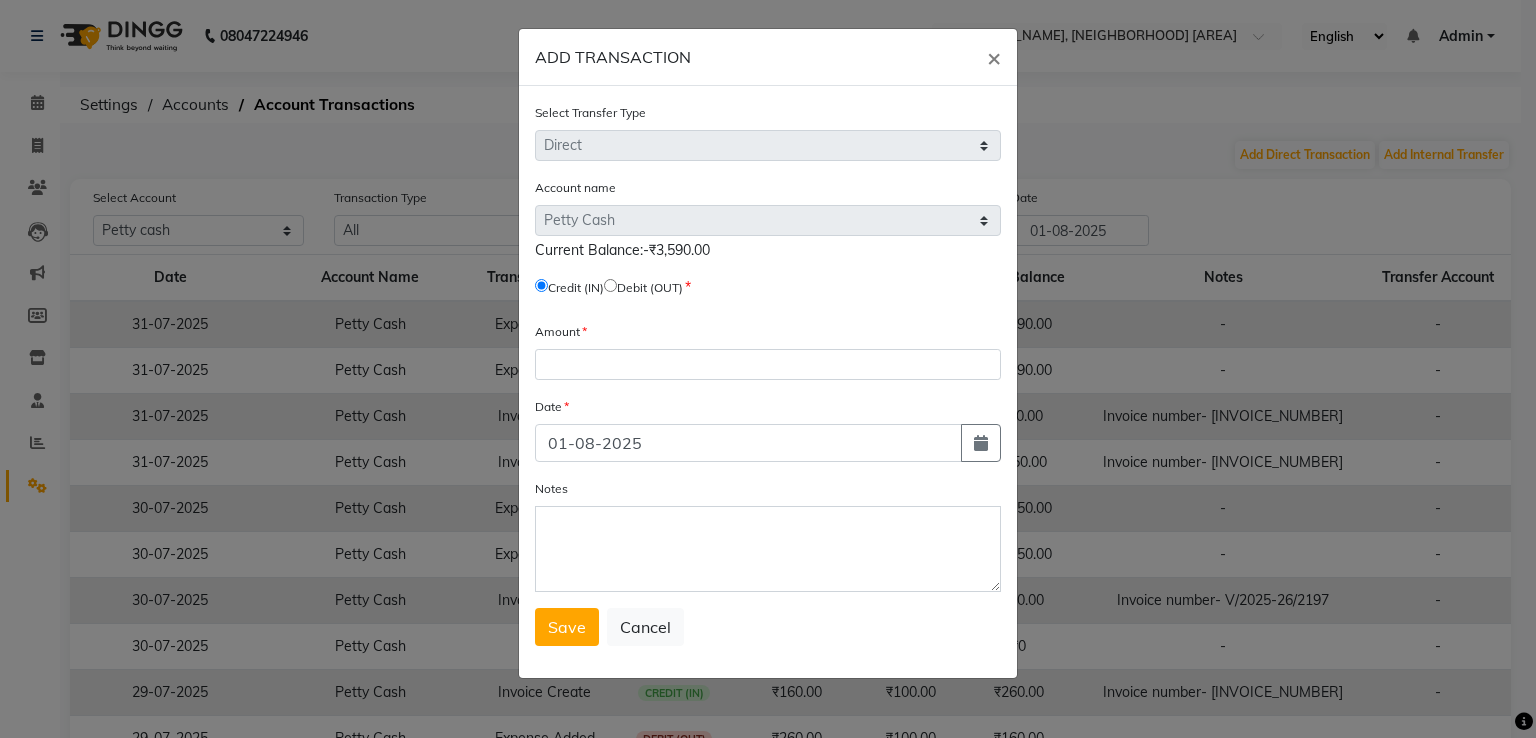 click on "Debit (OUT)" 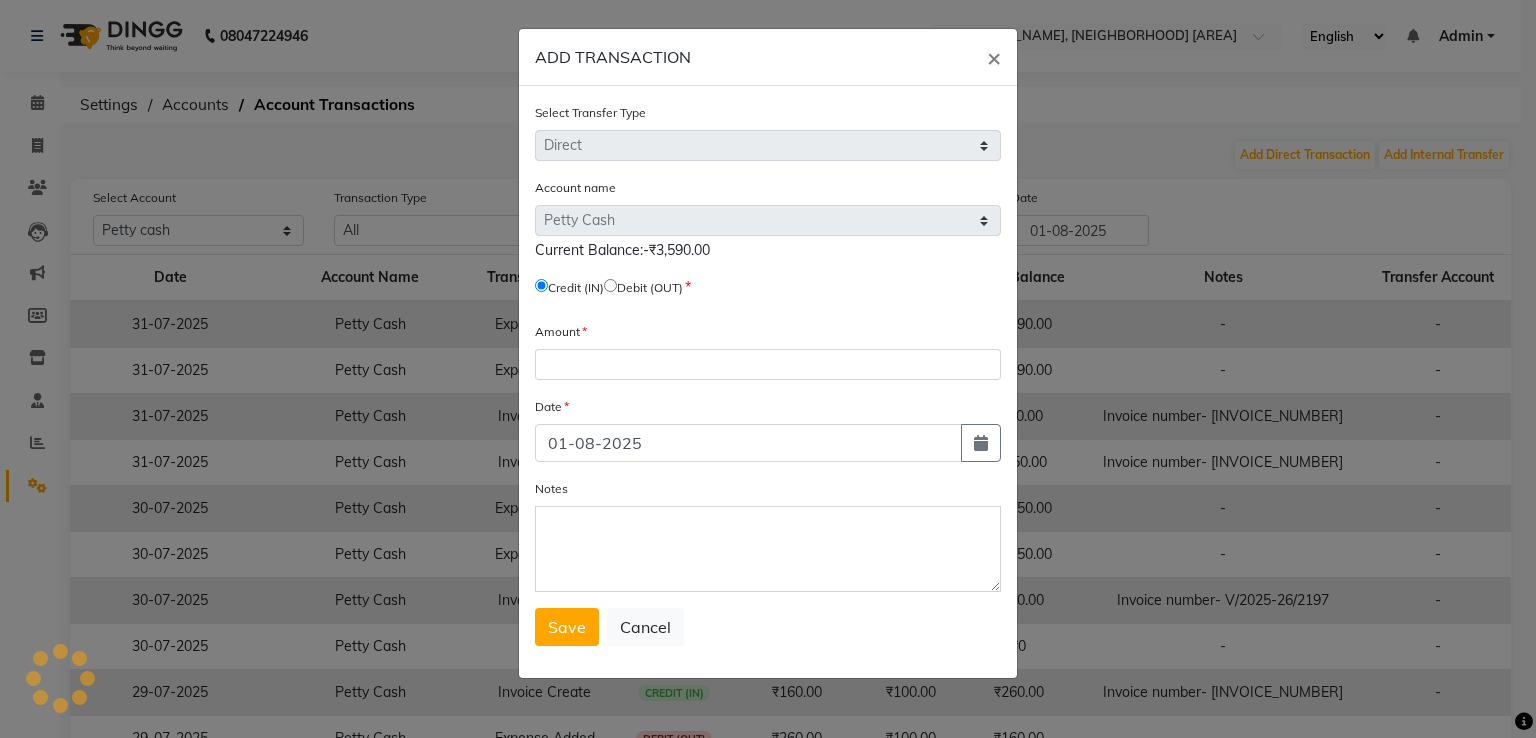click 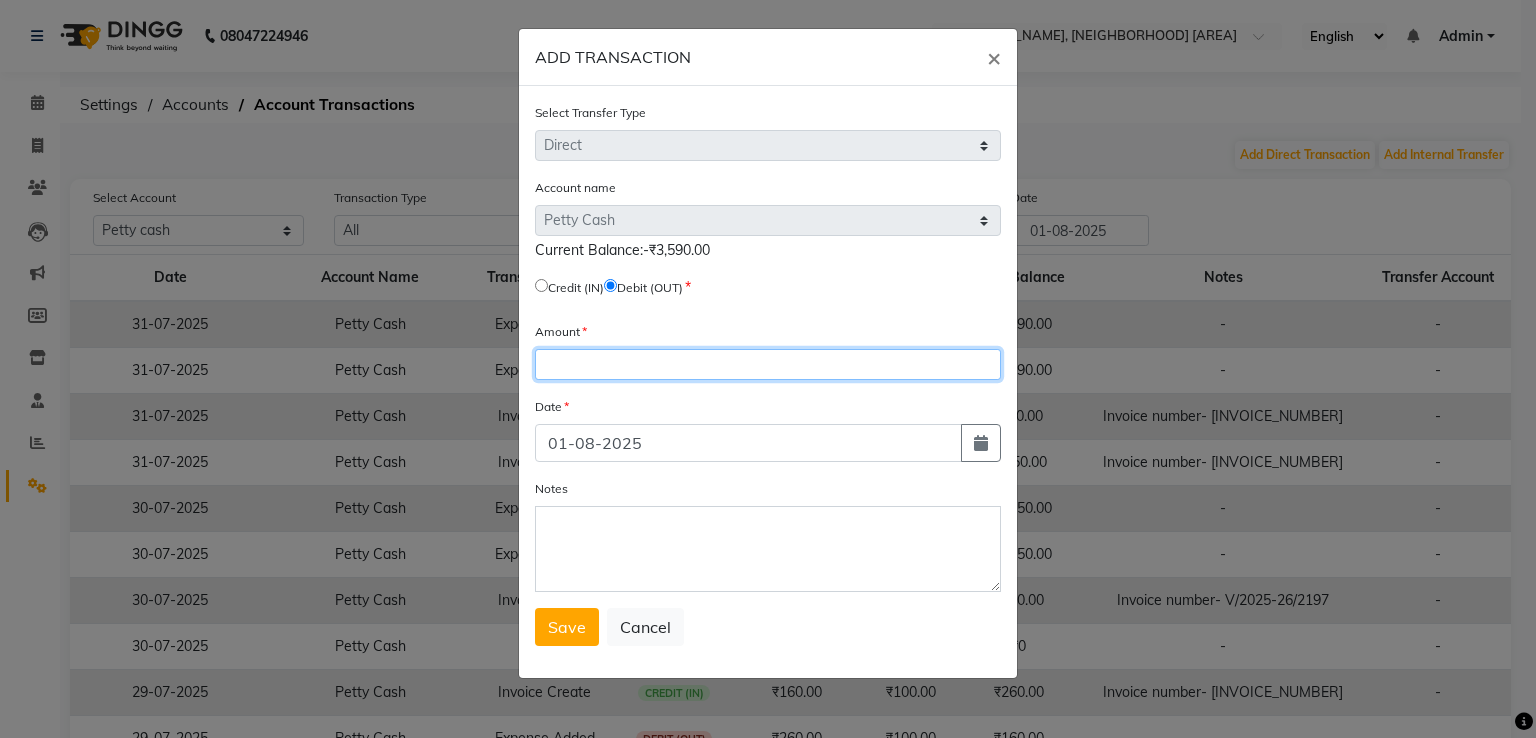 click 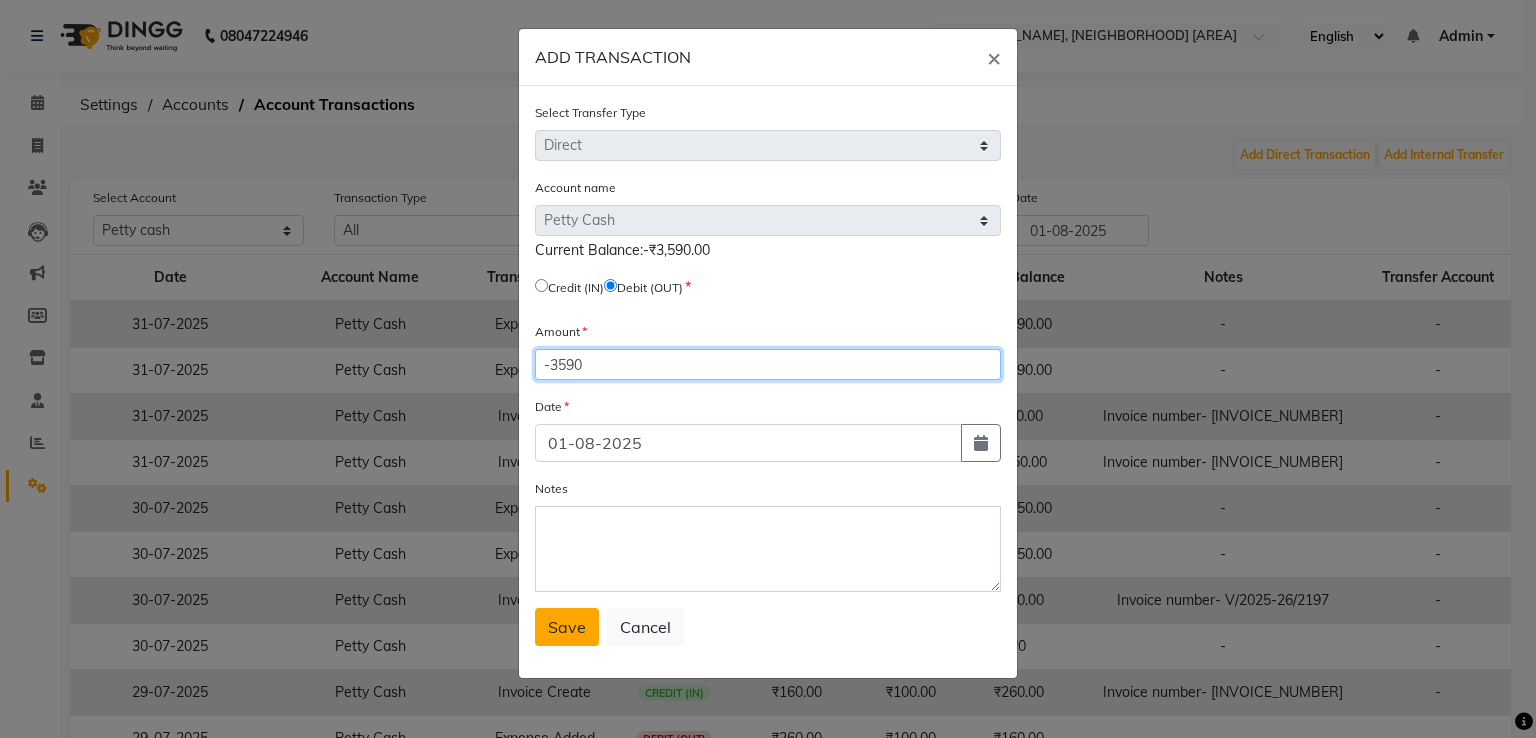 type on "-3590" 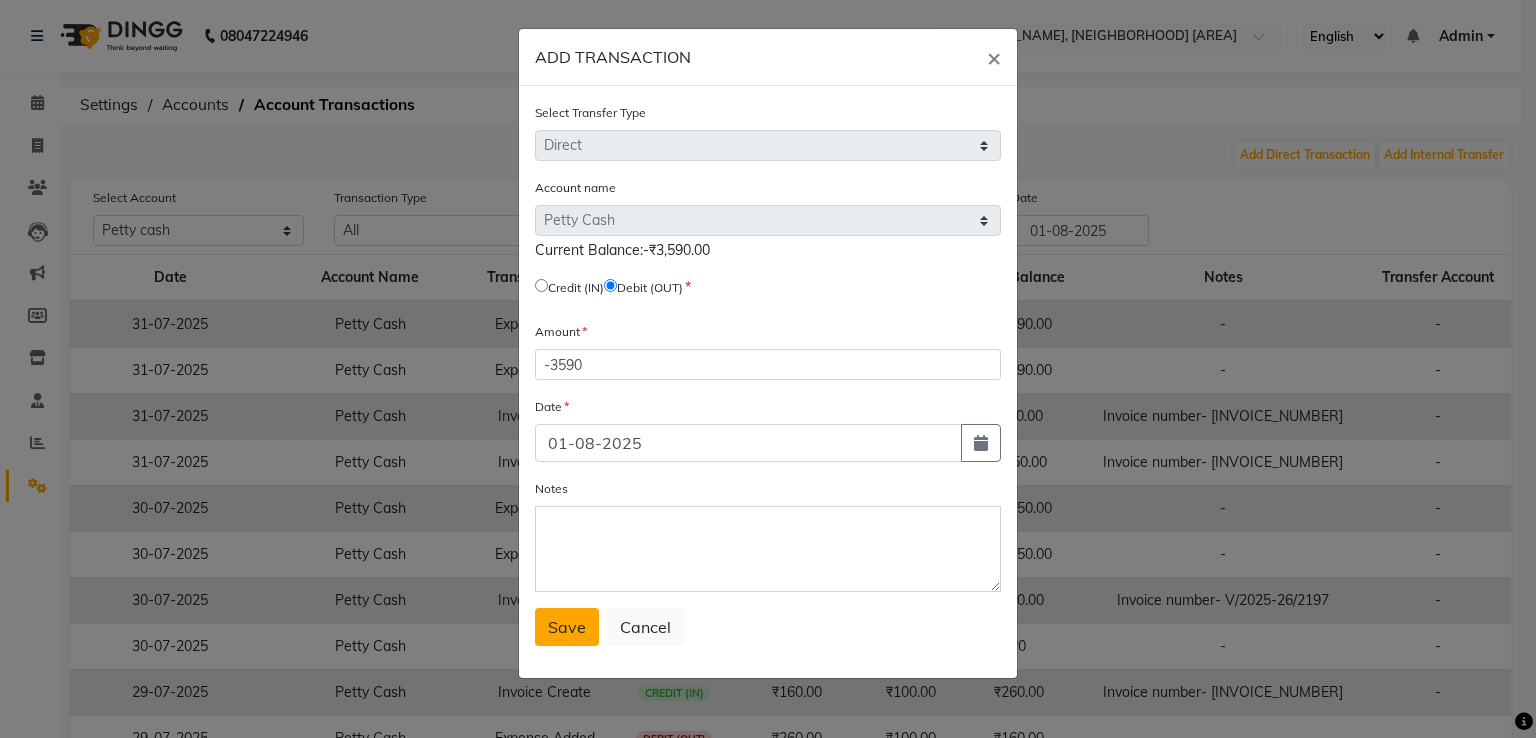 click on "Save" at bounding box center [567, 627] 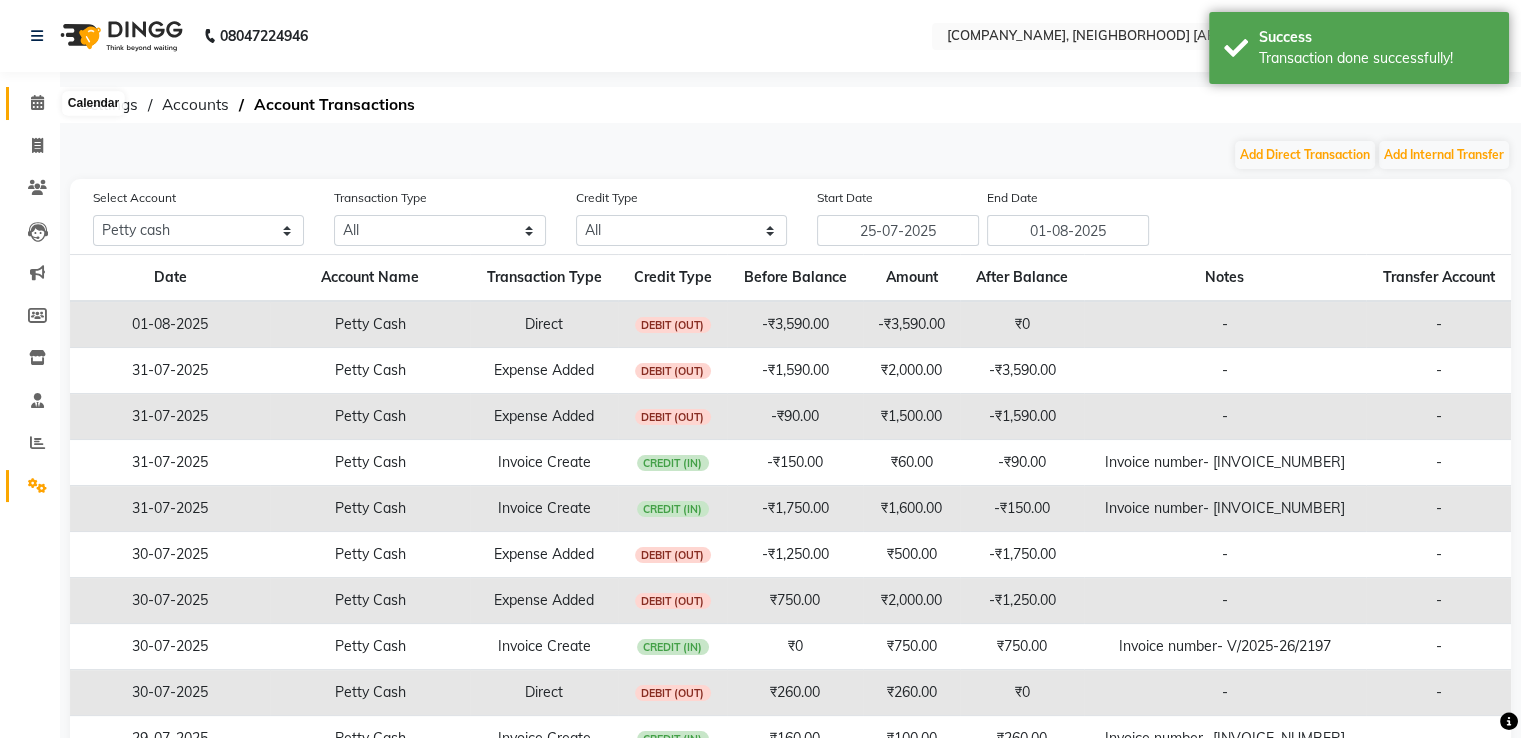 click 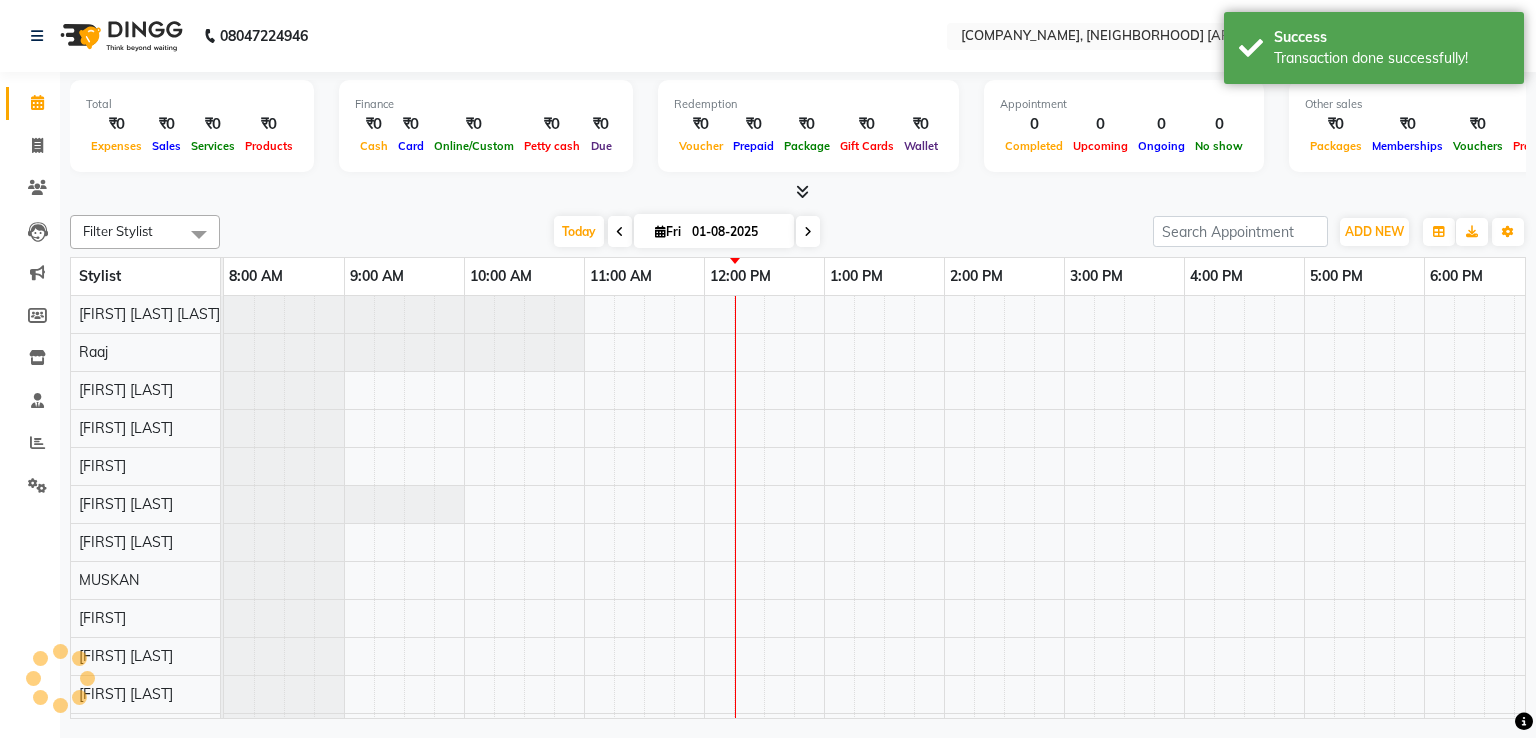 scroll, scrollTop: 0, scrollLeft: 0, axis: both 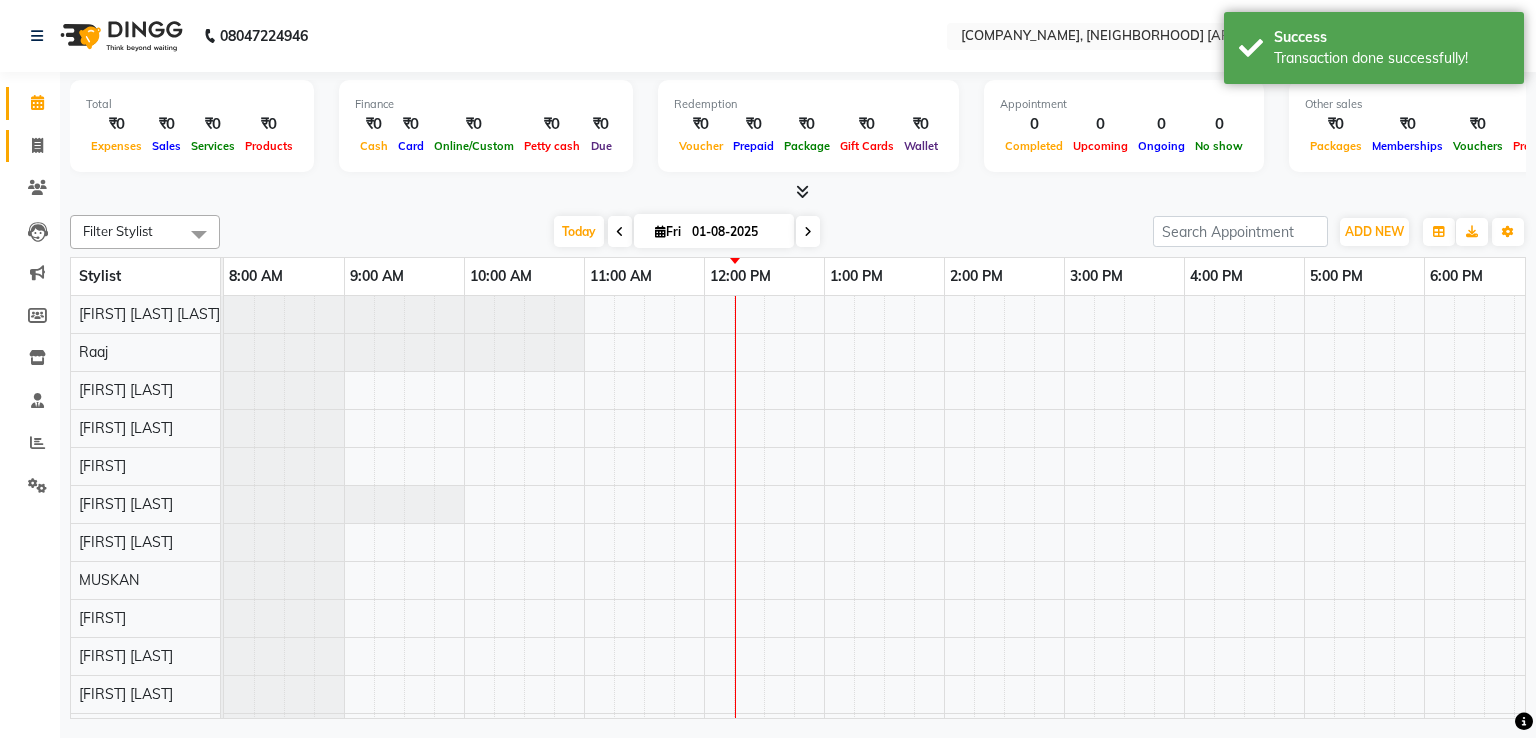 click on "Invoice" 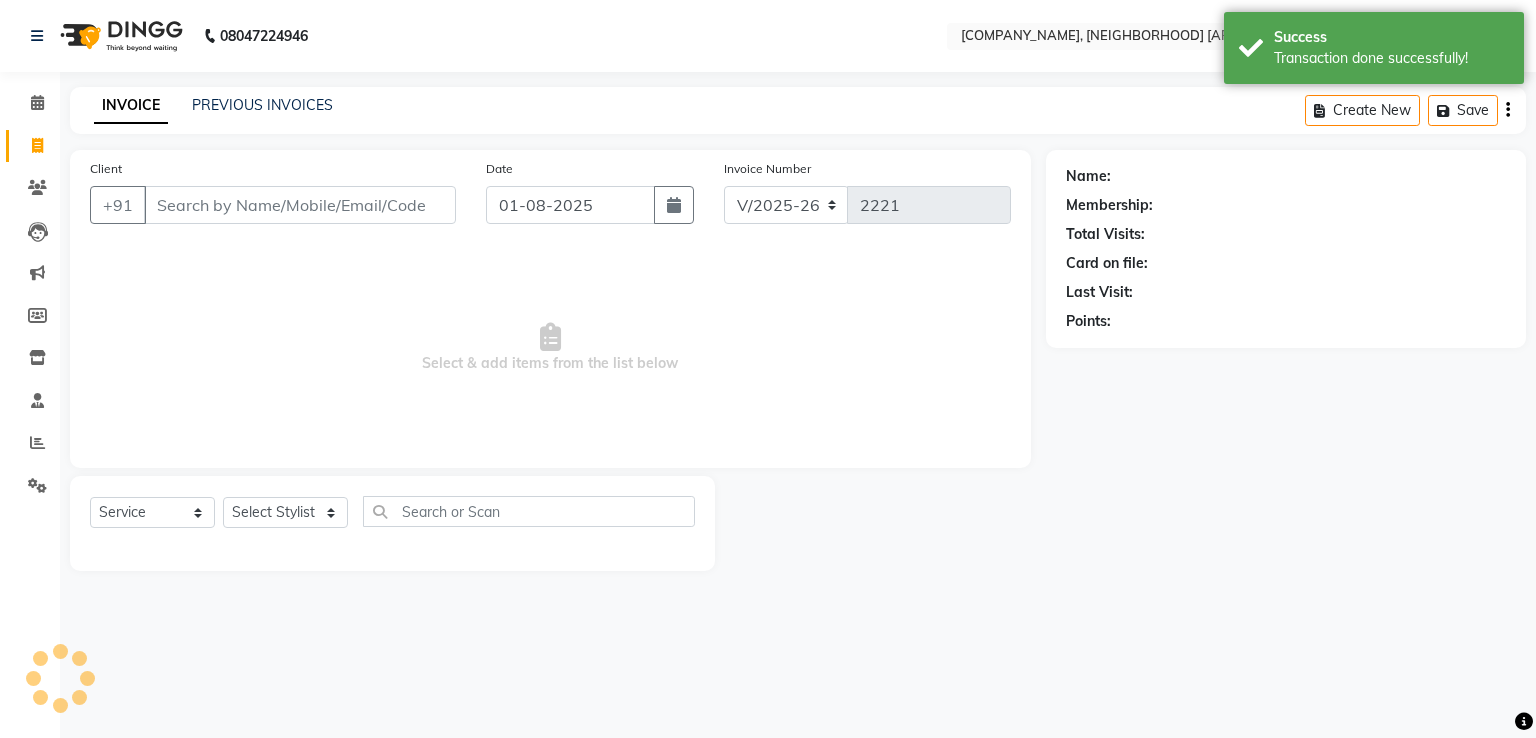 click on "Client" at bounding box center [300, 205] 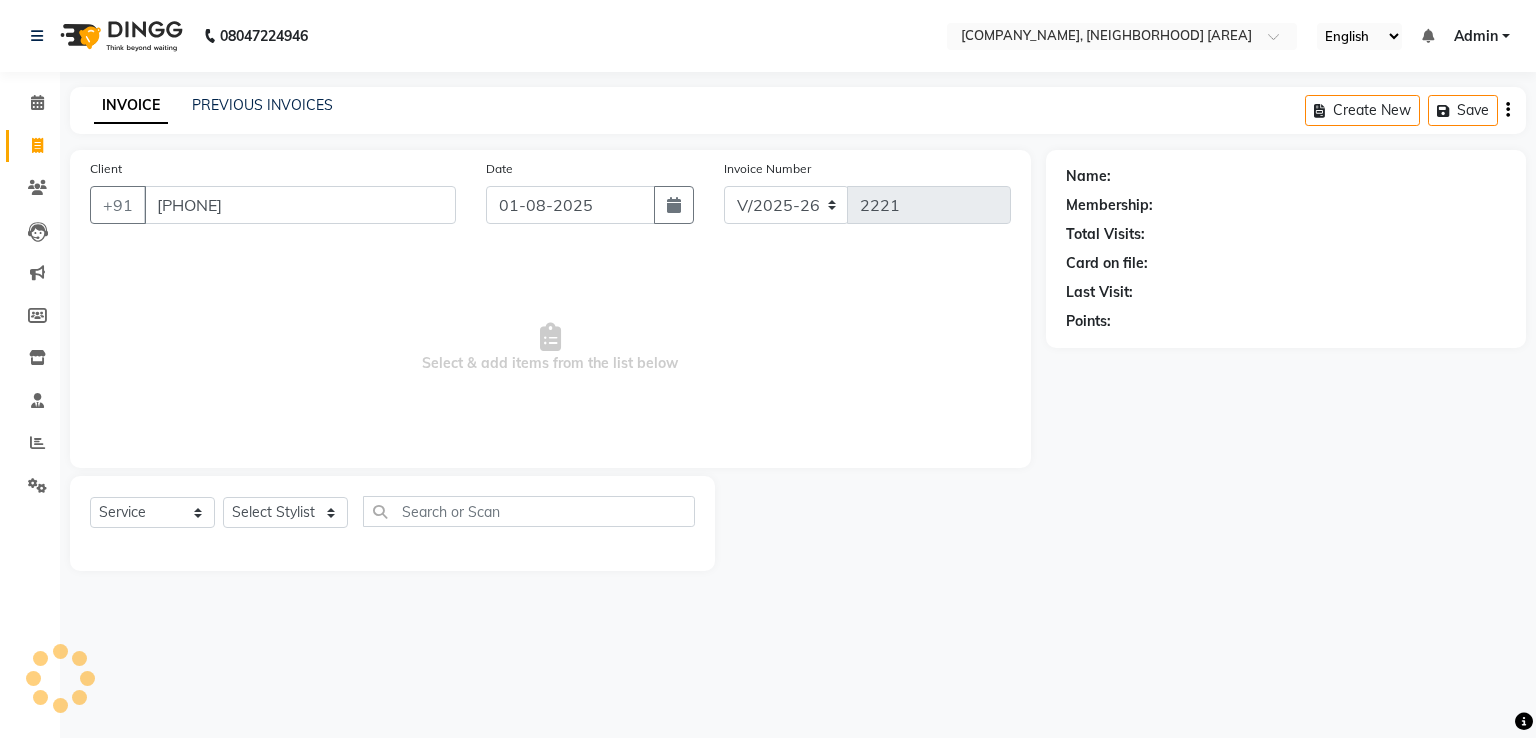 type on "[PHONE]" 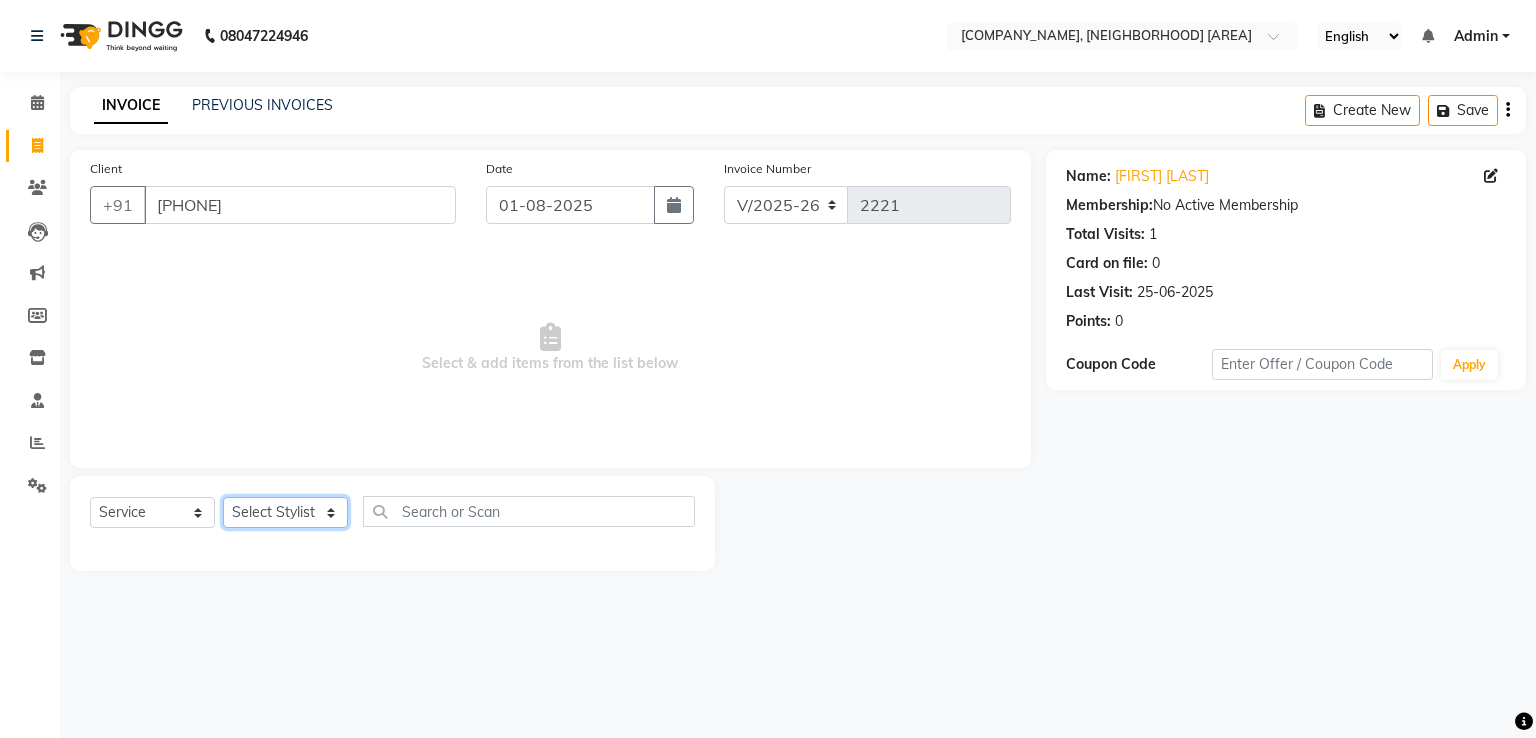 click on "Select Stylist [FIRST] [LAST] [FIRST] [LAST] [FIRST] [LAST] [FIRST] [LAST] [FIRST] [LAST] [FIRST] [LAST] [FIRST] [LAST] [FIRST] [LAST] [FIRST] [LAST] [FIRST] [LAST] [FIRST] [LAST] [FIRST] [LAST] [FIRST] [LAST]" 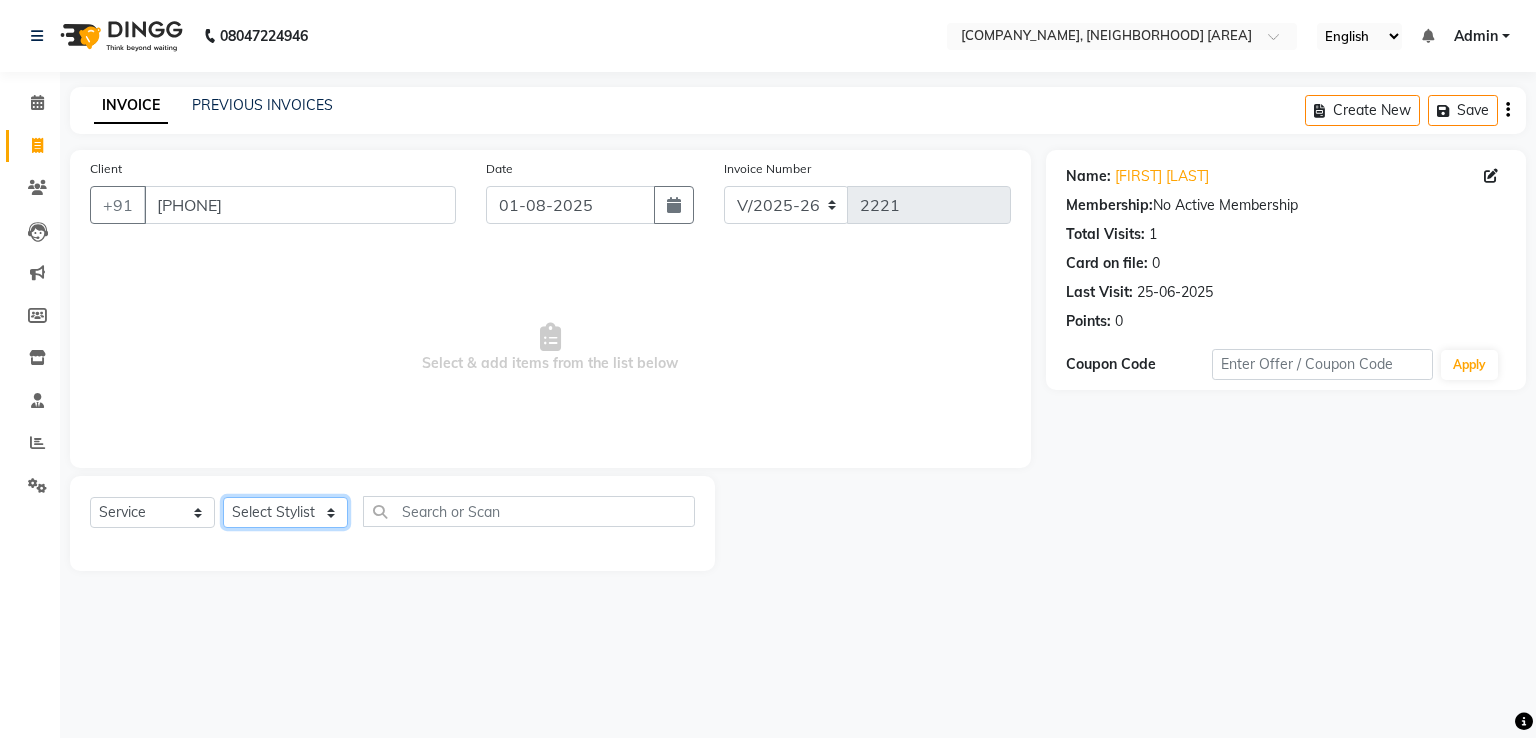 select on "84400" 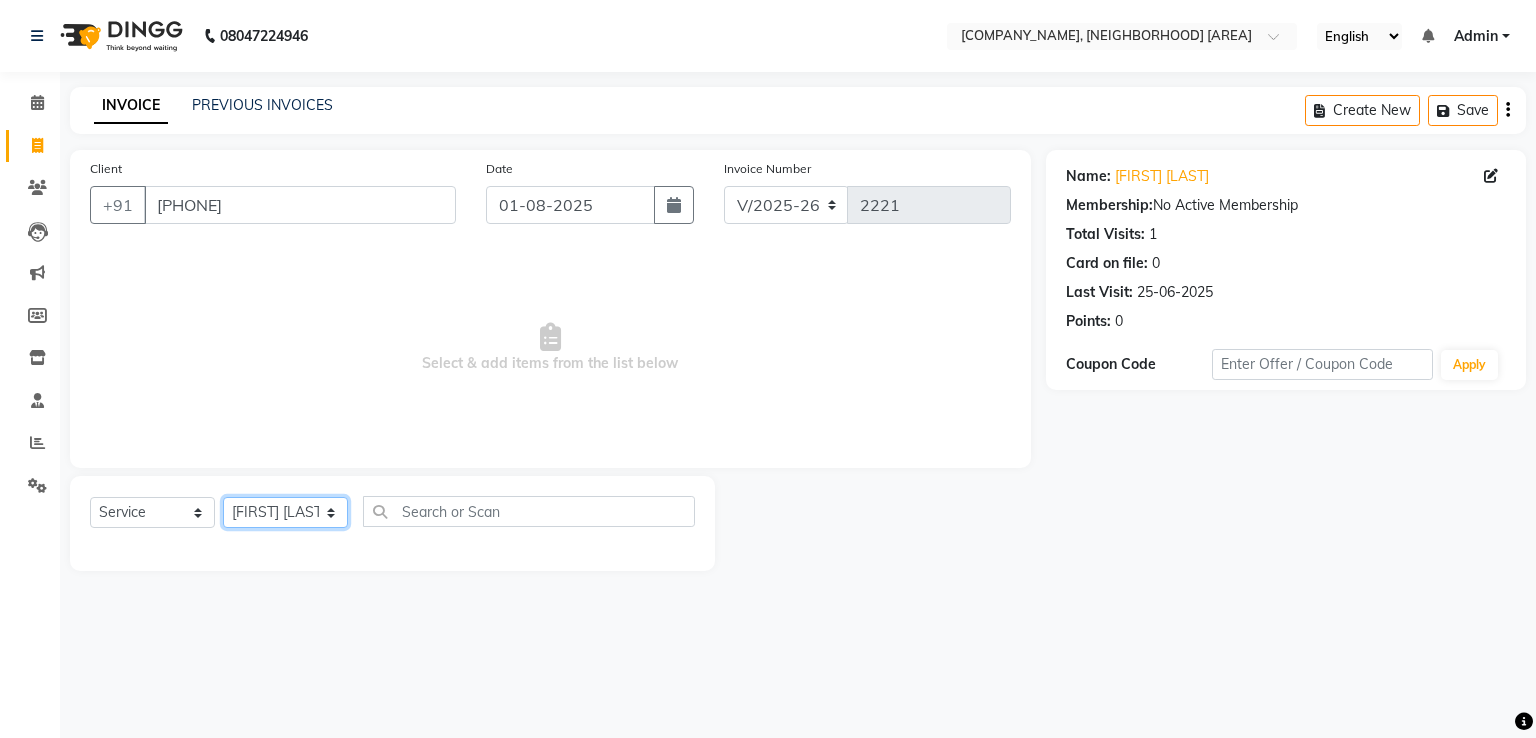 click on "Select Stylist [FIRST] [LAST] [FIRST] [LAST] [FIRST] [LAST] [FIRST] [LAST] [FIRST] [LAST] [FIRST] [LAST] [FIRST] [LAST] [FIRST] [LAST] [FIRST] [LAST] [FIRST] [LAST] [FIRST] [LAST] [FIRST] [LAST] [FIRST] [LAST]" 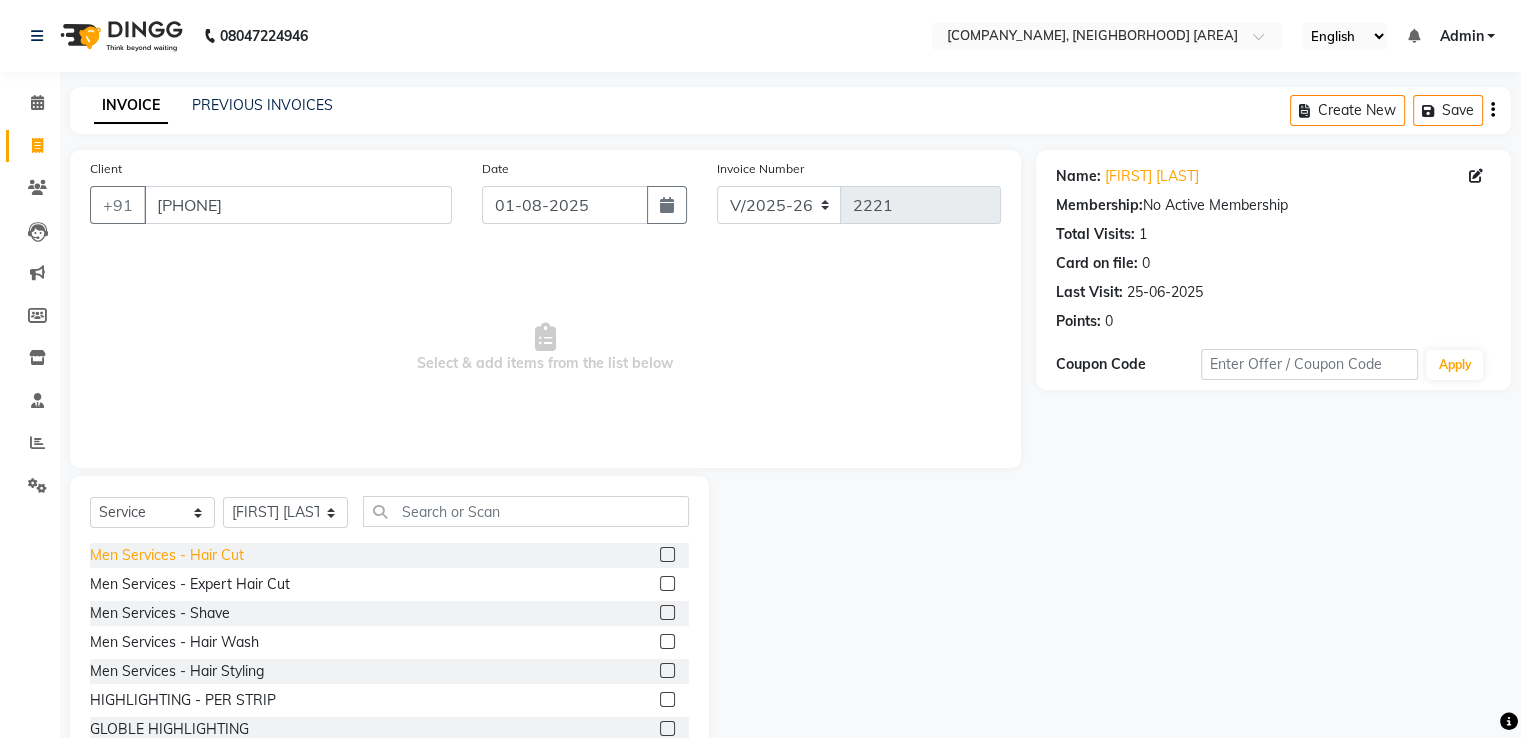 click on "Men Services  - Hair Cut" 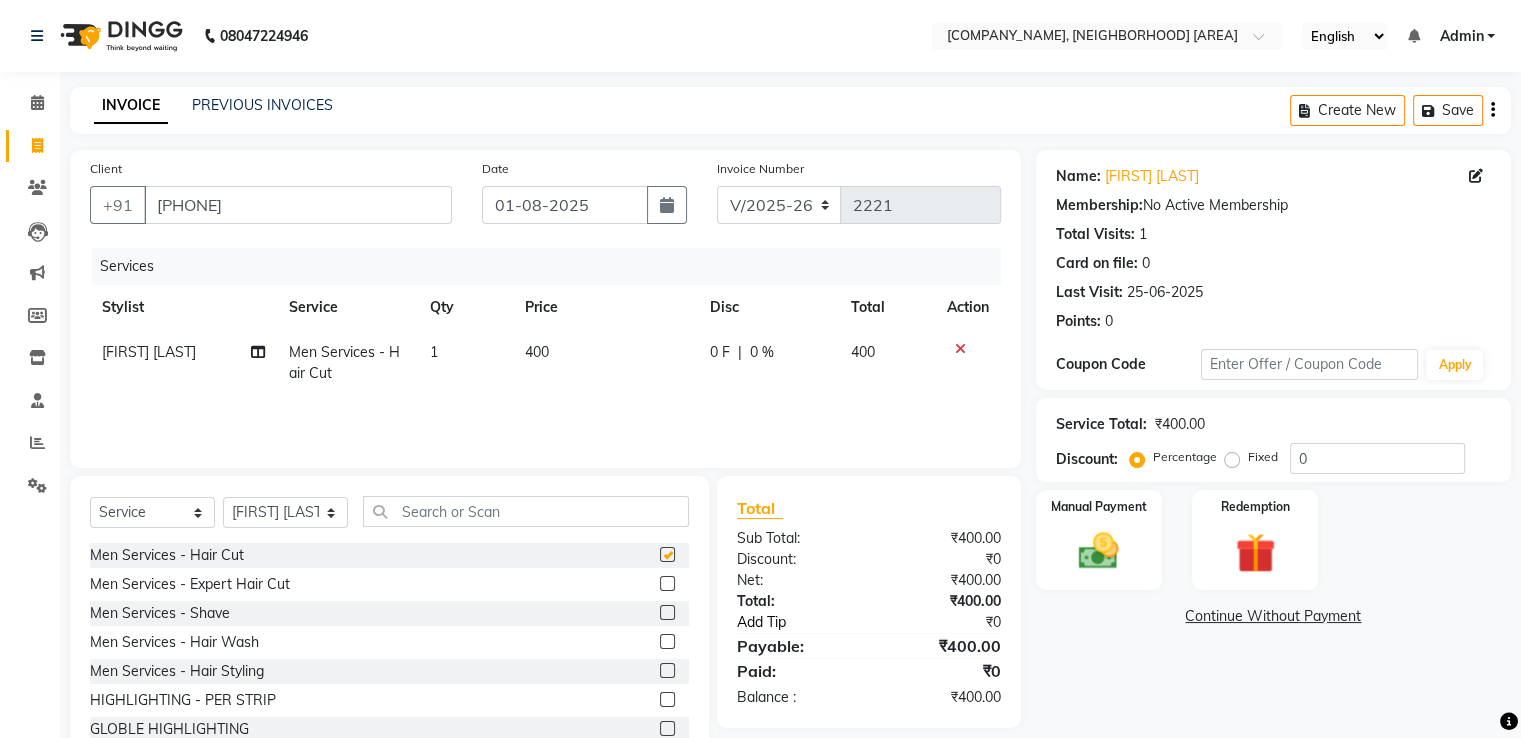 checkbox on "false" 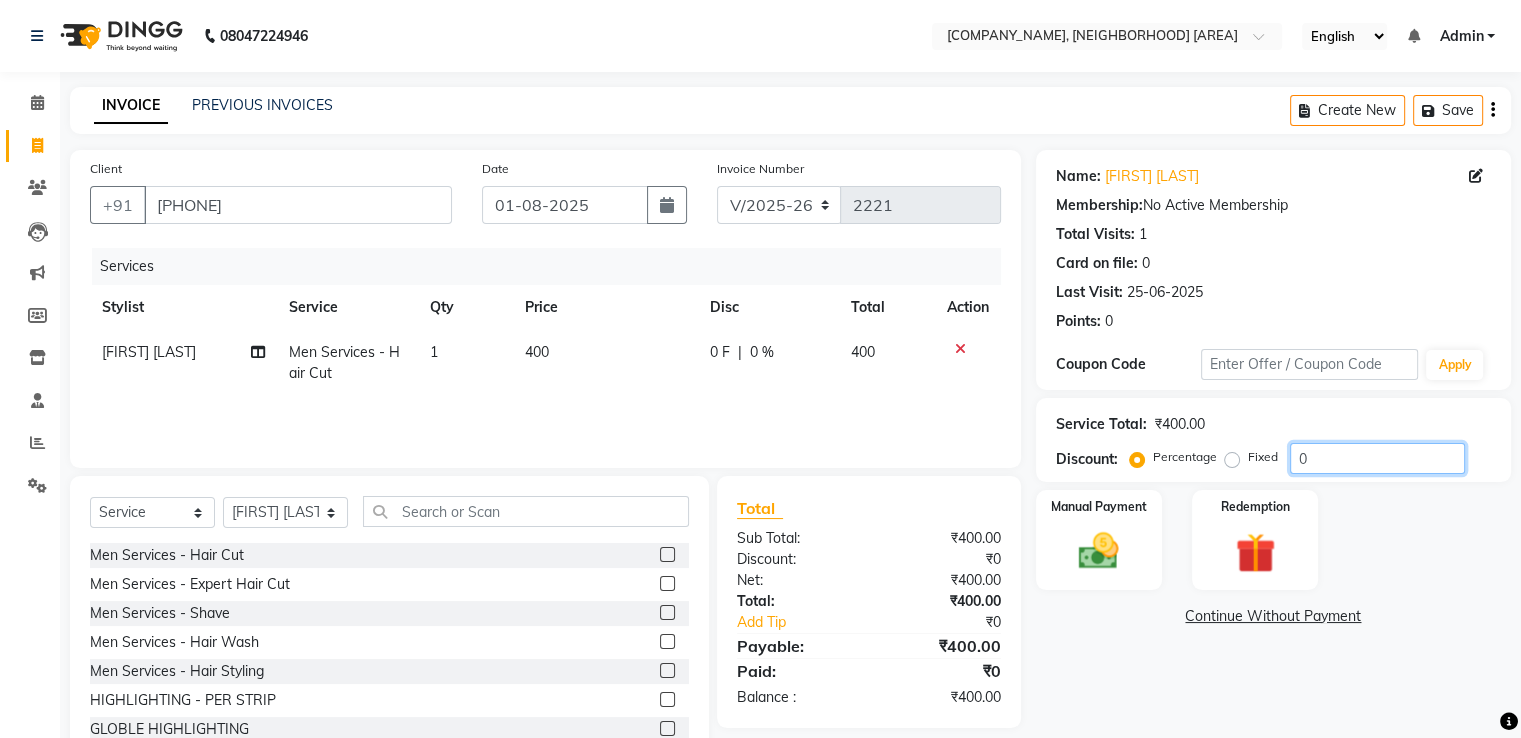 click on "0" 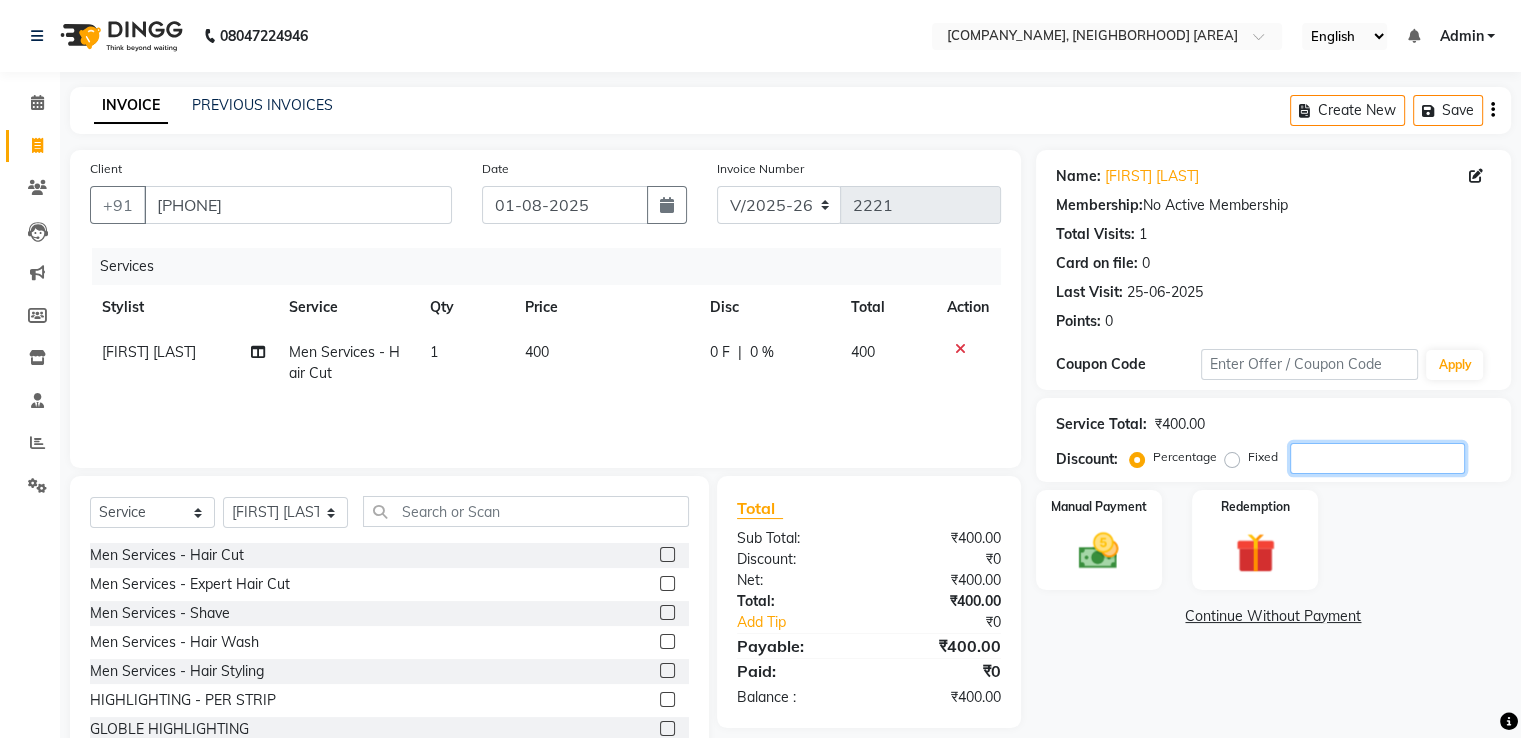 type on "2" 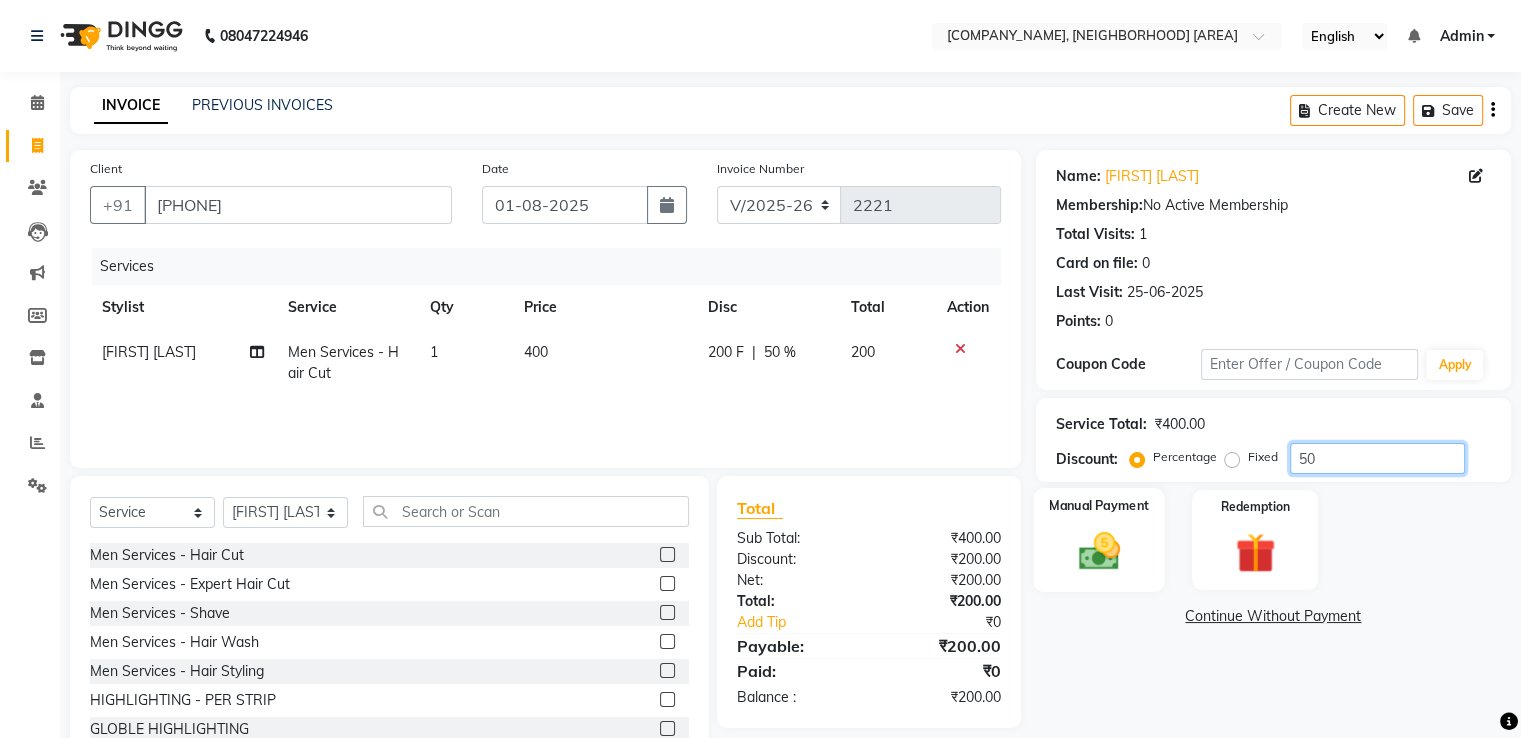 type on "50" 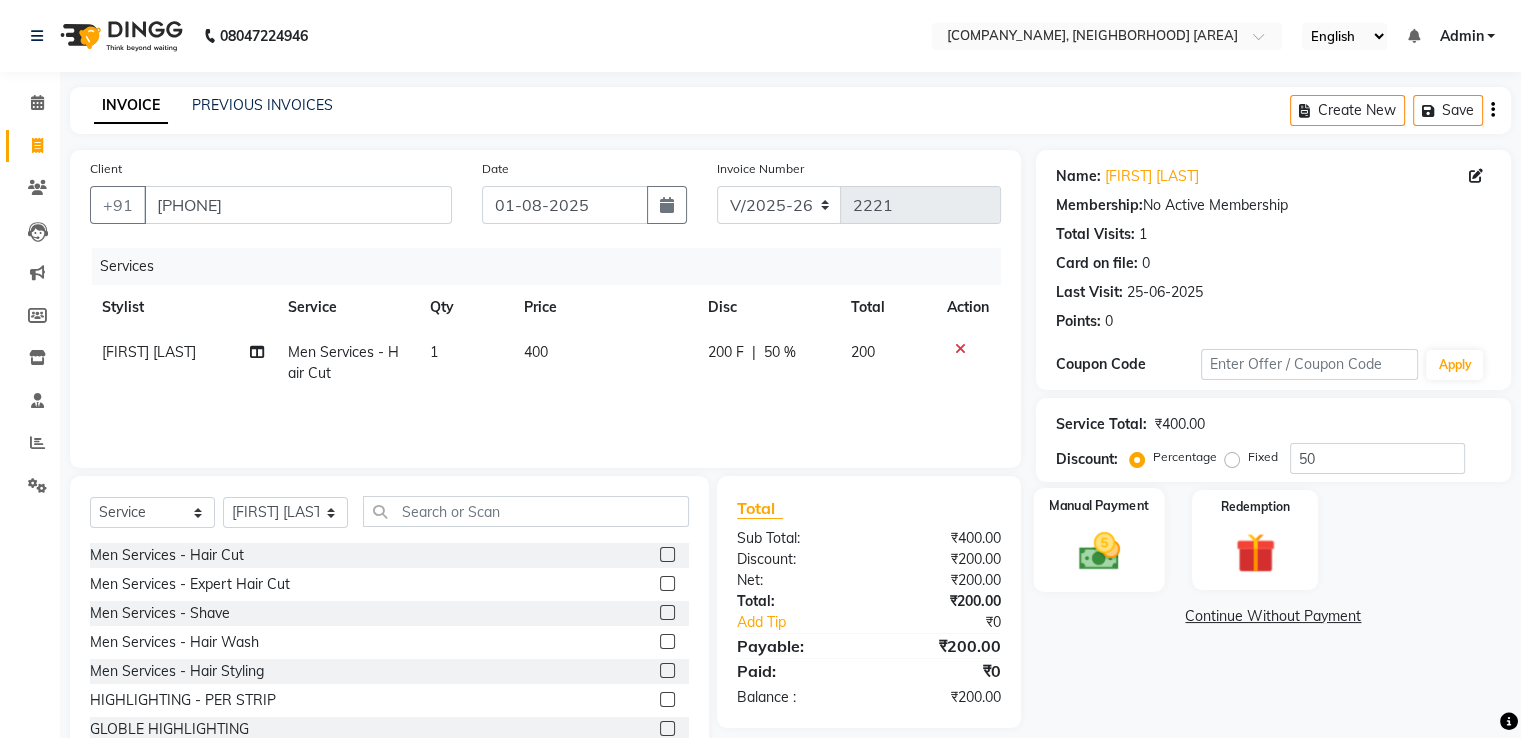click on "Manual Payment" 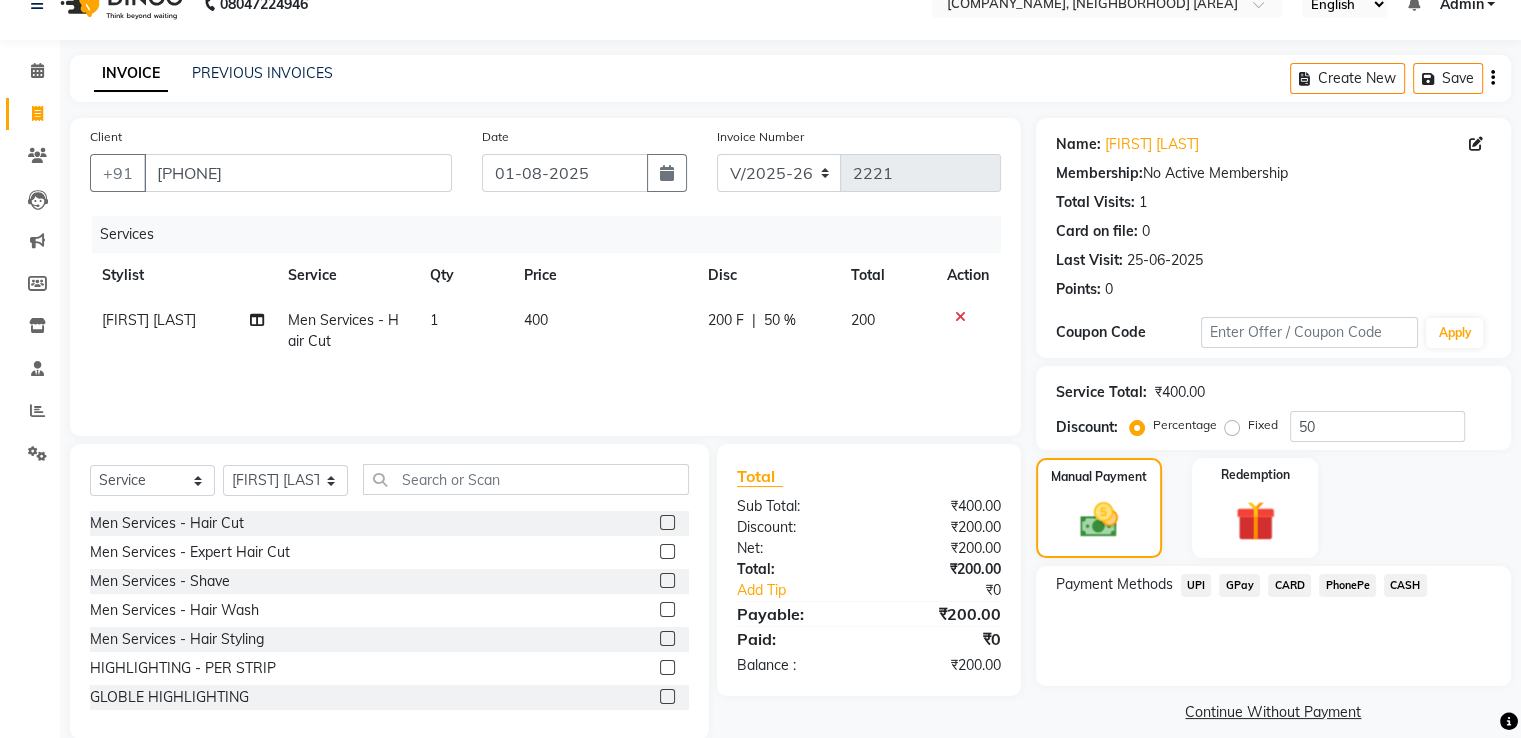 scroll, scrollTop: 64, scrollLeft: 0, axis: vertical 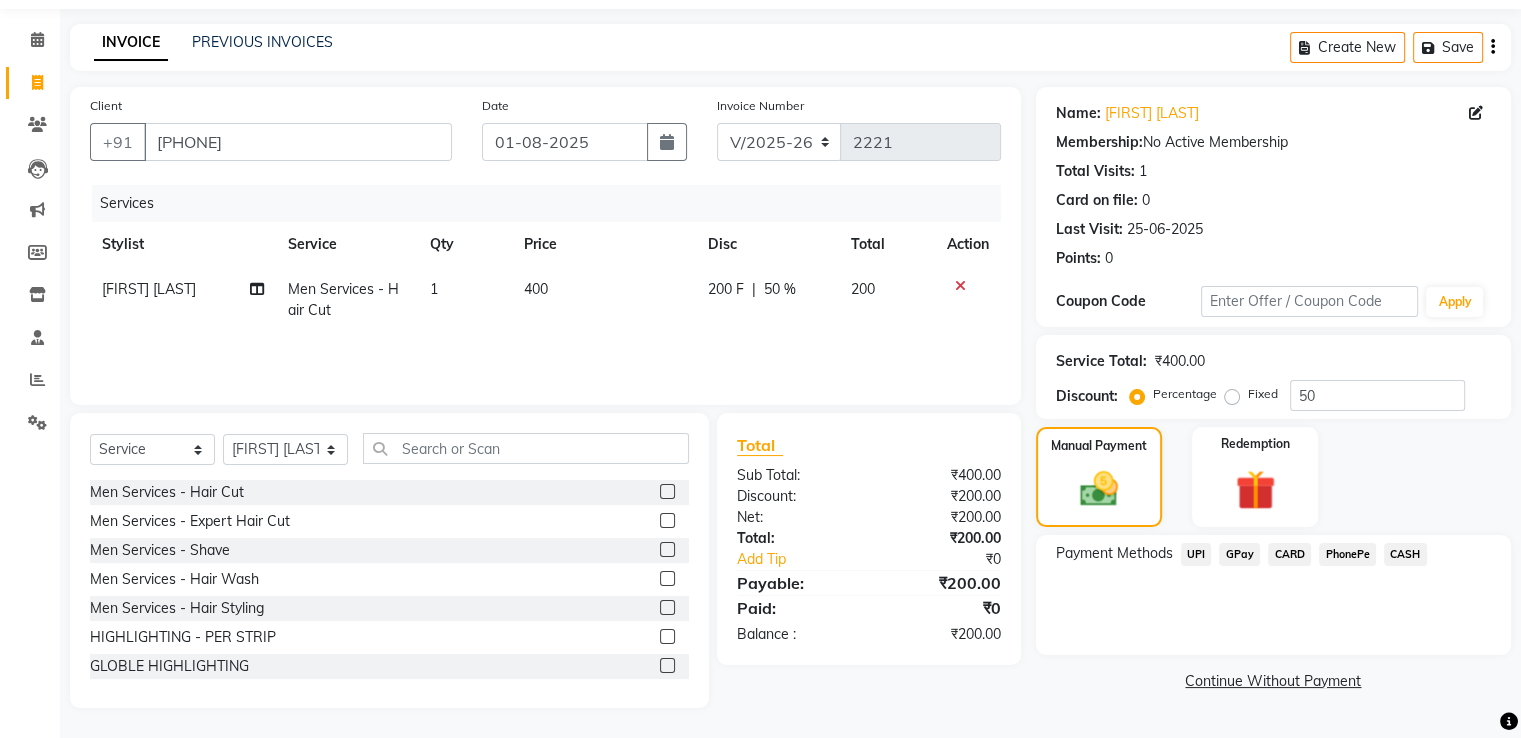 click on "CASH" 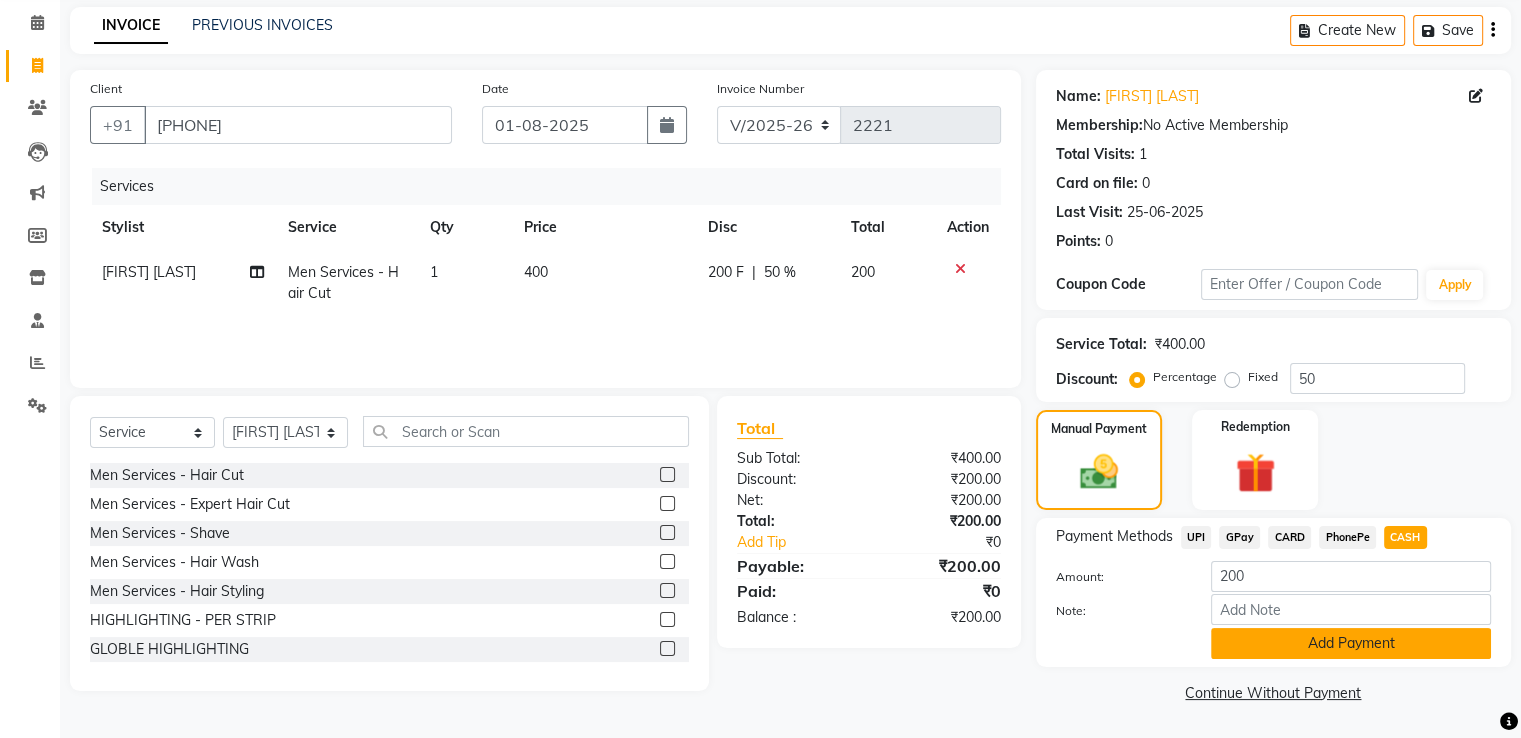 click on "Add Payment" 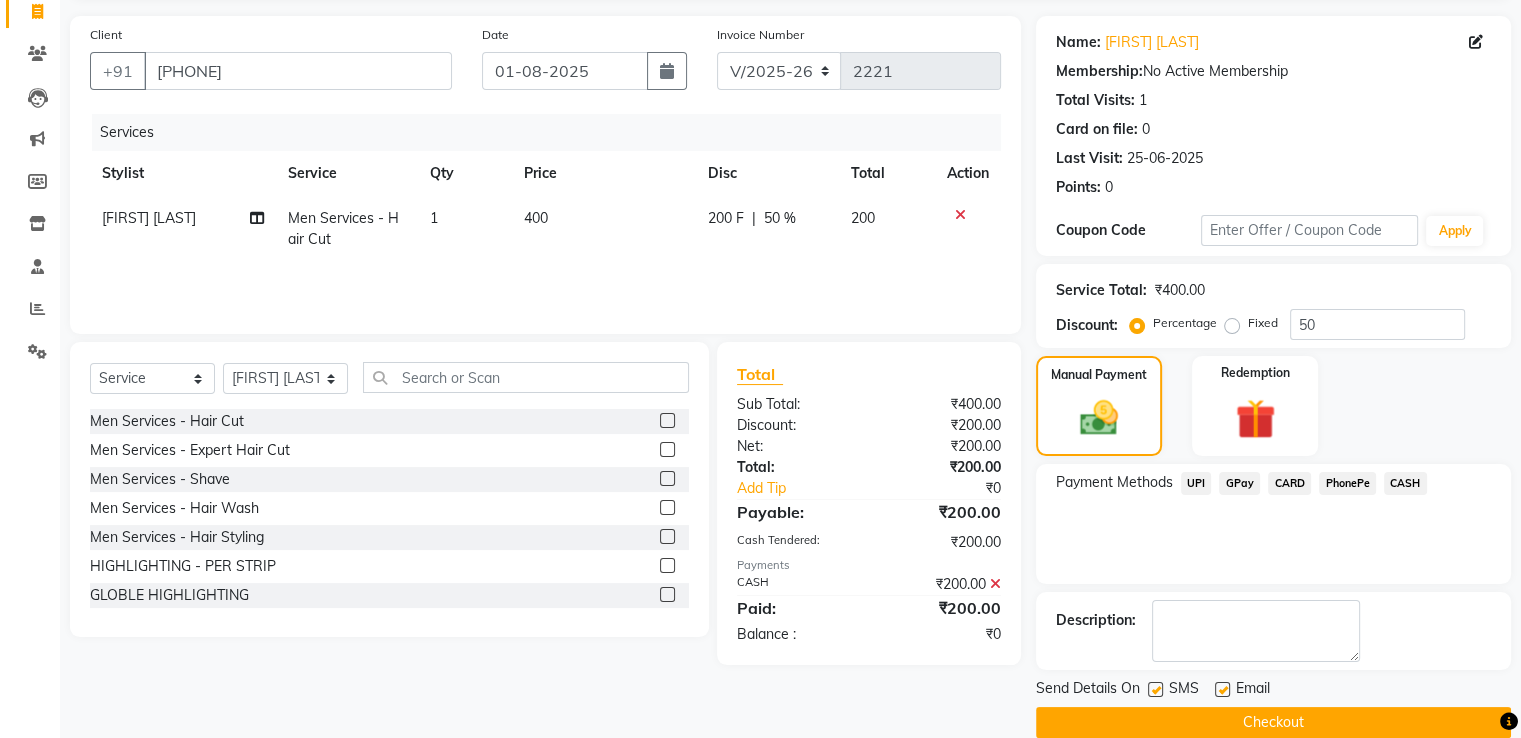 scroll, scrollTop: 163, scrollLeft: 0, axis: vertical 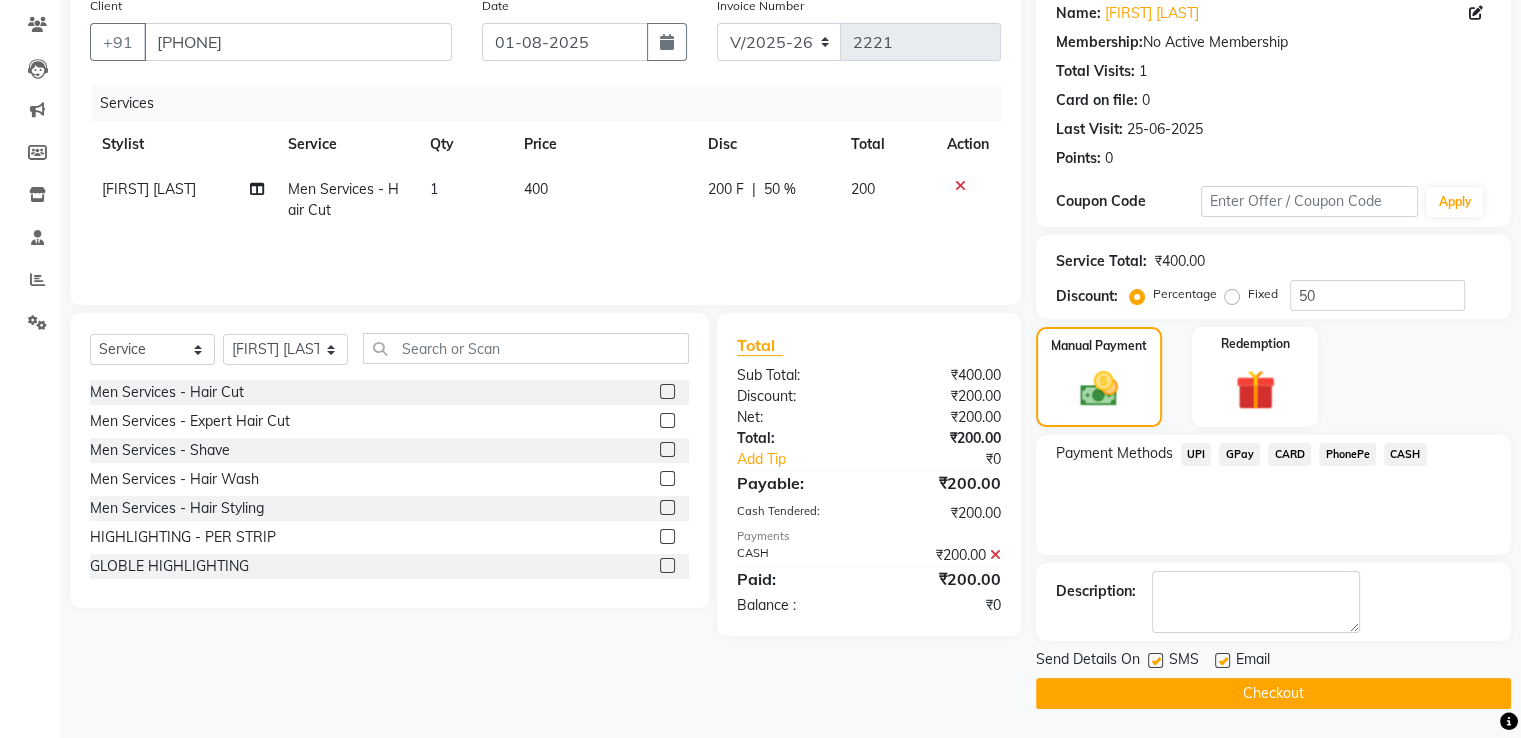 click 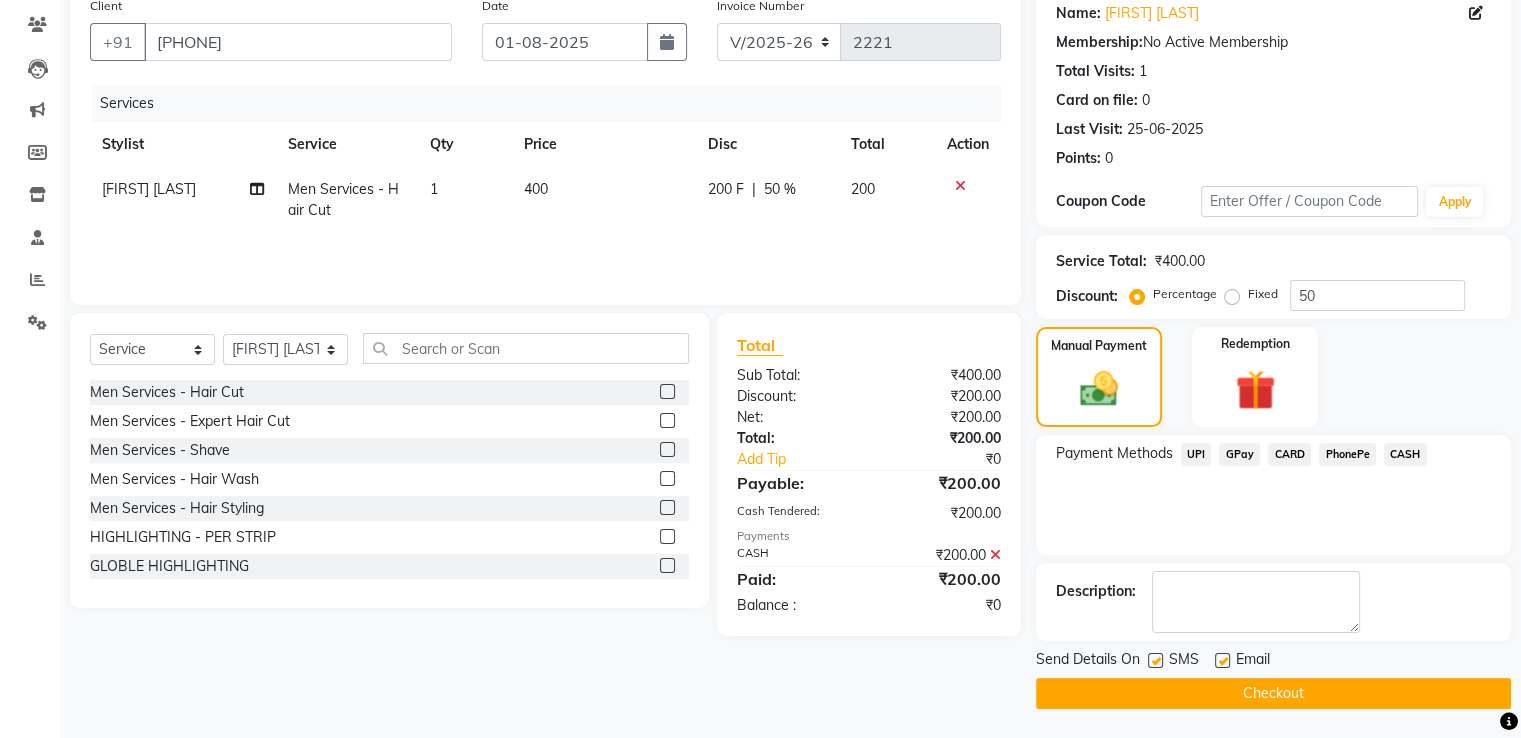 click at bounding box center [1221, 661] 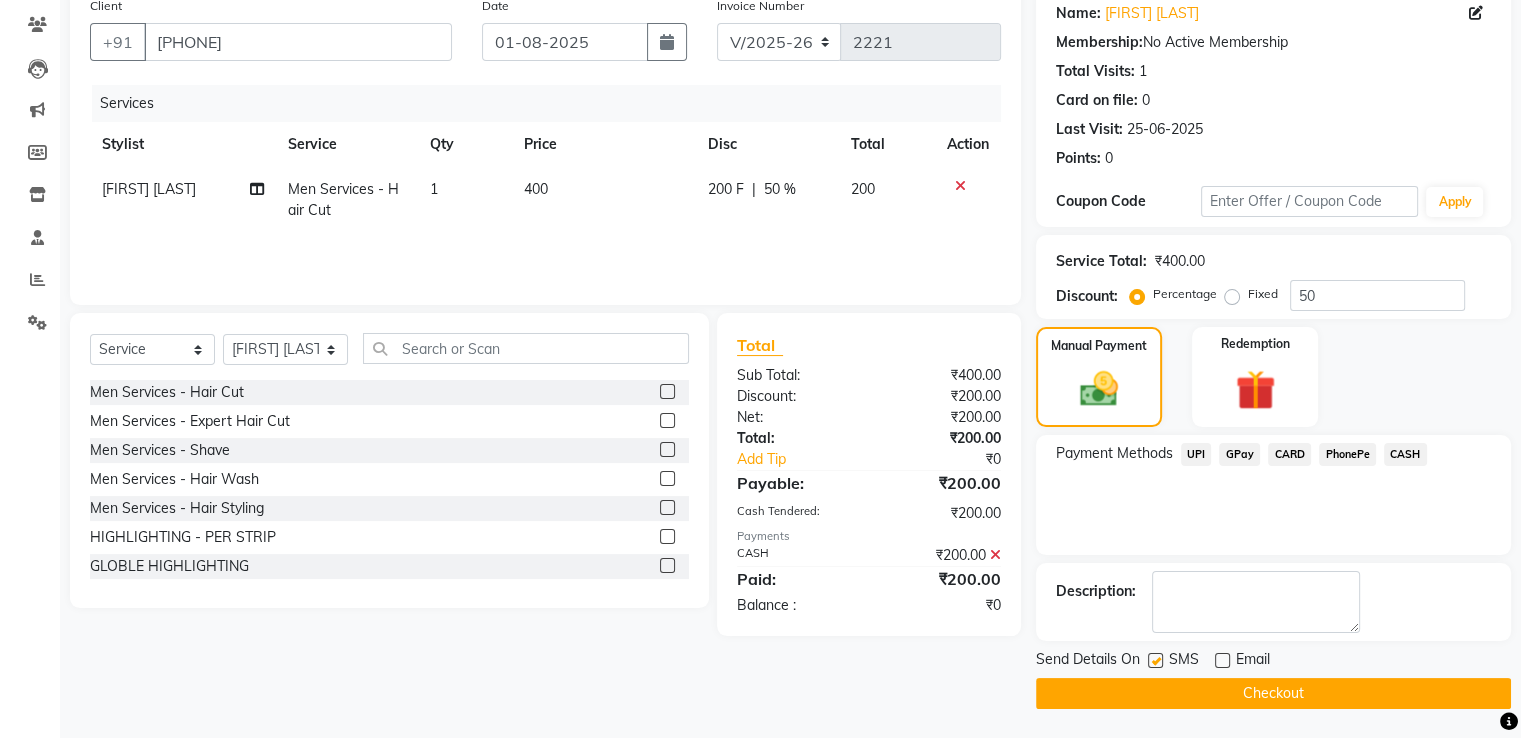 click 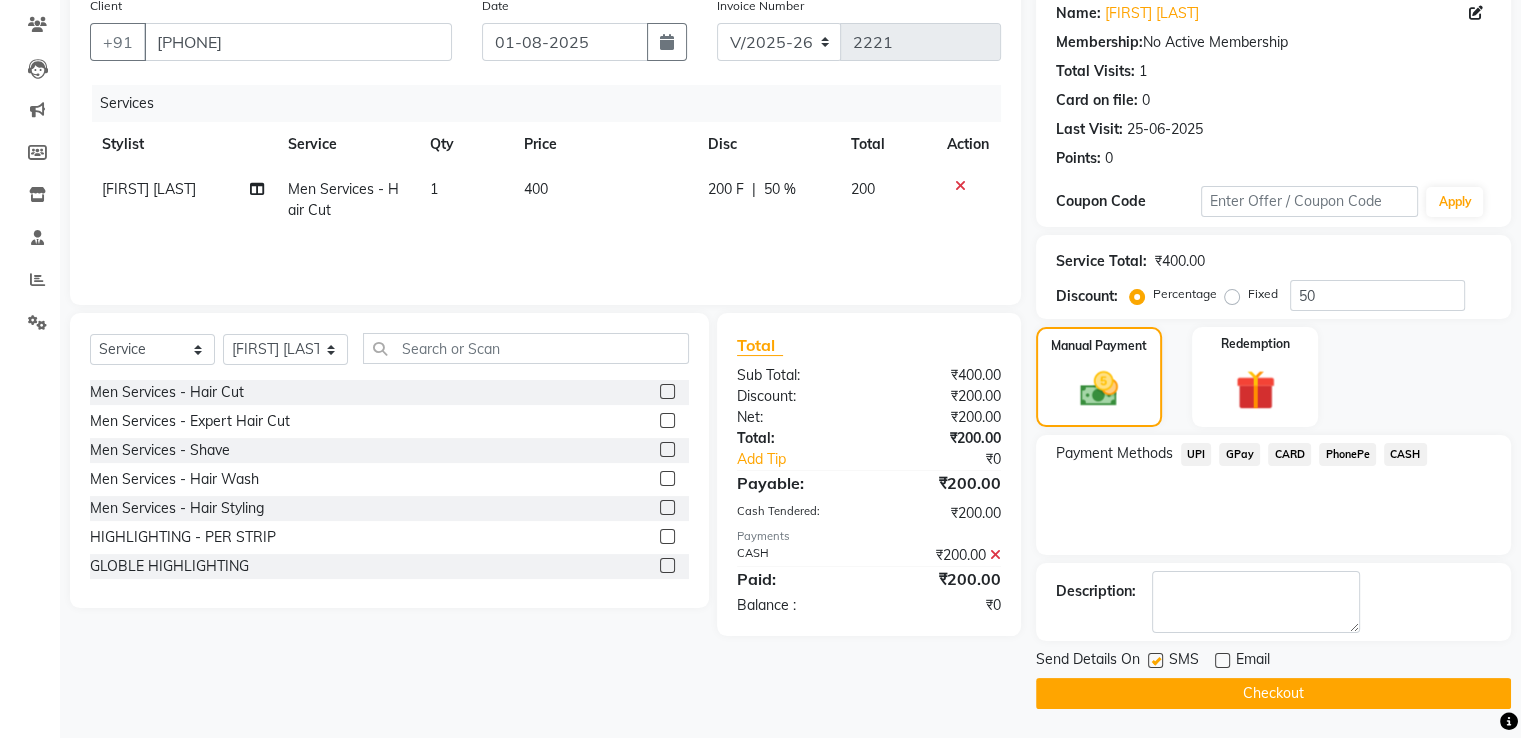 click at bounding box center [1154, 661] 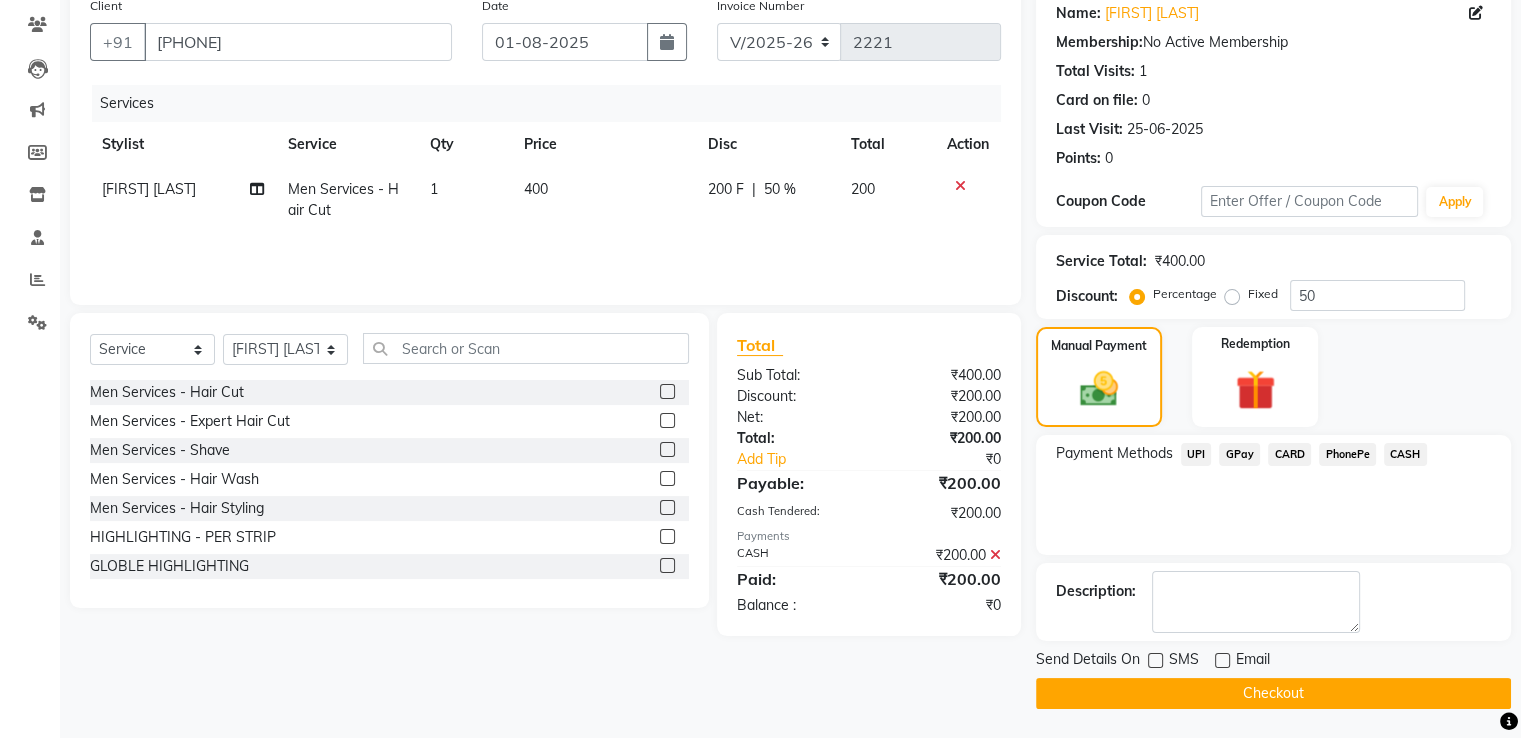 click on "INVOICE PREVIOUS INVOICES Create New   Save  Client +[PHONE] Date 01-08-2025 Invoice Number V/2025 V/2025-26 2221 Services Stylist Service Qty Price Disc Total Action [FIRST] [LAST] Men Services  - Hair Cut 1 400 200 F | 50 % 200 Select  Service  Product  Membership  Package Voucher Prepaid Gift Card  Select Stylist [FIRST] [LAST] [FIRST] [LAST] [FIRST] [LAST] [FIRST] [LAST] [FIRST] [LAST] [FIRST] [LAST] [FIRST] [LAST] [FIRST] [LAST] [FIRST] [LAST] [FIRST] [LAST] [FIRST] [LAST] [FIRST] [LAST] Men Services  - Hair Cut  Men Services  - Expert Hair Cut  Men Services  - Shave  Men Services  - Hair Wash  Men Services  - Hair Styling   HIGHLIGHTING - PER STRIP  GLOBLE HIGHLIGHTING  Nano Plastia - Below Shoulder Length  nano plastia shoulder length  nano plastia west lenght  Color Services (Men) - Majirel Color  Color Services (Men) - Inoa Color  Color Services (Men) - Highlighting  MEN BEARD COLOUR  MEN HIGHLIGHTINING SOLDER LENTH  Waxing Regualr (Men) - UA Arms  Waxing Regualr (Men) - Full Arms  Waxing Regualr (Men) - Half Legs  Total  :" 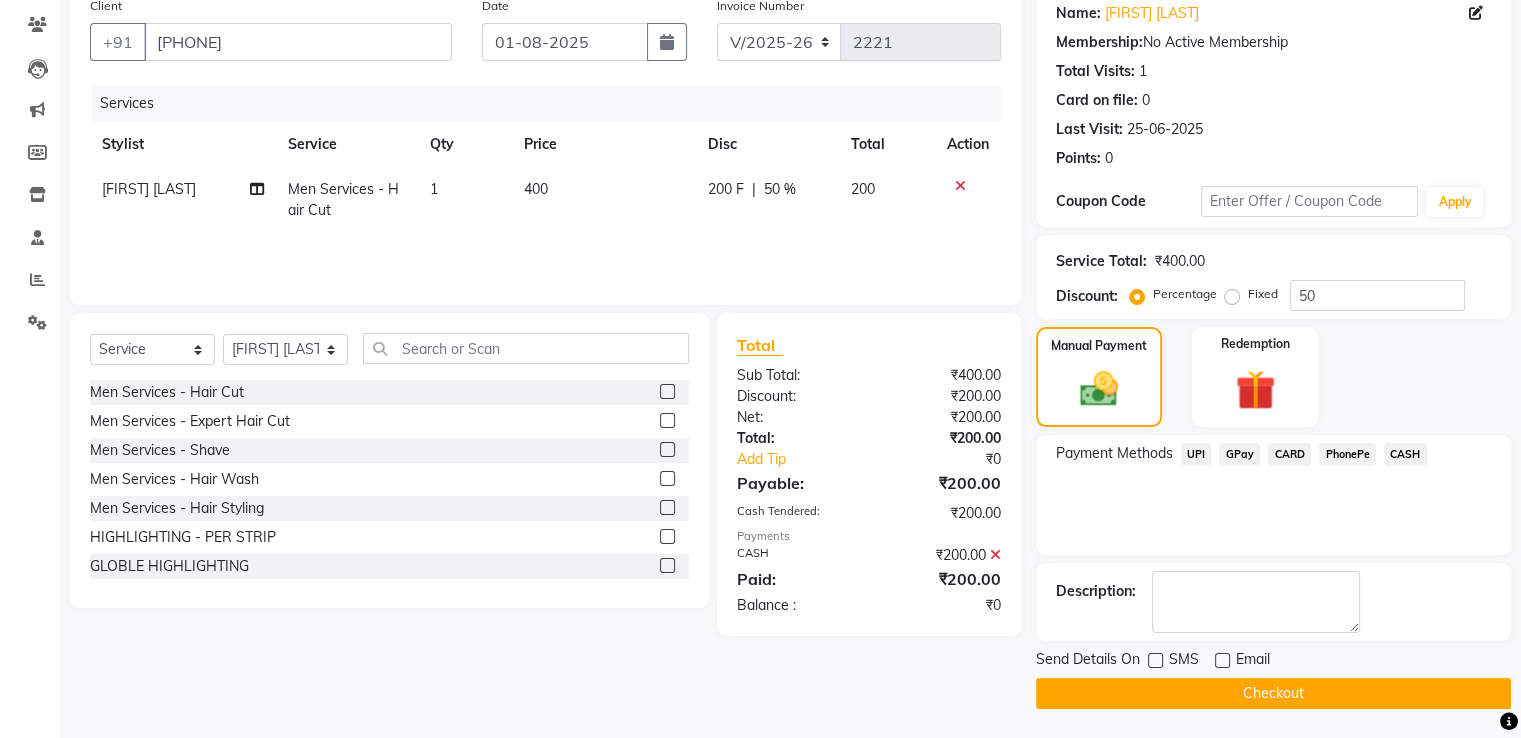 click on "Checkout" 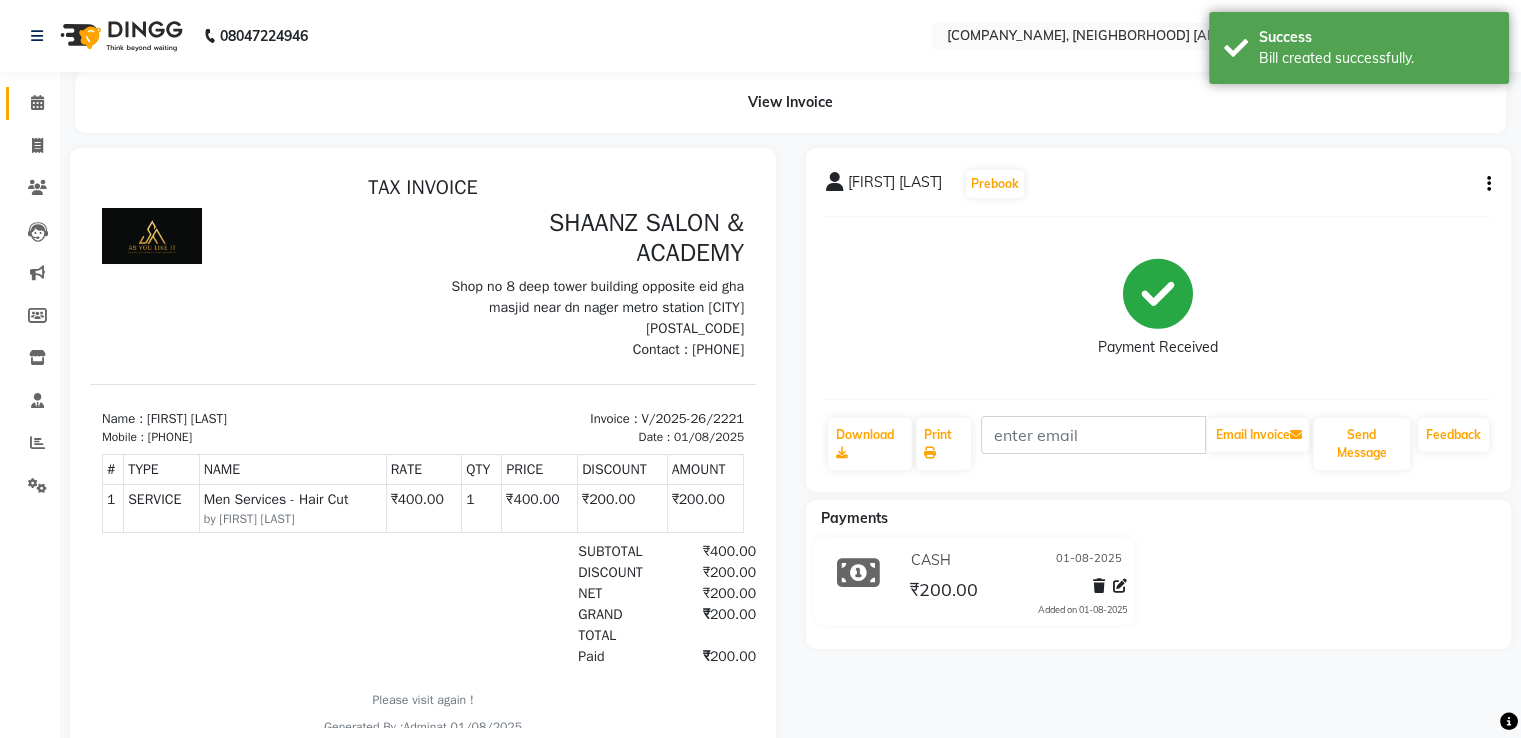 scroll, scrollTop: 0, scrollLeft: 0, axis: both 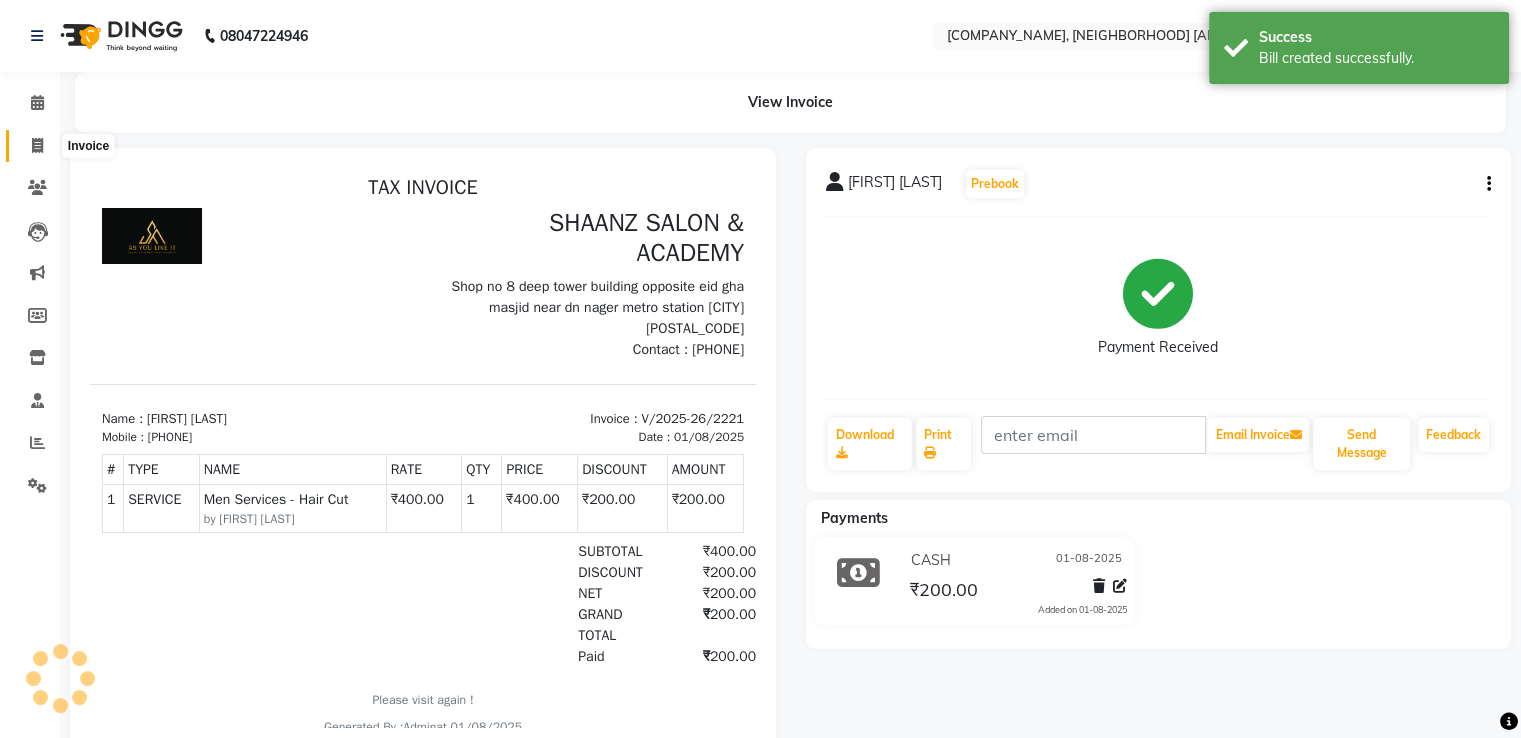 click 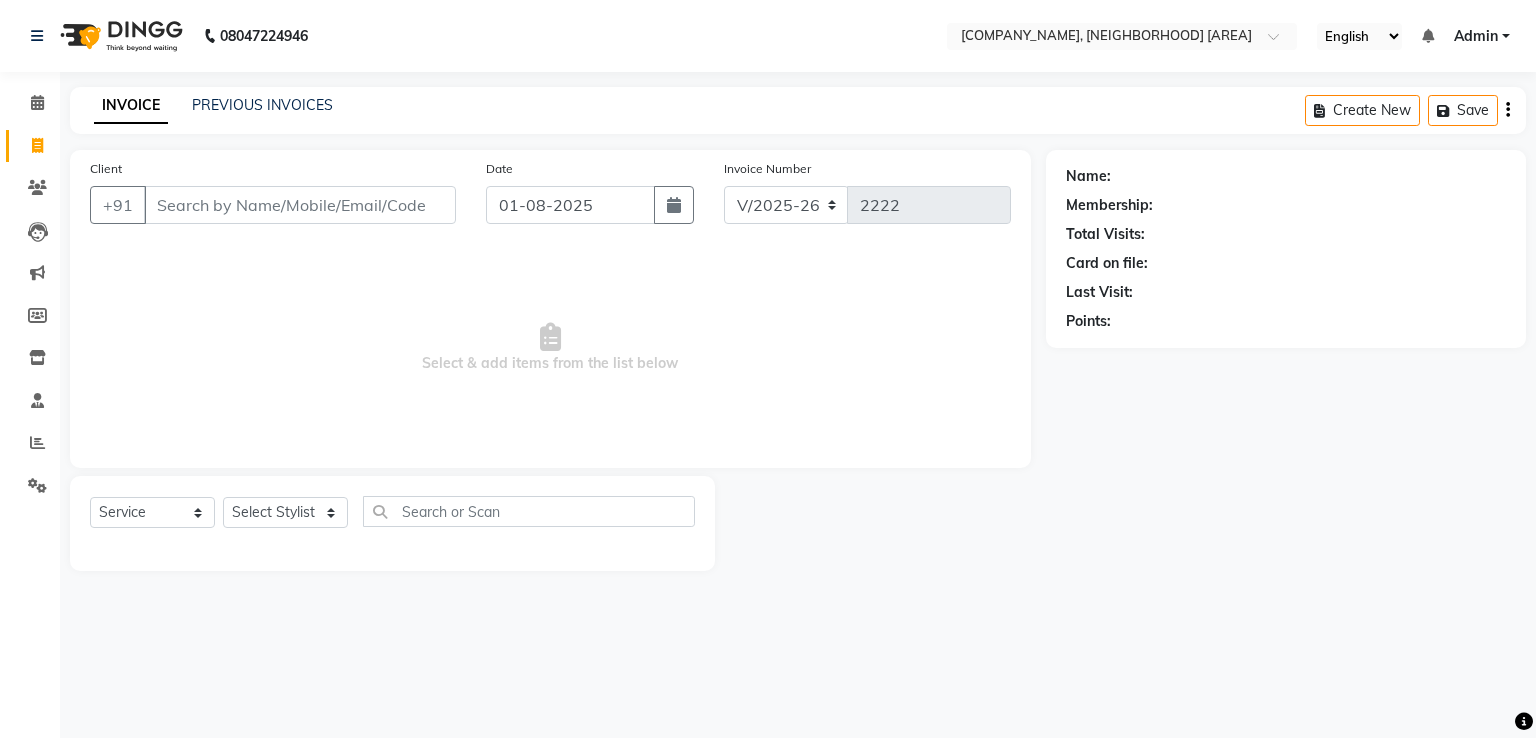 click on "Select & add items from the list below" at bounding box center [550, 348] 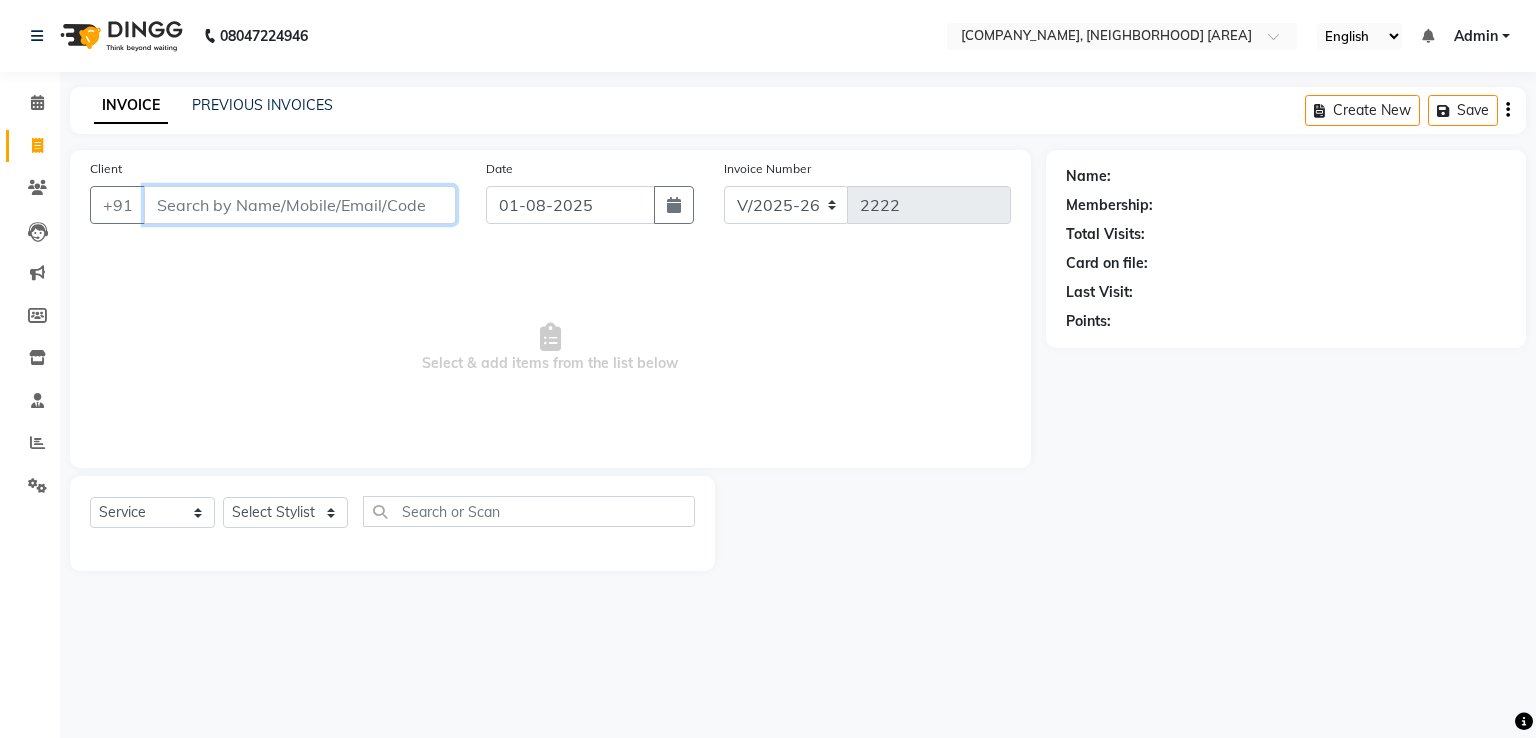 click on "Client" at bounding box center (300, 205) 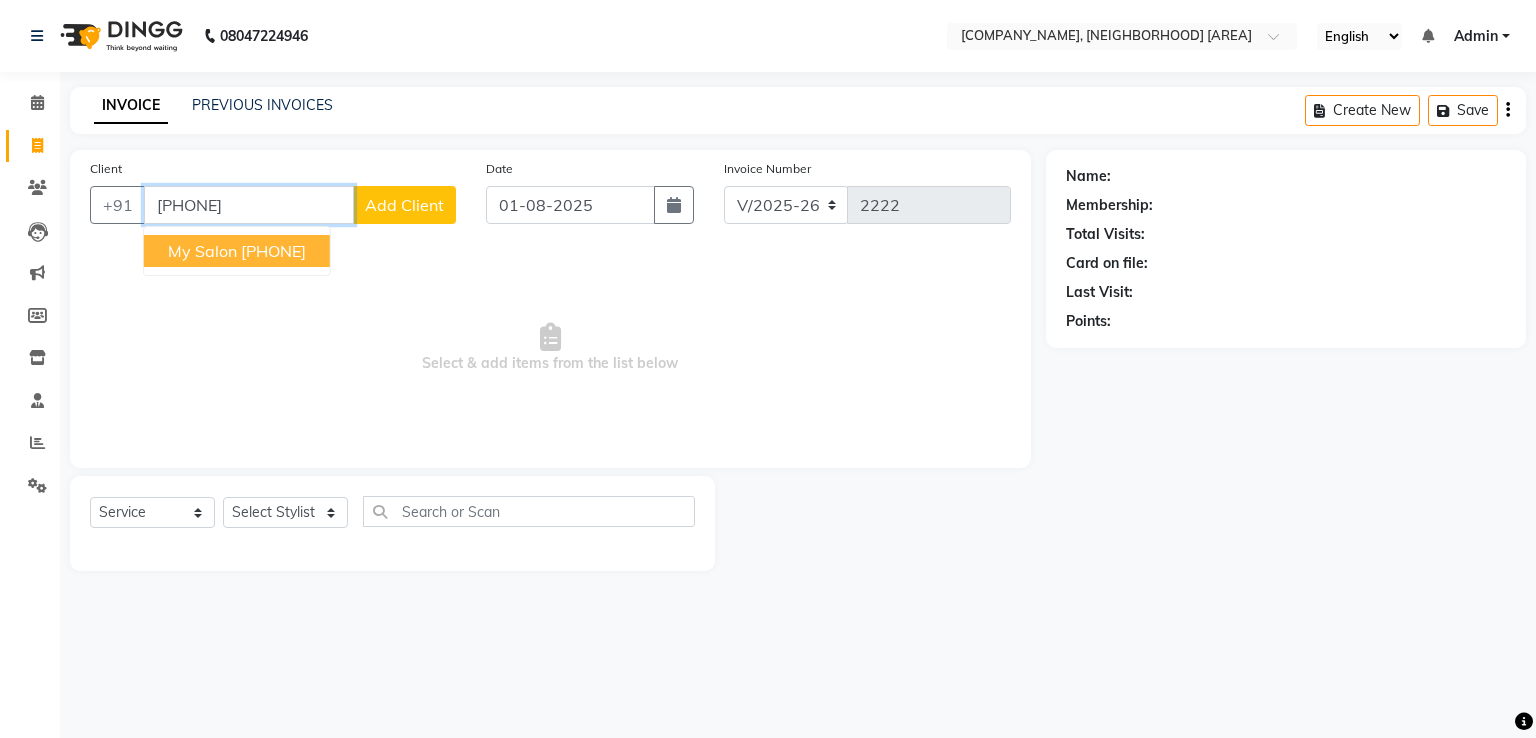 type on "[PHONE]" 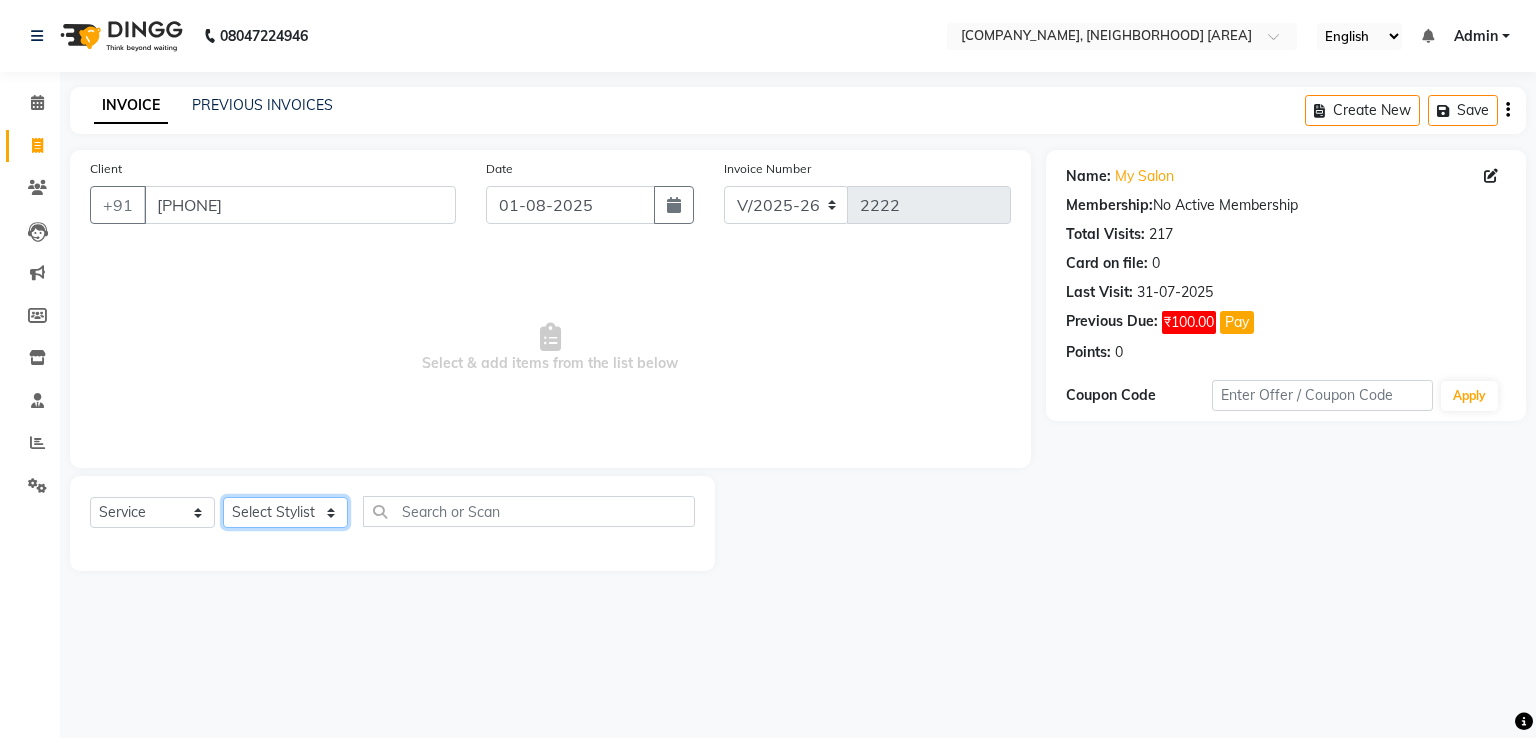click on "Select Stylist [FIRST] [LAST] [FIRST] [LAST] [FIRST] [LAST] [FIRST] [LAST] [FIRST] [LAST] [FIRST] [LAST] [FIRST] [LAST] [FIRST] [LAST] [FIRST] [LAST] [FIRST] [LAST] [FIRST] [LAST] [FIRST] [LAST] [FIRST] [LAST]" 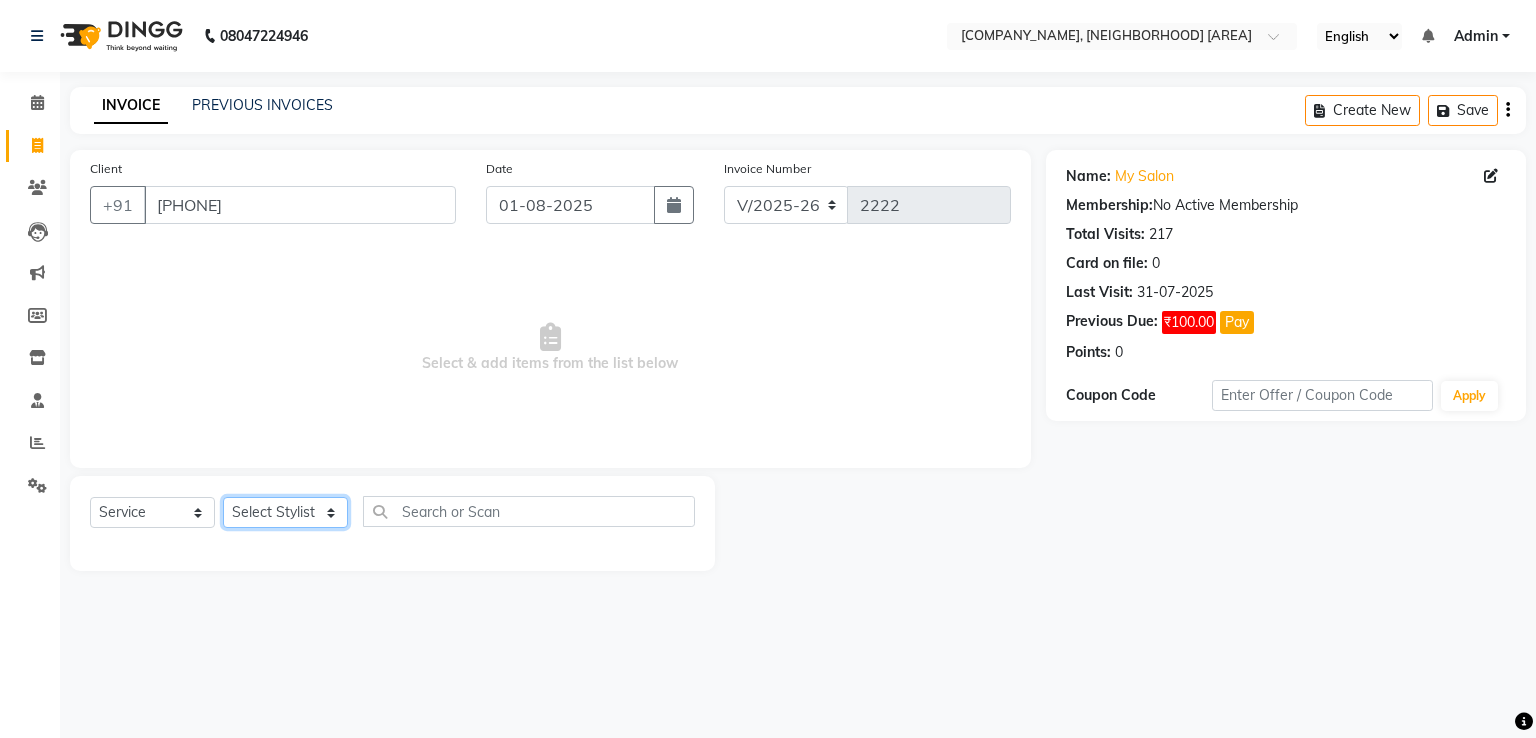 select on "49291" 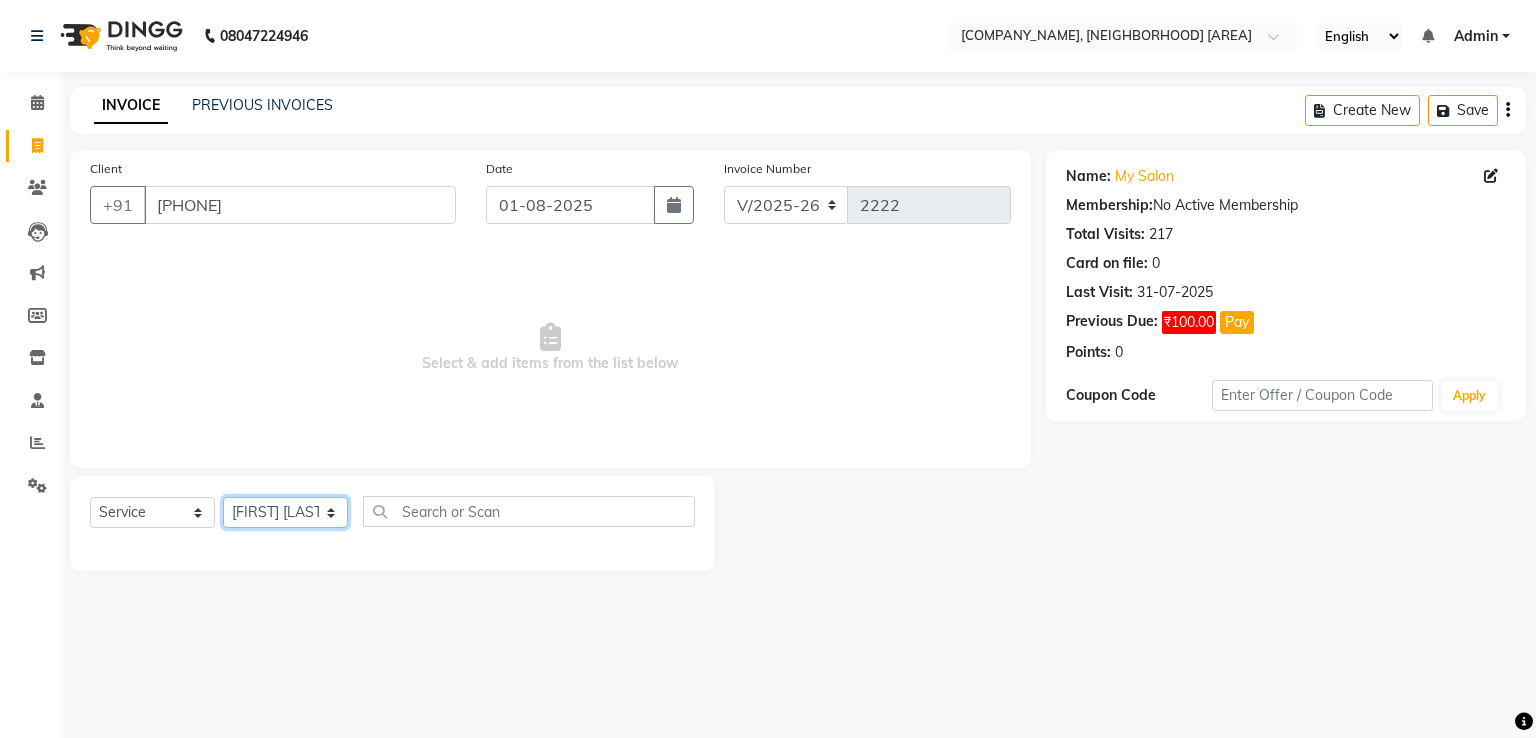 click on "Select Stylist [FIRST] [LAST] [FIRST] [LAST] [FIRST] [LAST] [FIRST] [LAST] [FIRST] [LAST] [FIRST] [LAST] [FIRST] [LAST] [FIRST] [LAST] [FIRST] [LAST] [FIRST] [LAST] [FIRST] [LAST] [FIRST] [LAST] [FIRST] [LAST]" 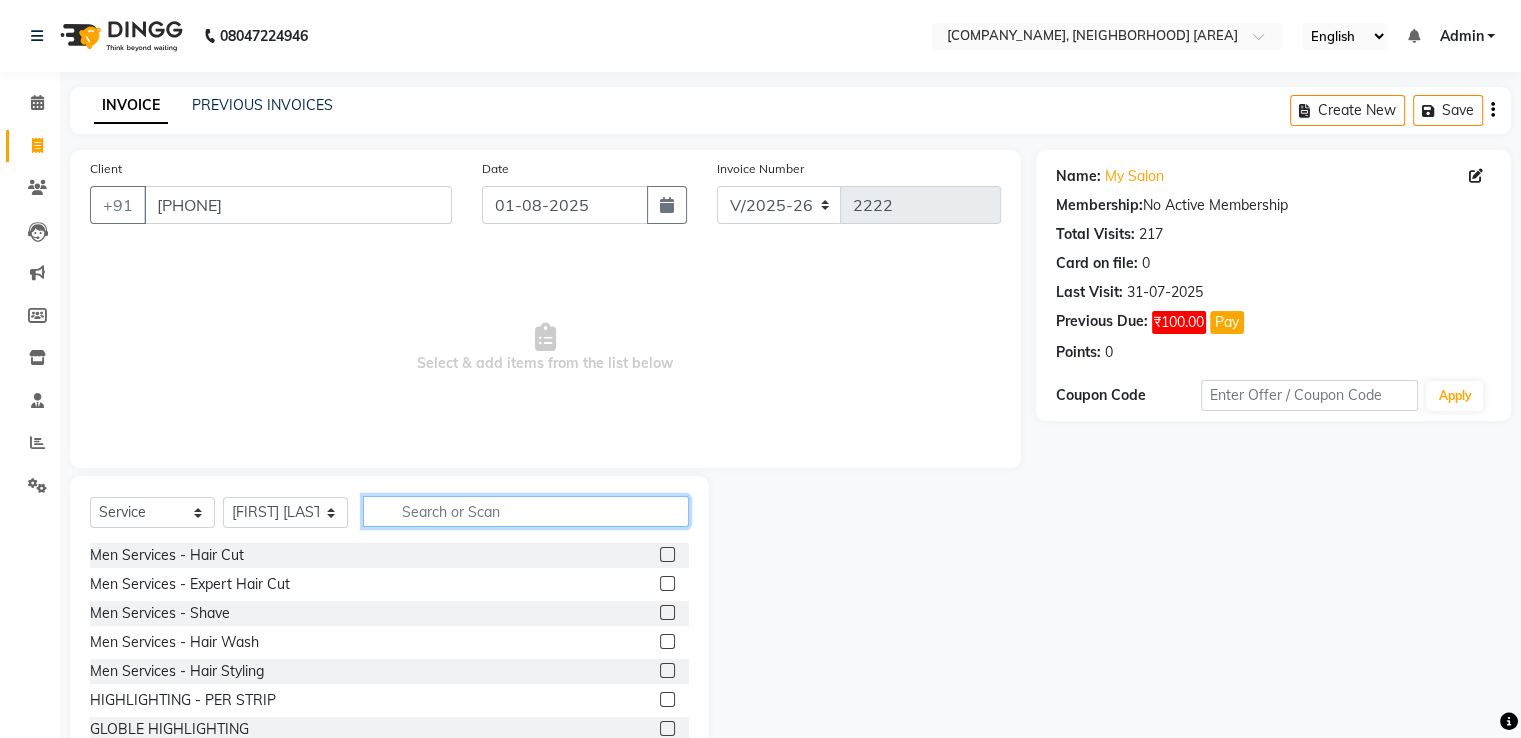 click 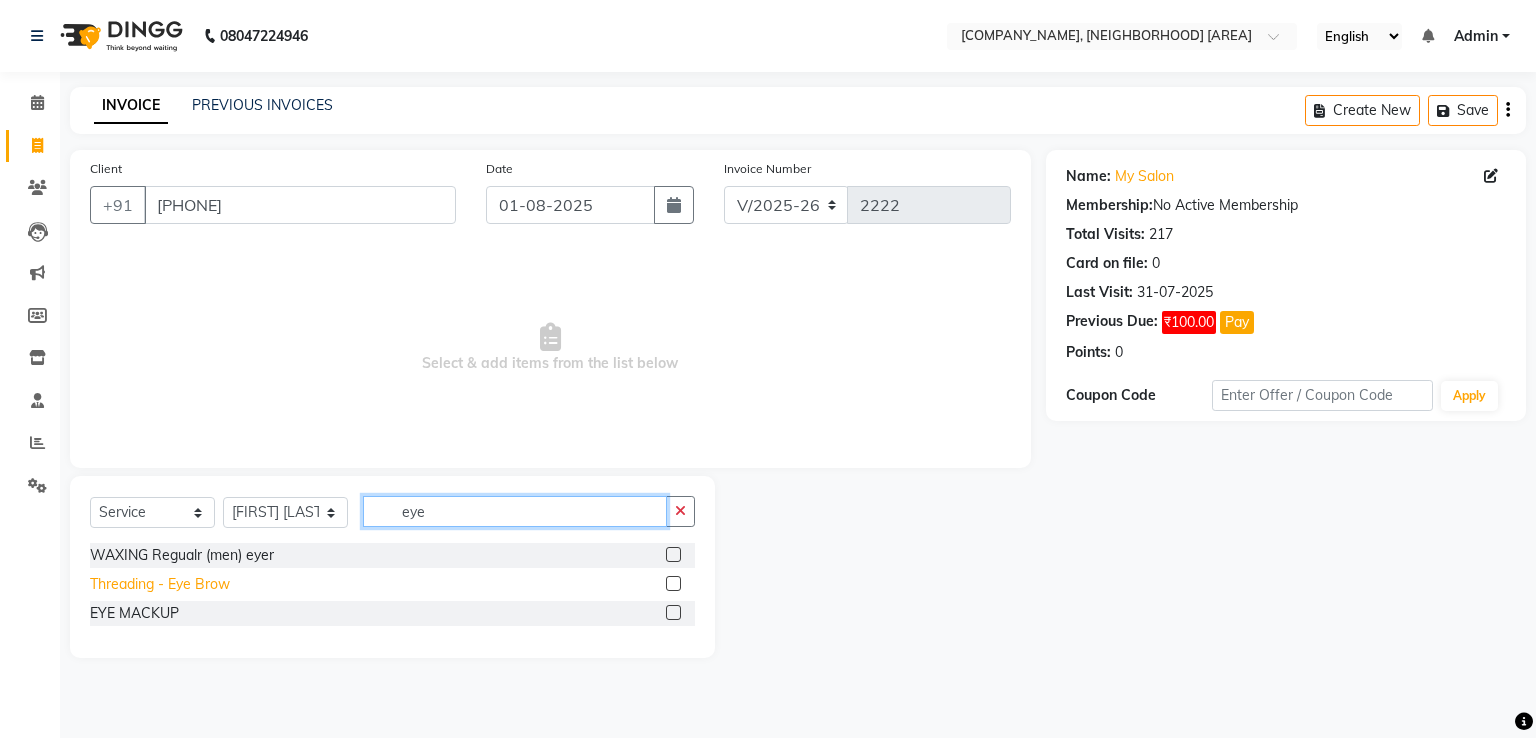 type on "eye" 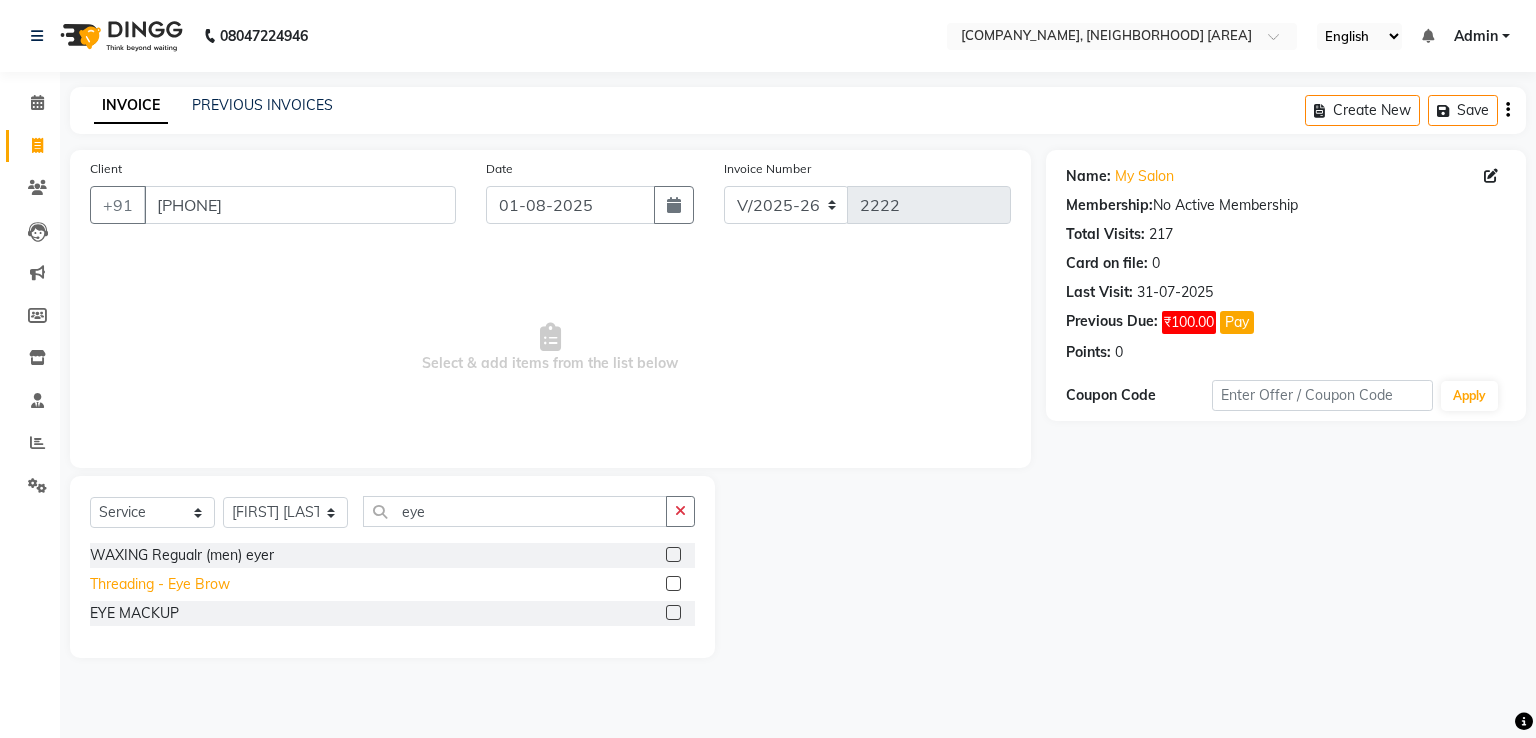 click on "Threading  - Eye Brow" 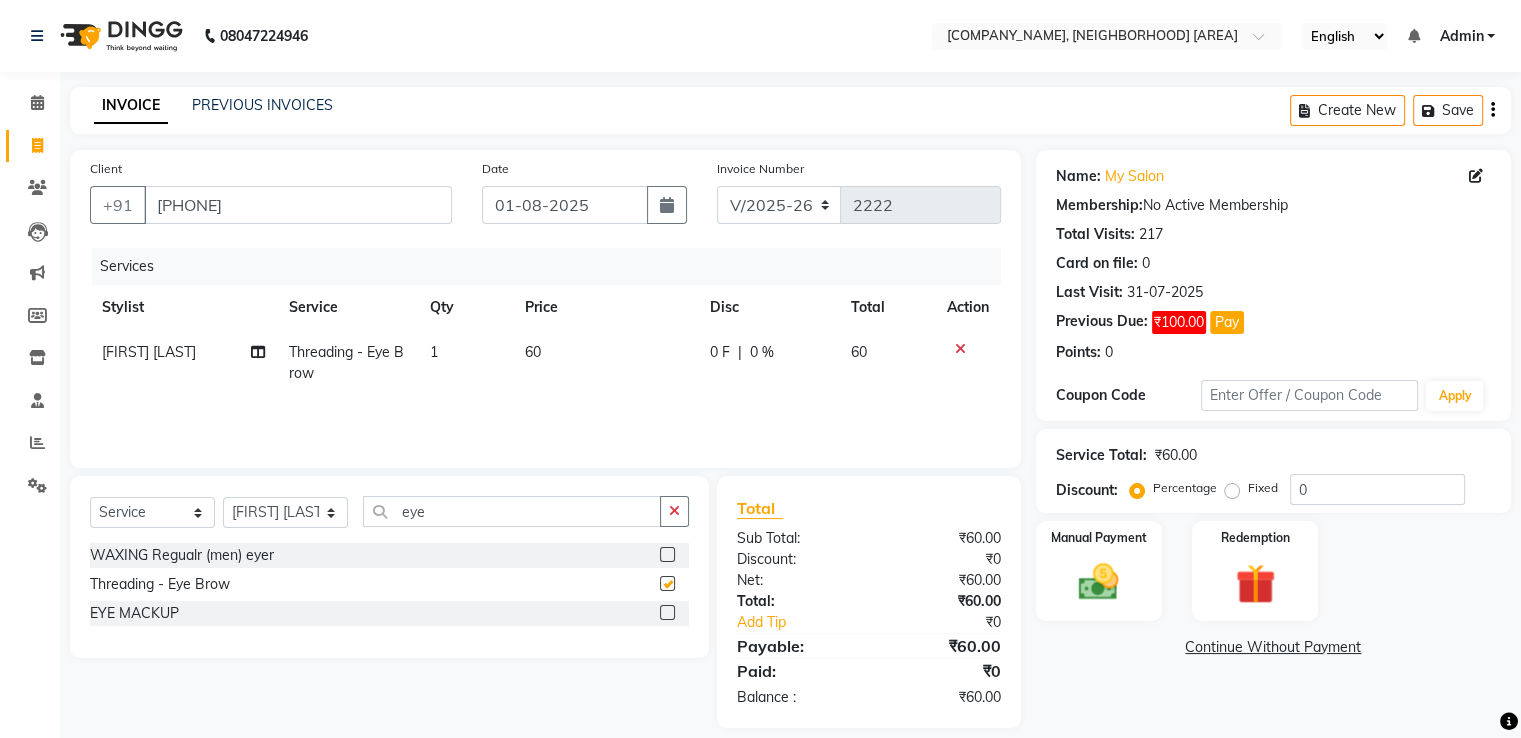 checkbox on "false" 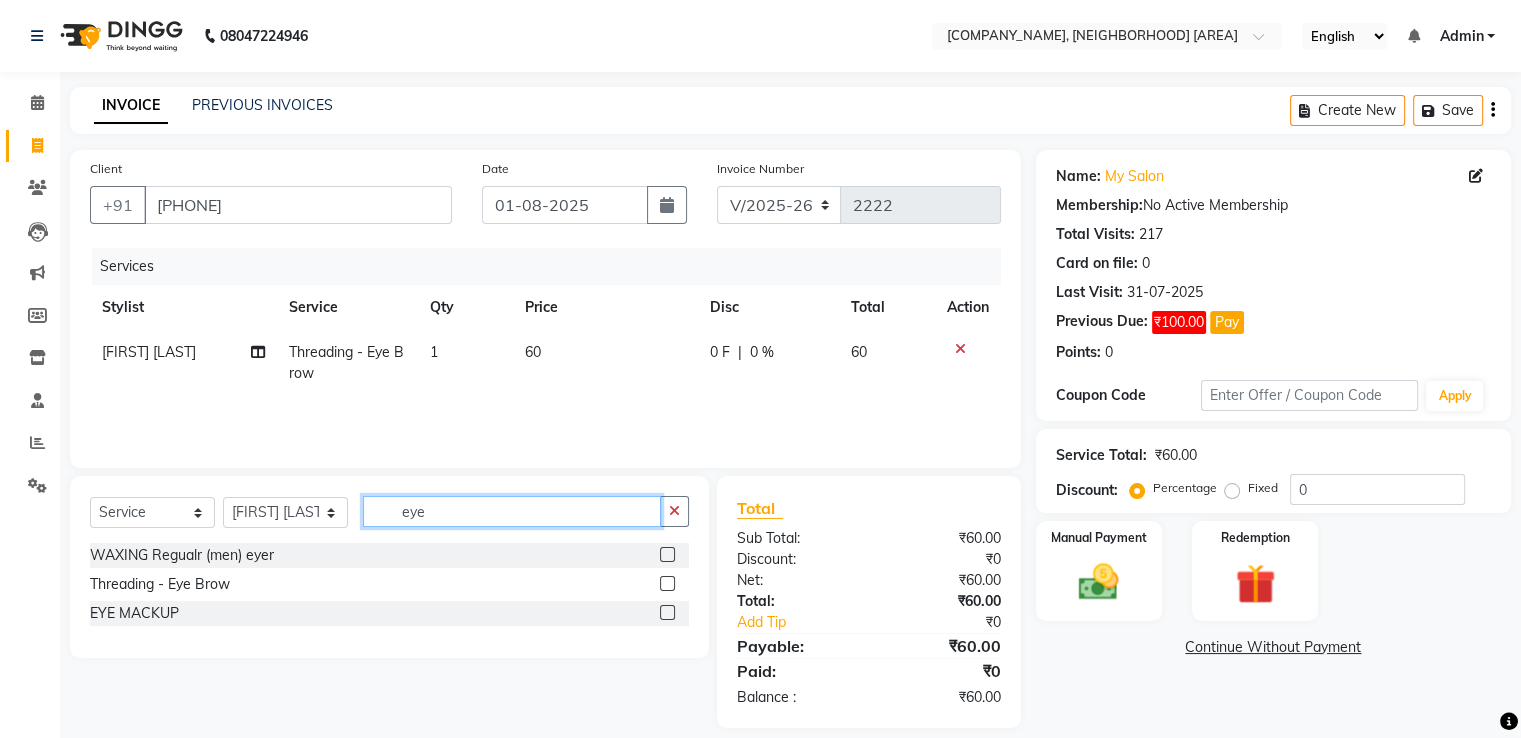 click on "eye" 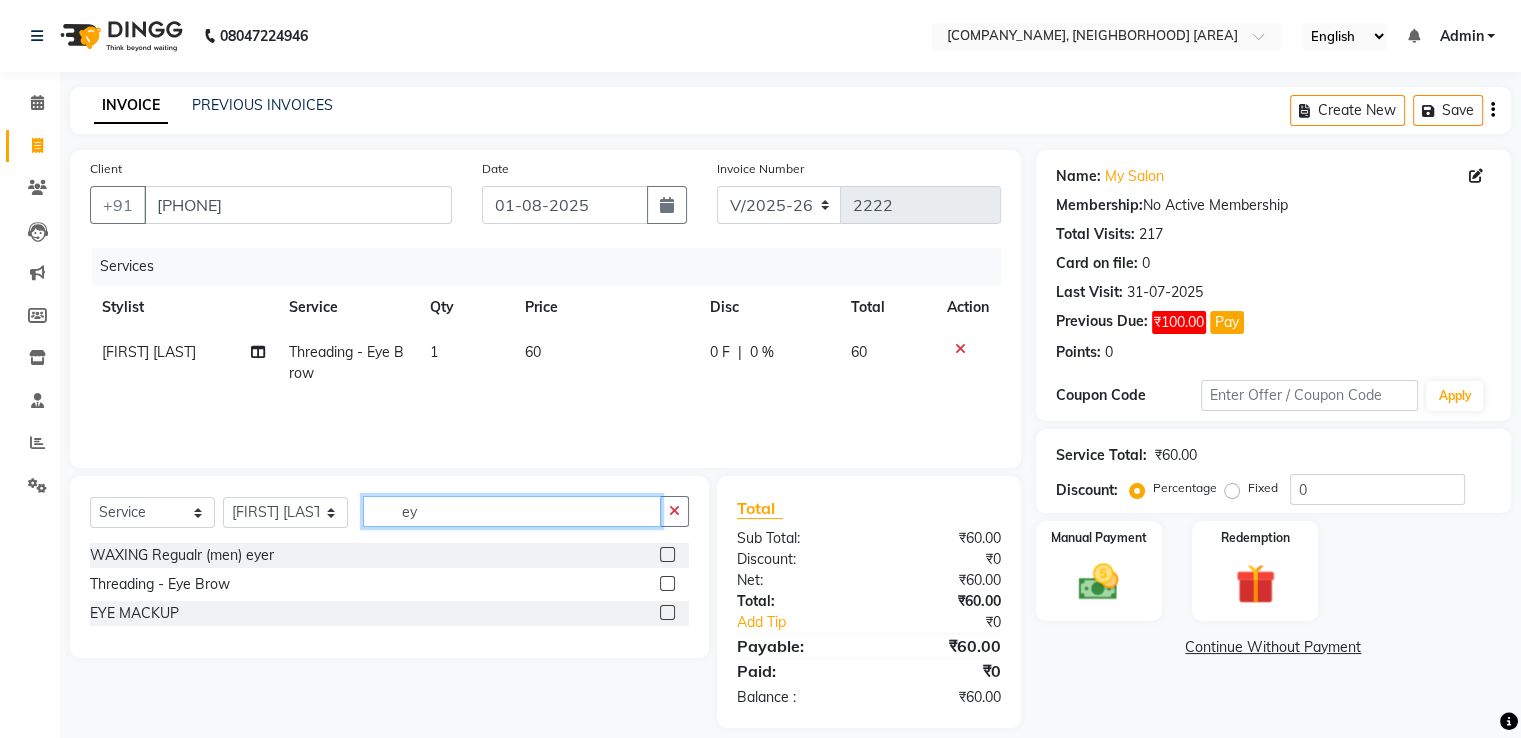 type on "e" 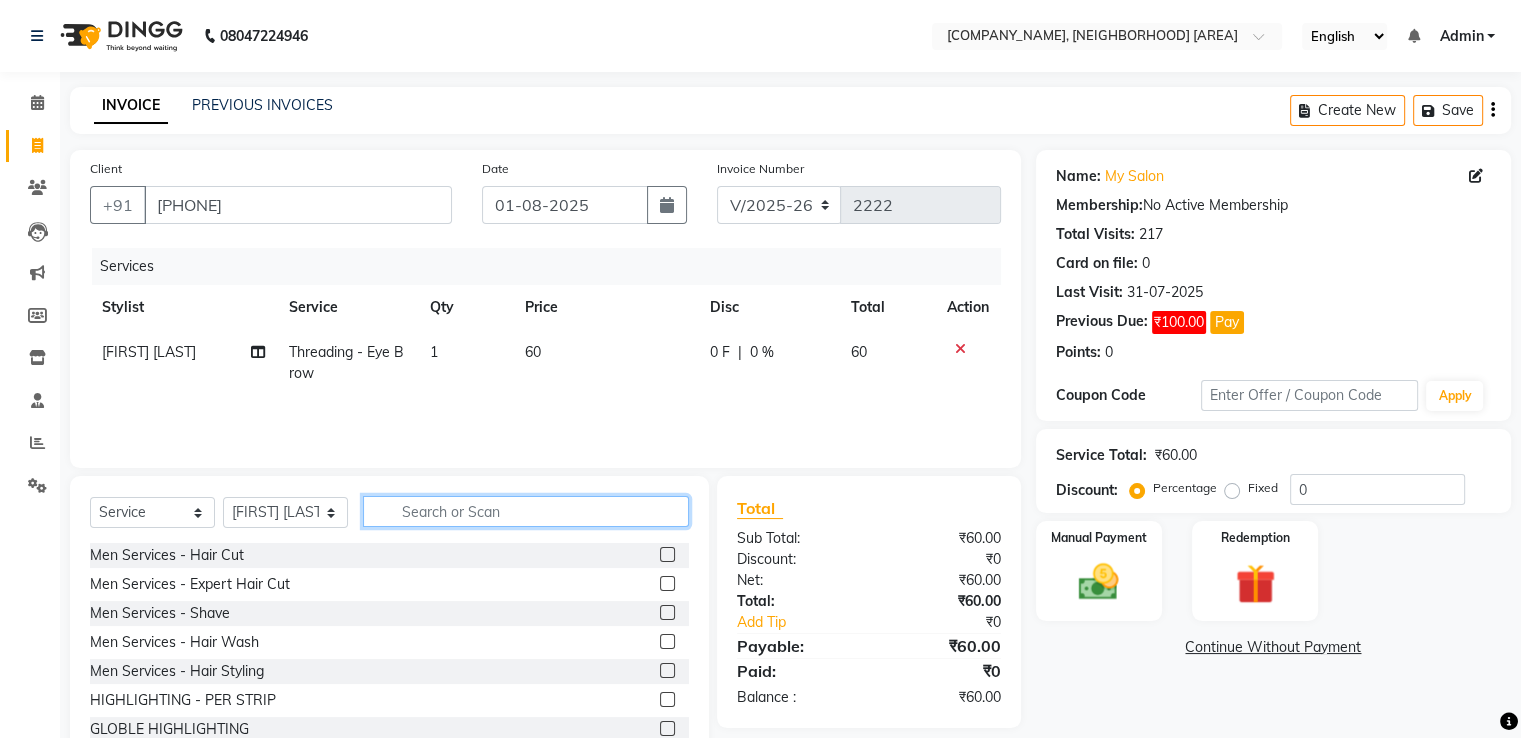 type 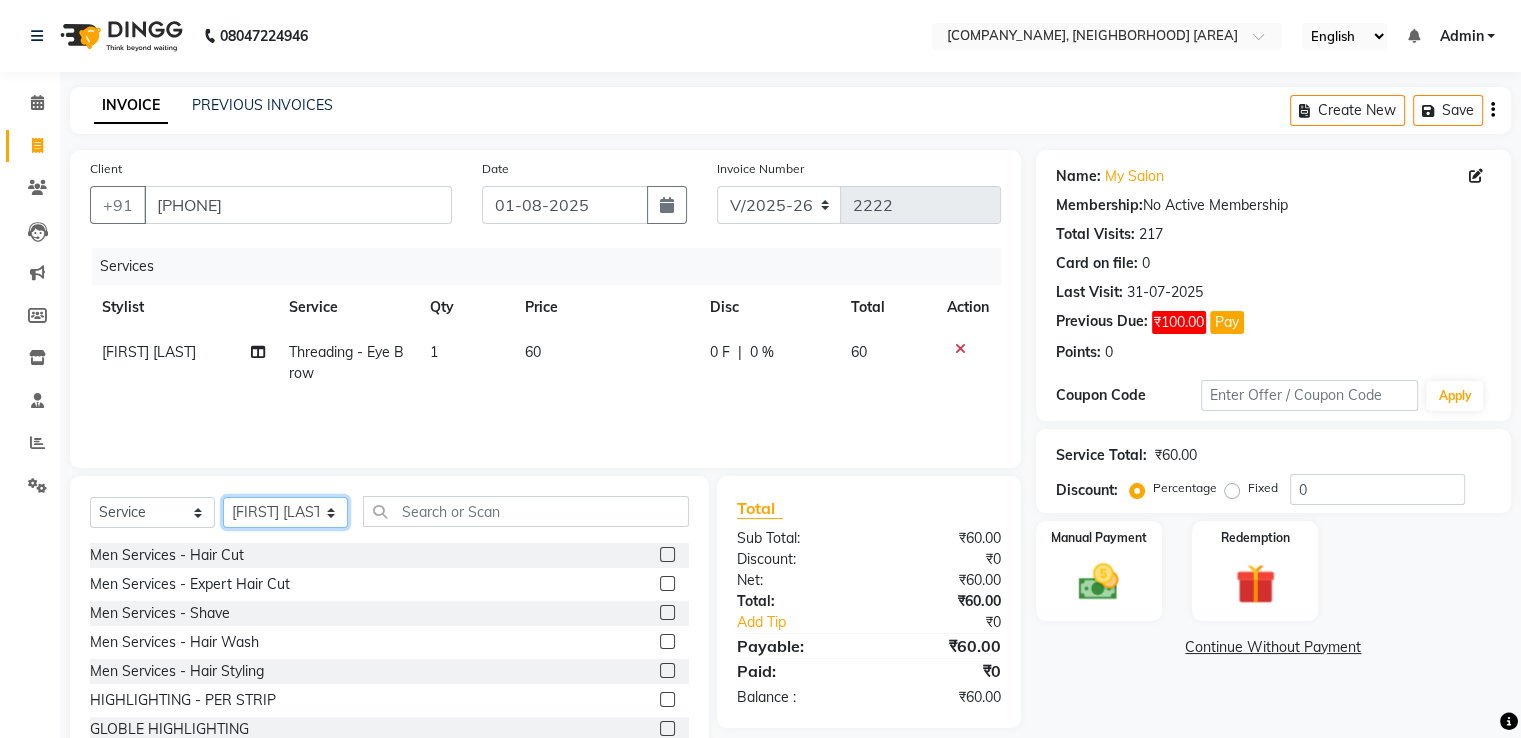 click on "Select Stylist [FIRST] [LAST] [FIRST] [LAST] [FIRST] [LAST] [FIRST] [LAST] [FIRST] [LAST] [FIRST] [LAST] [FIRST] [LAST] [FIRST] [LAST] [FIRST] [LAST] [FIRST] [LAST] [FIRST] [LAST] [FIRST] [LAST] [FIRST] [LAST]" 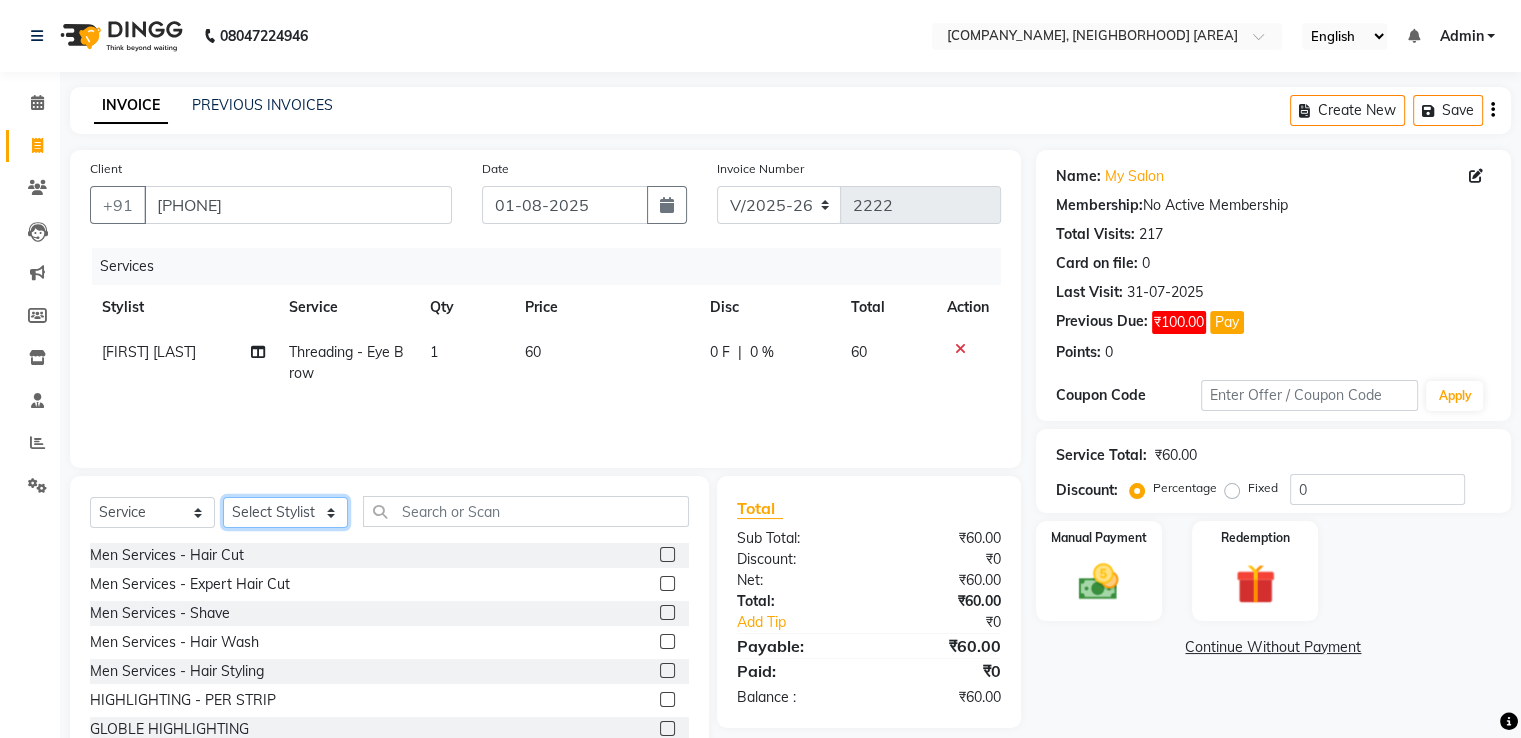 click on "Select Stylist [FIRST] [LAST] [FIRST] [LAST] [FIRST] [LAST] [FIRST] [LAST] [FIRST] [LAST] [FIRST] [LAST] [FIRST] [LAST] [FIRST] [LAST] [FIRST] [LAST] [FIRST] [LAST] [FIRST] [LAST] [FIRST] [LAST] [FIRST] [LAST]" 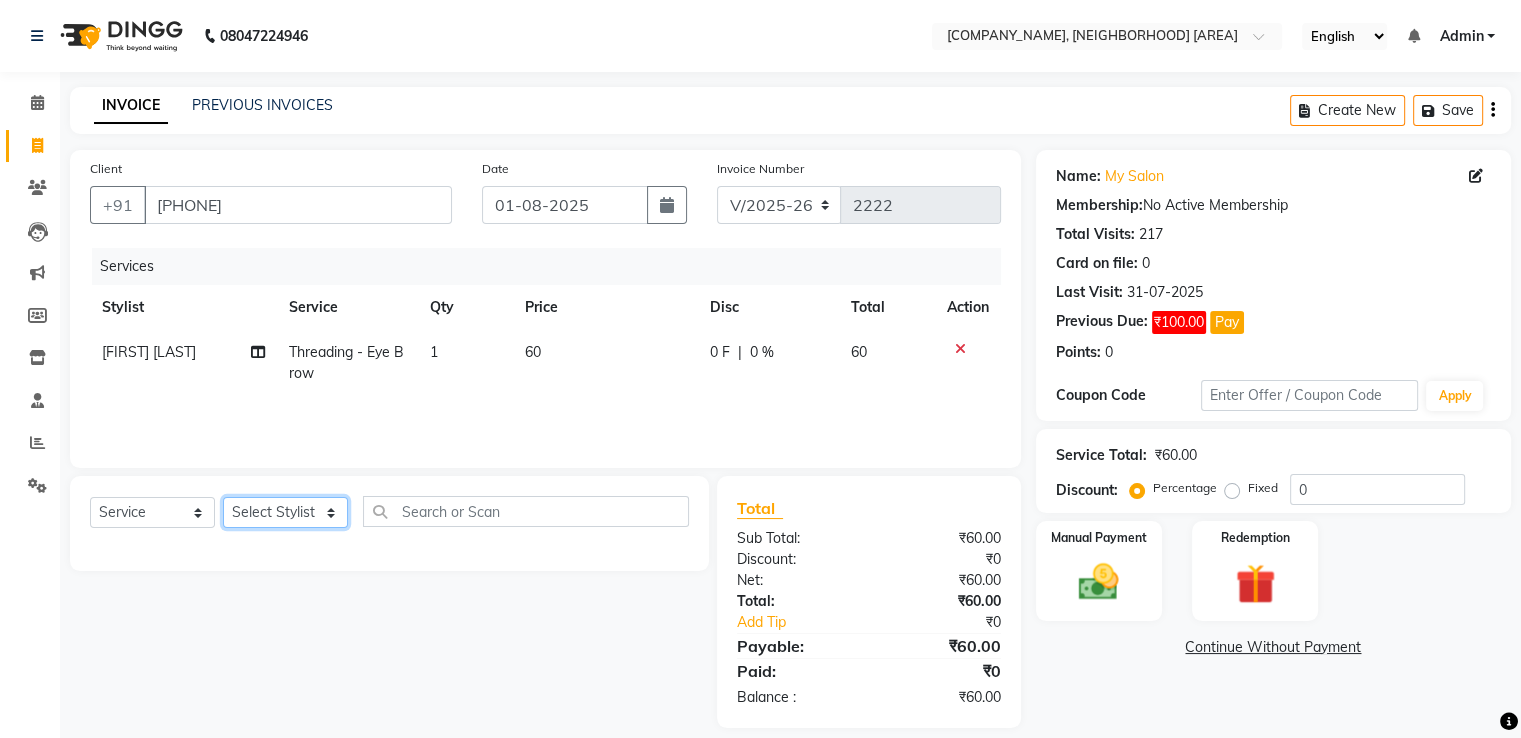 click on "Select Stylist [FIRST] [LAST] [FIRST] [LAST] [FIRST] [LAST] [FIRST] [LAST] [FIRST] [LAST] [FIRST] [LAST] [FIRST] [LAST] [FIRST] [LAST] [FIRST] [LAST] [FIRST] [LAST] [FIRST] [LAST] [FIRST] [LAST] [FIRST] [LAST]" 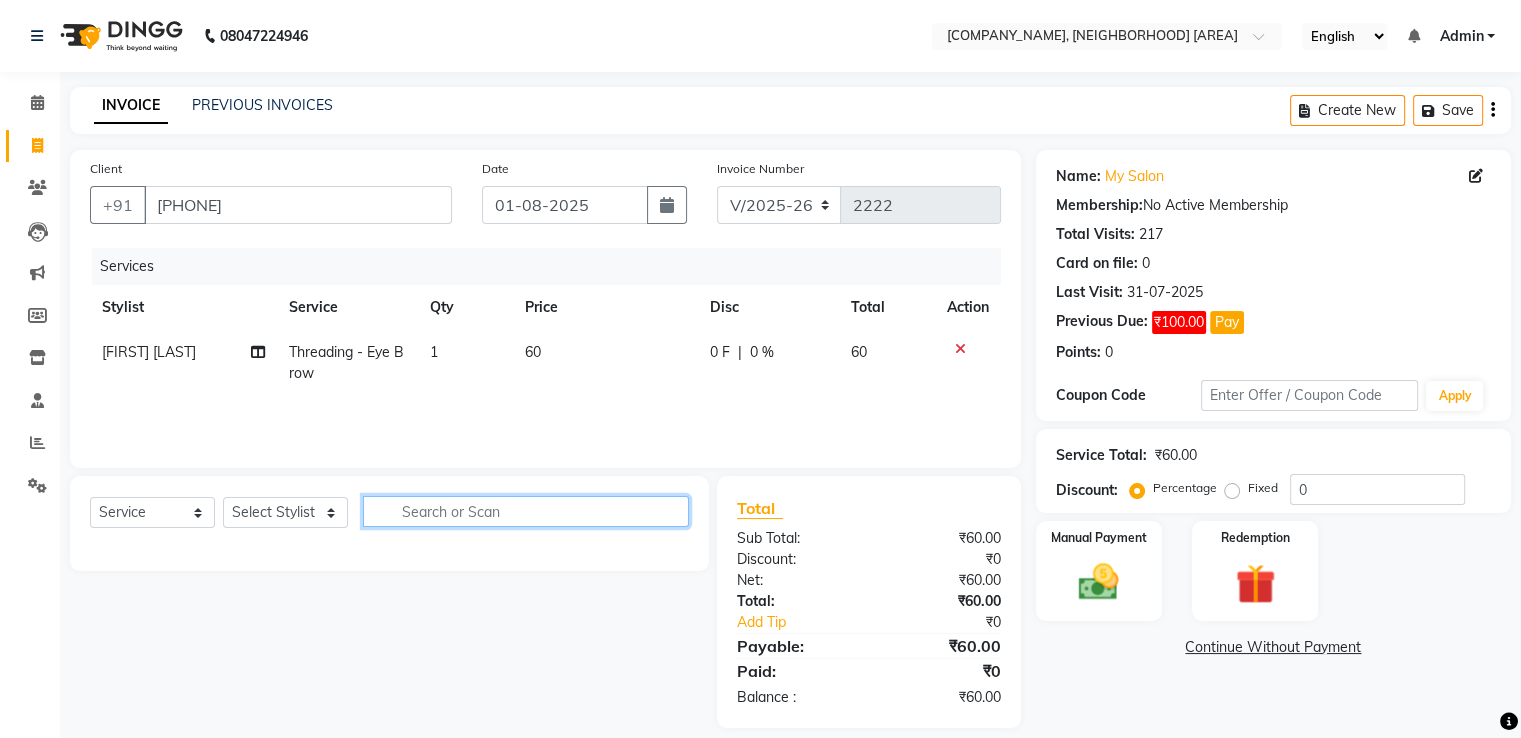 click 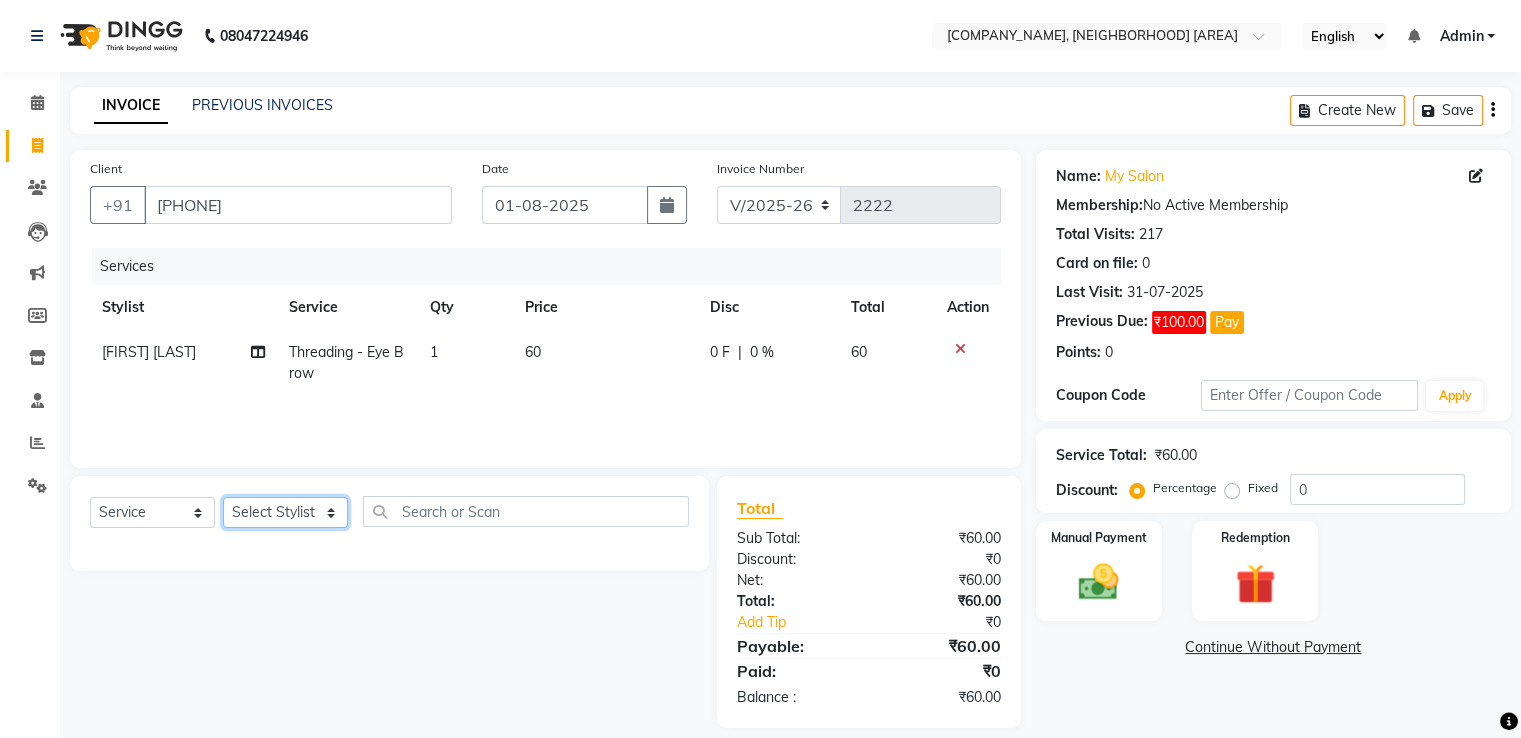click on "Select Stylist [FIRST] [LAST] [FIRST] [LAST] [FIRST] [LAST] [FIRST] [LAST] [FIRST] [LAST] [FIRST] [LAST] [FIRST] [LAST] [FIRST] [LAST] [FIRST] [LAST] [FIRST] [LAST] [FIRST] [LAST] [FIRST] [LAST] [FIRST] [LAST]" 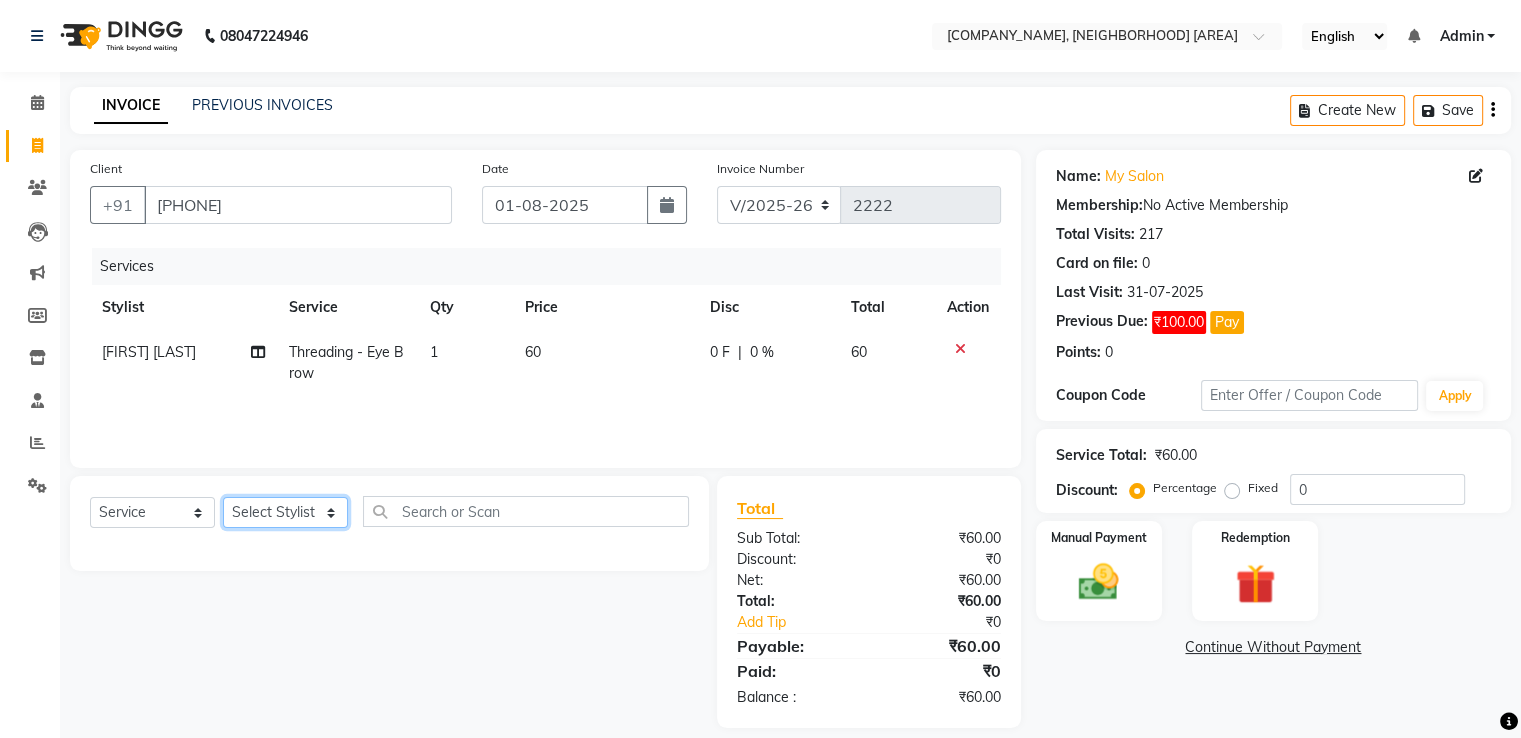 select on "47949" 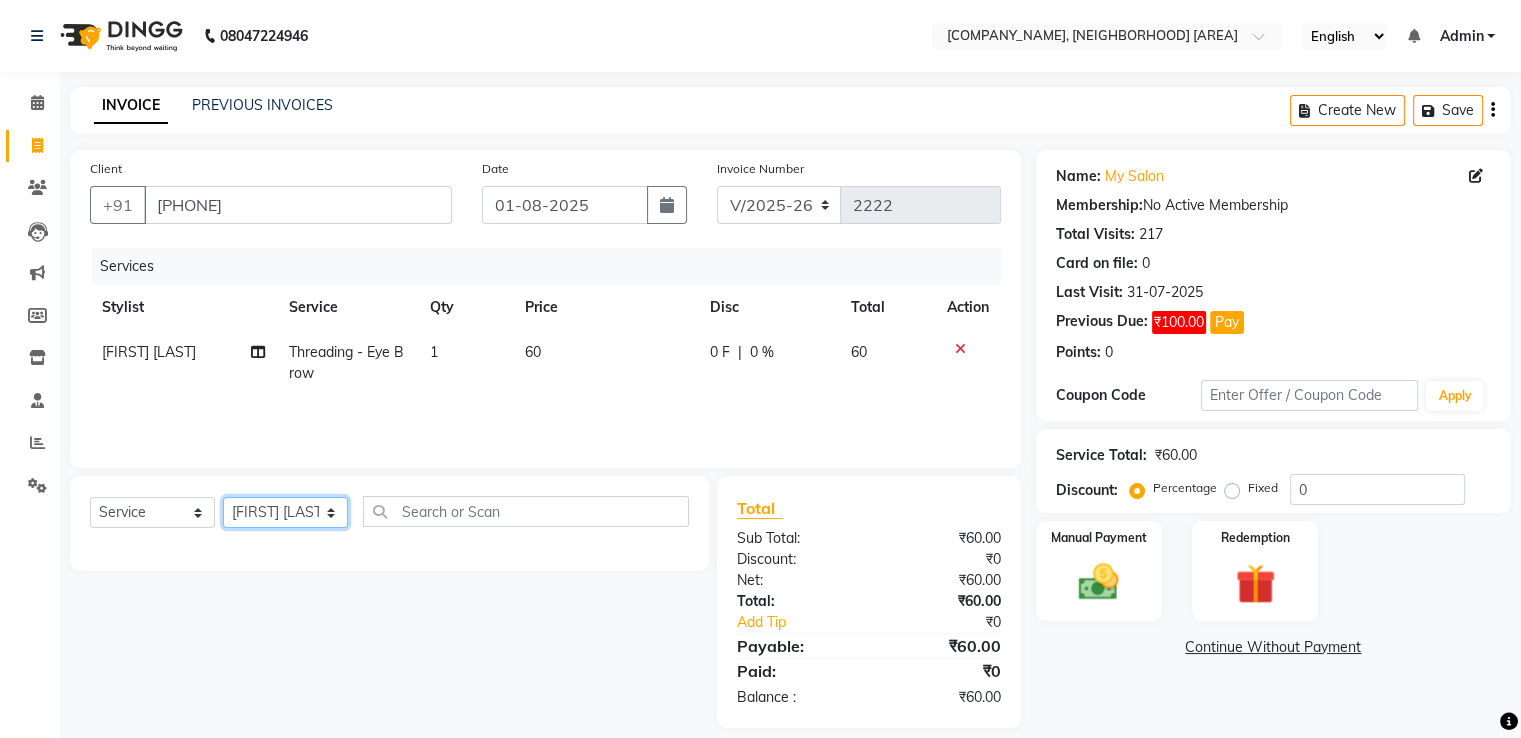 click on "Select Stylist [FIRST] [LAST] [FIRST] [LAST] [FIRST] [LAST] [FIRST] [LAST] [FIRST] [LAST] [FIRST] [LAST] [FIRST] [LAST] [FIRST] [LAST] [FIRST] [LAST] [FIRST] [LAST] [FIRST] [LAST] [FIRST] [LAST] [FIRST] [LAST]" 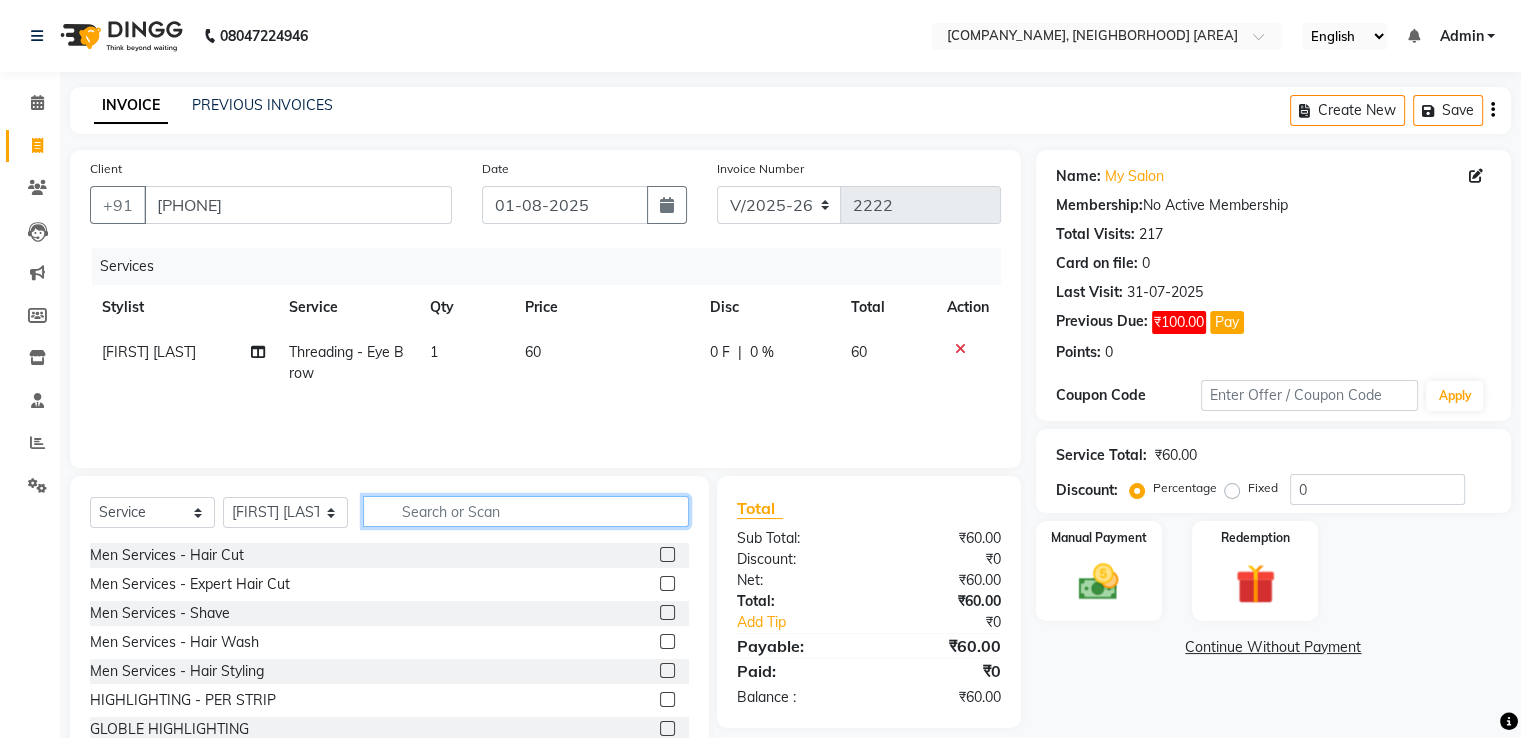 click 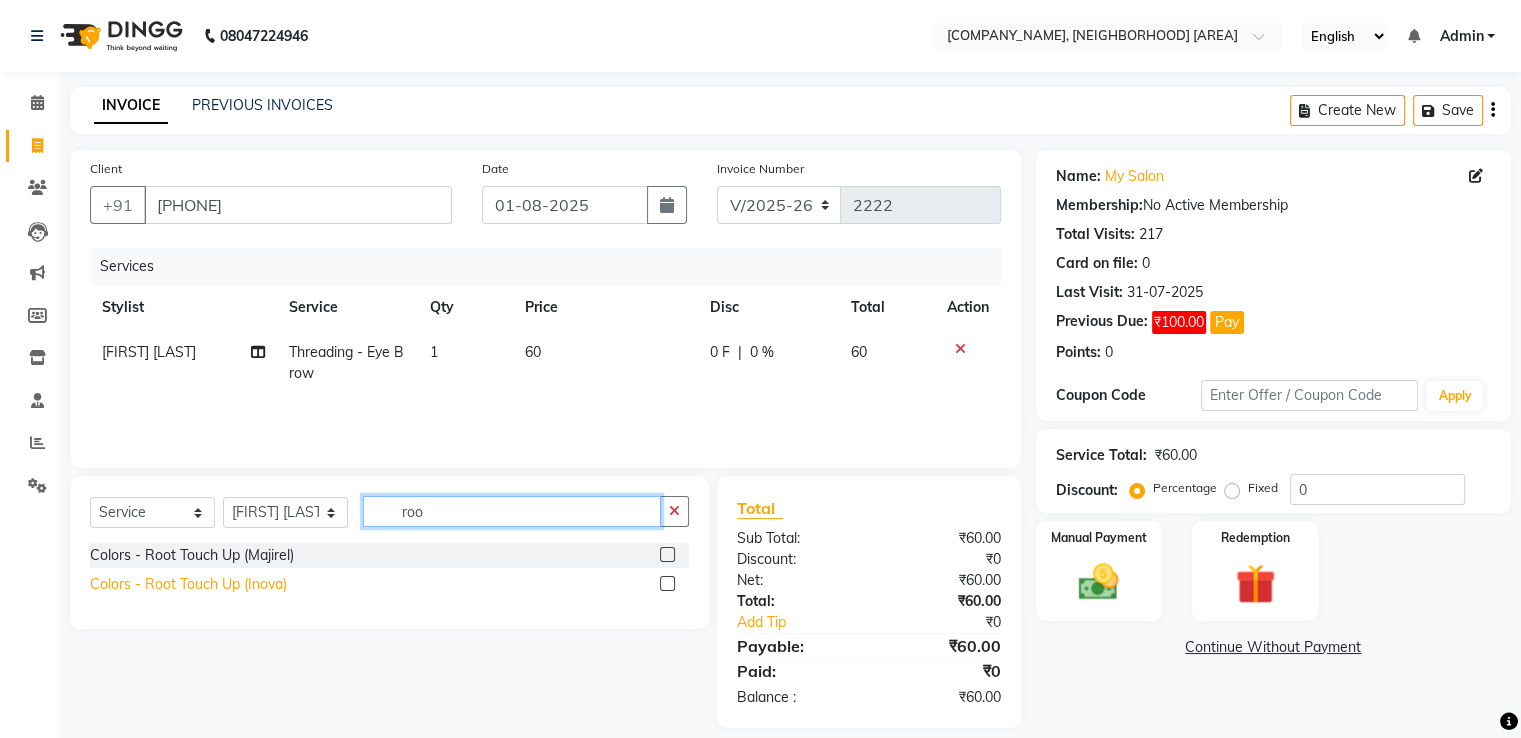 type on "roo" 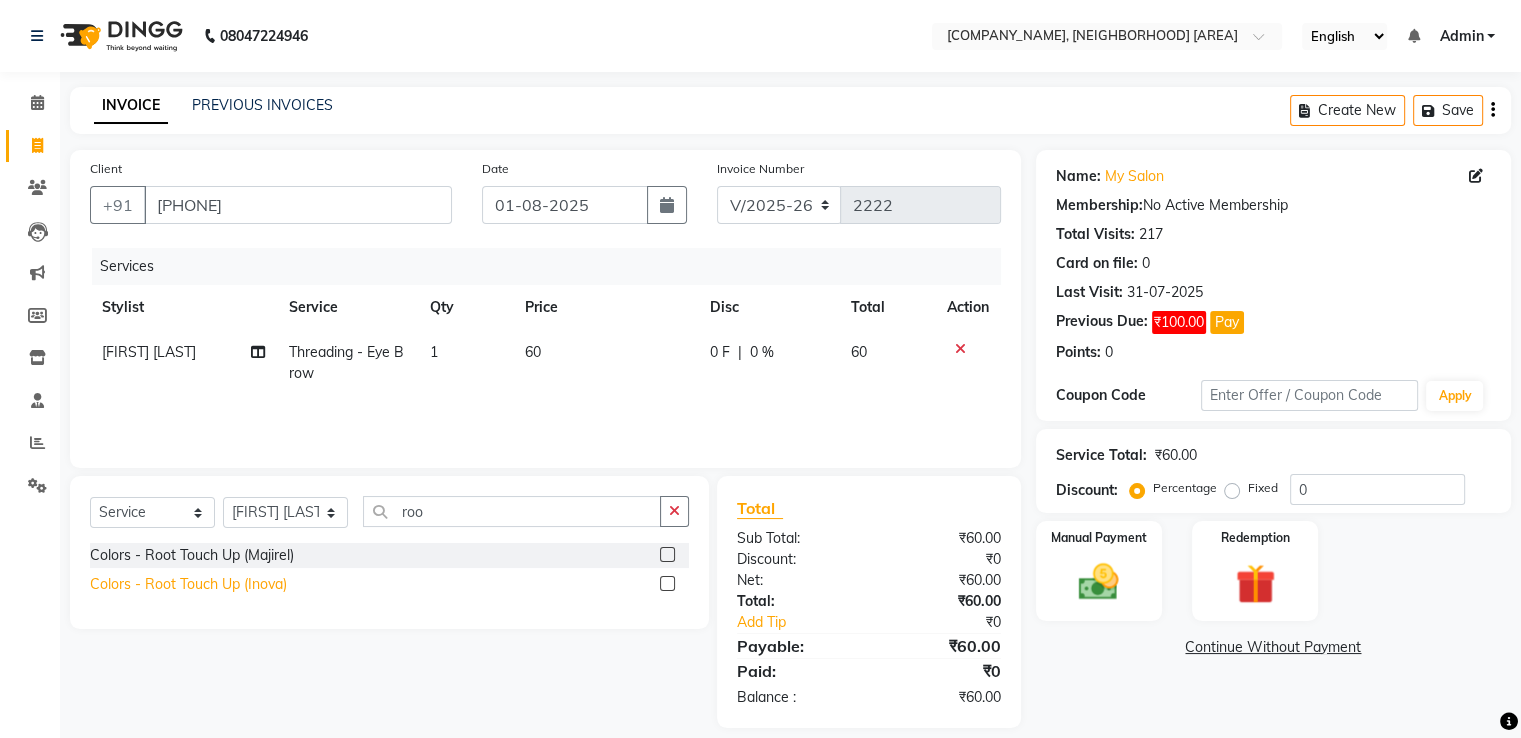 click on "Colors  - Root Touch Up (Inova)" 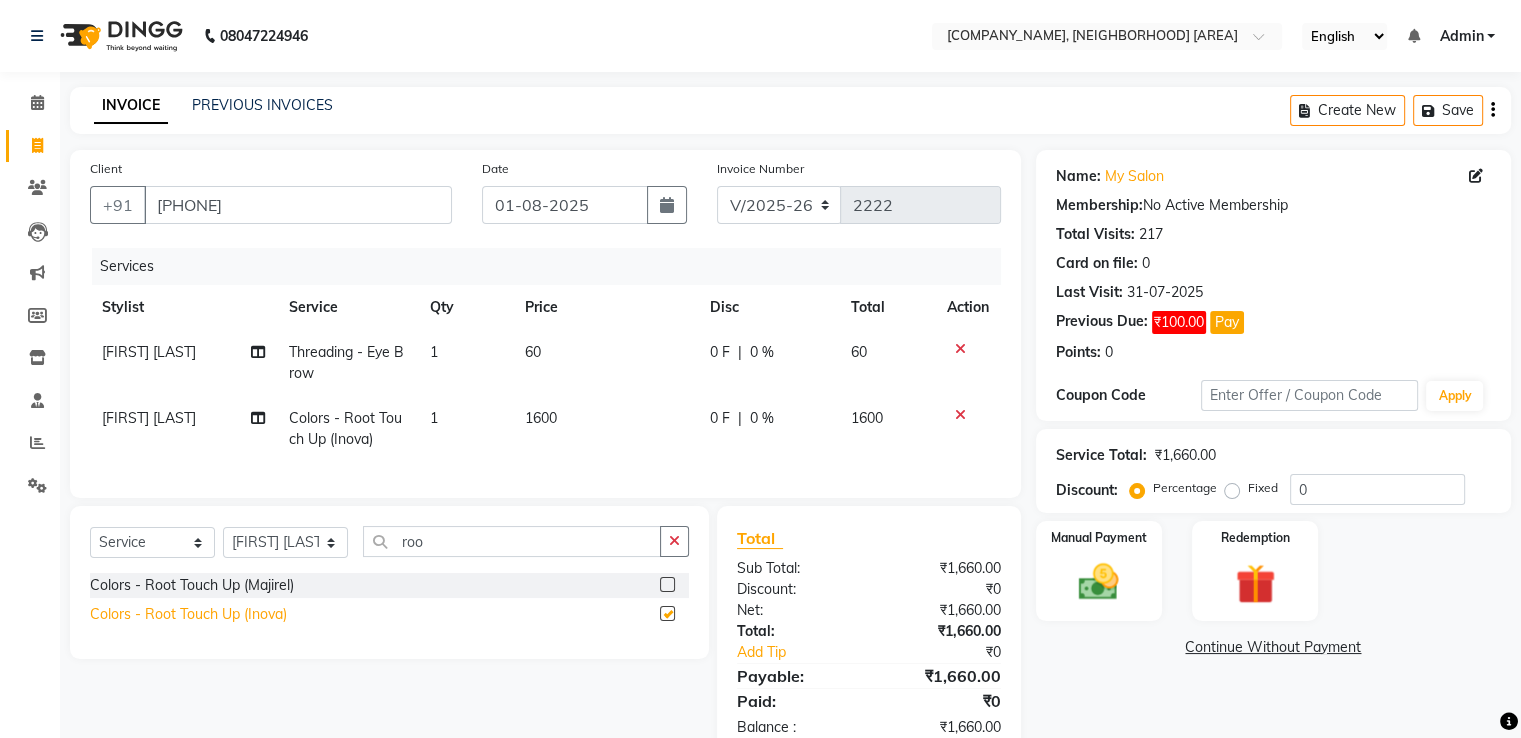 checkbox on "false" 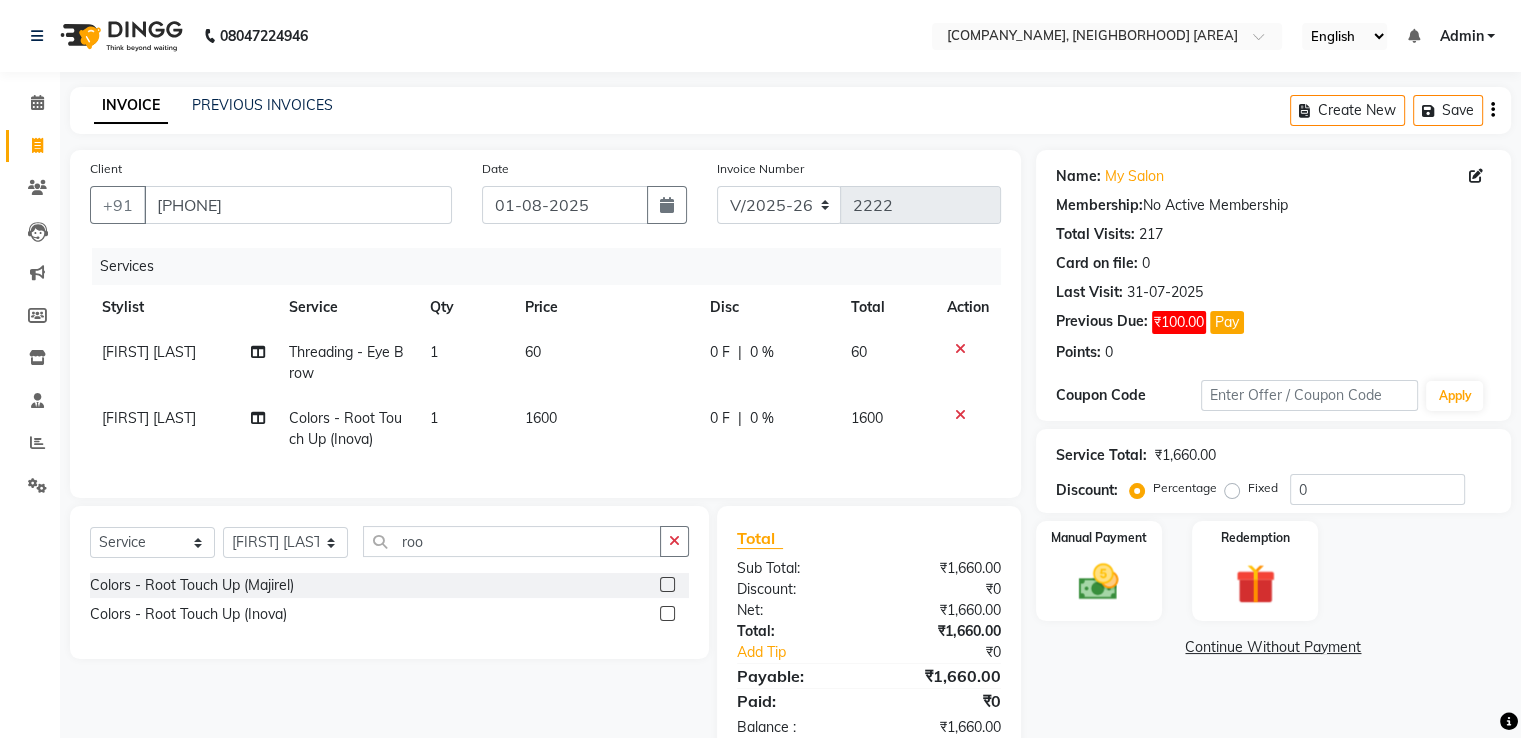 click on "1600" 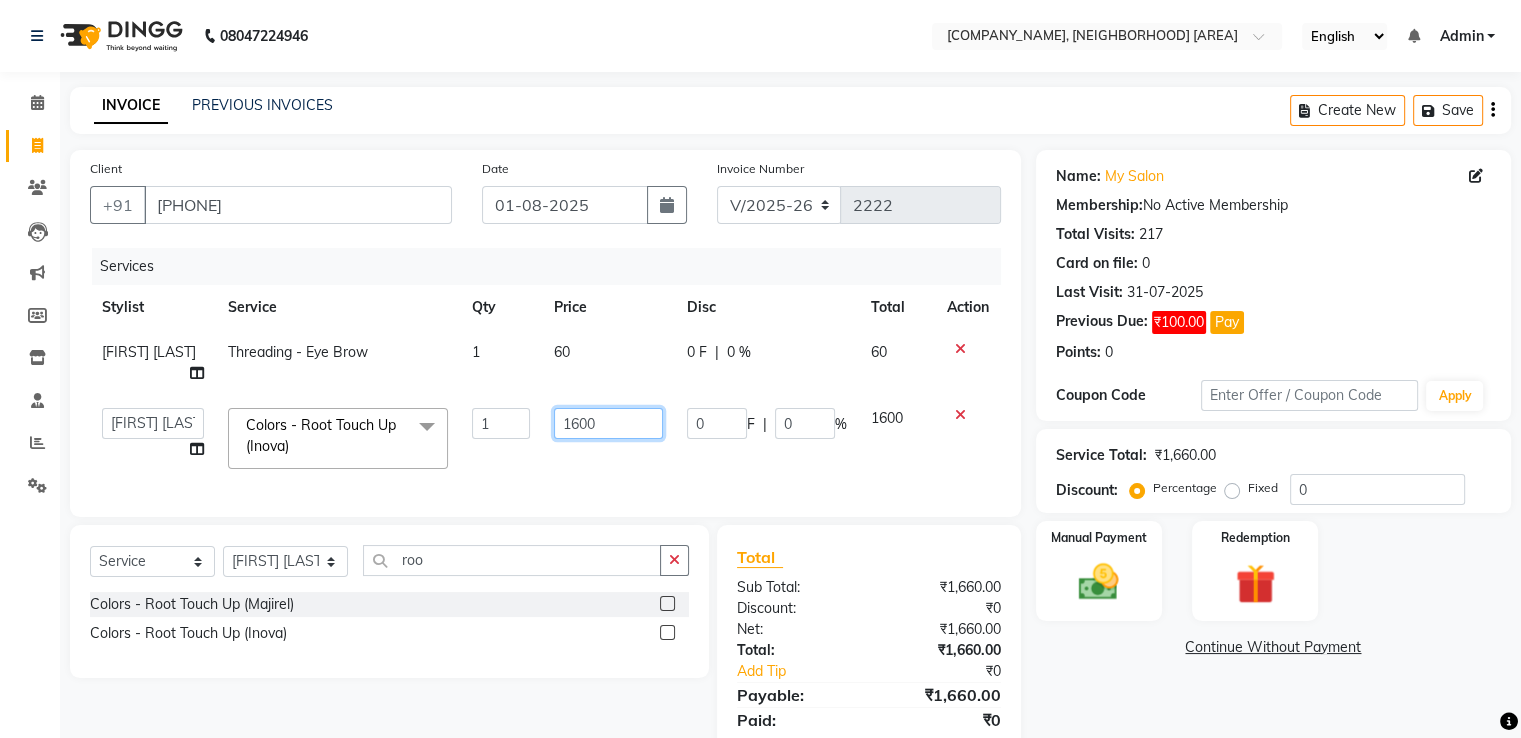 click on "1600" 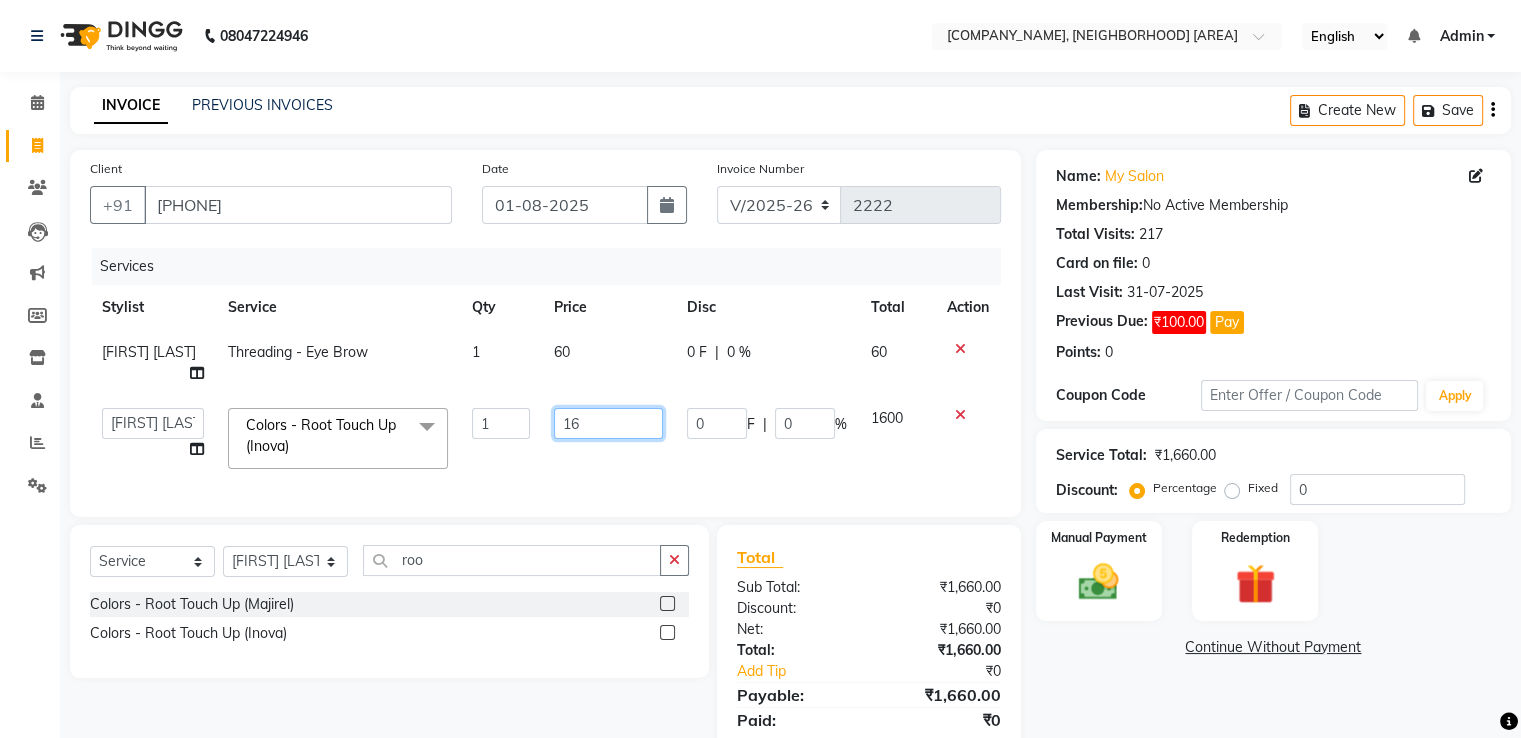 type on "1" 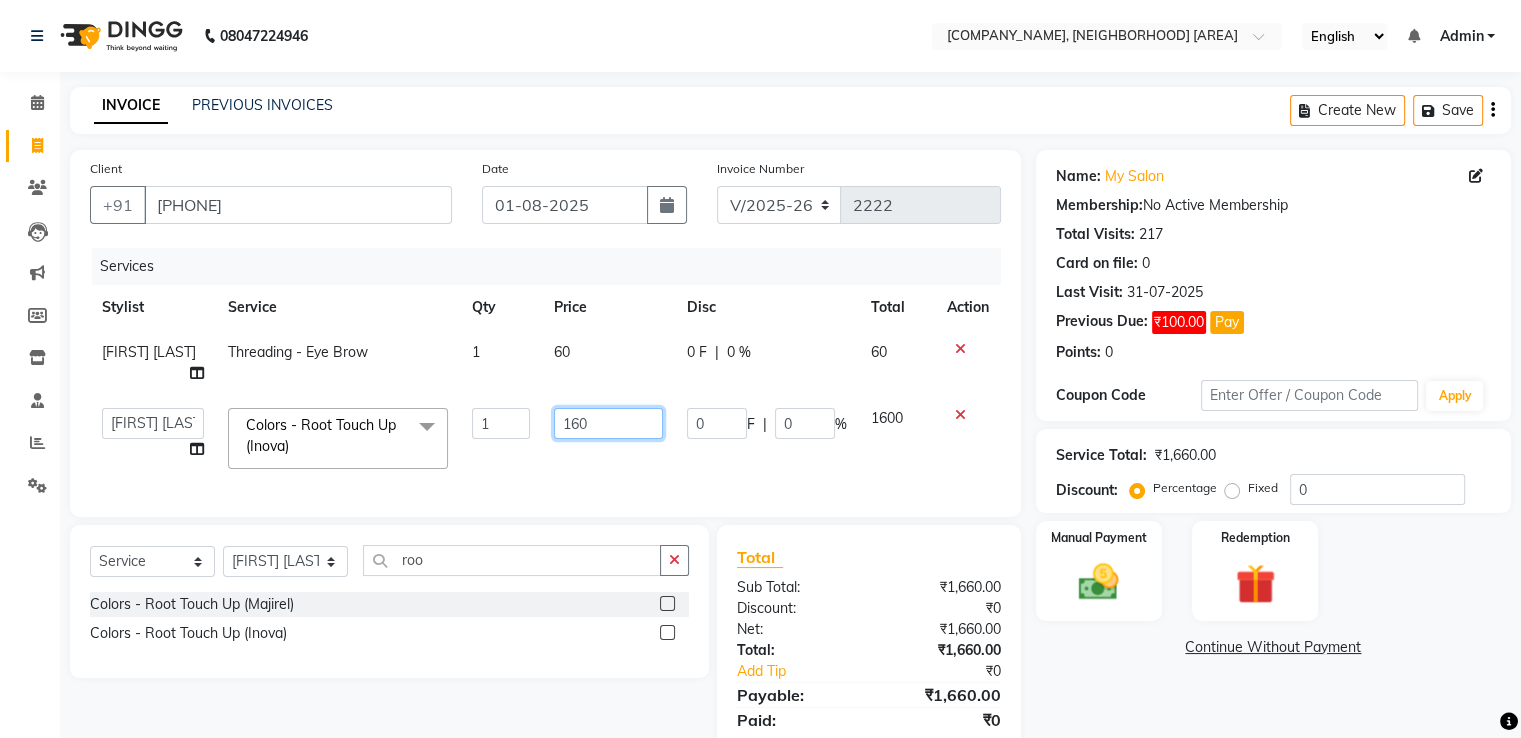 type on "1600" 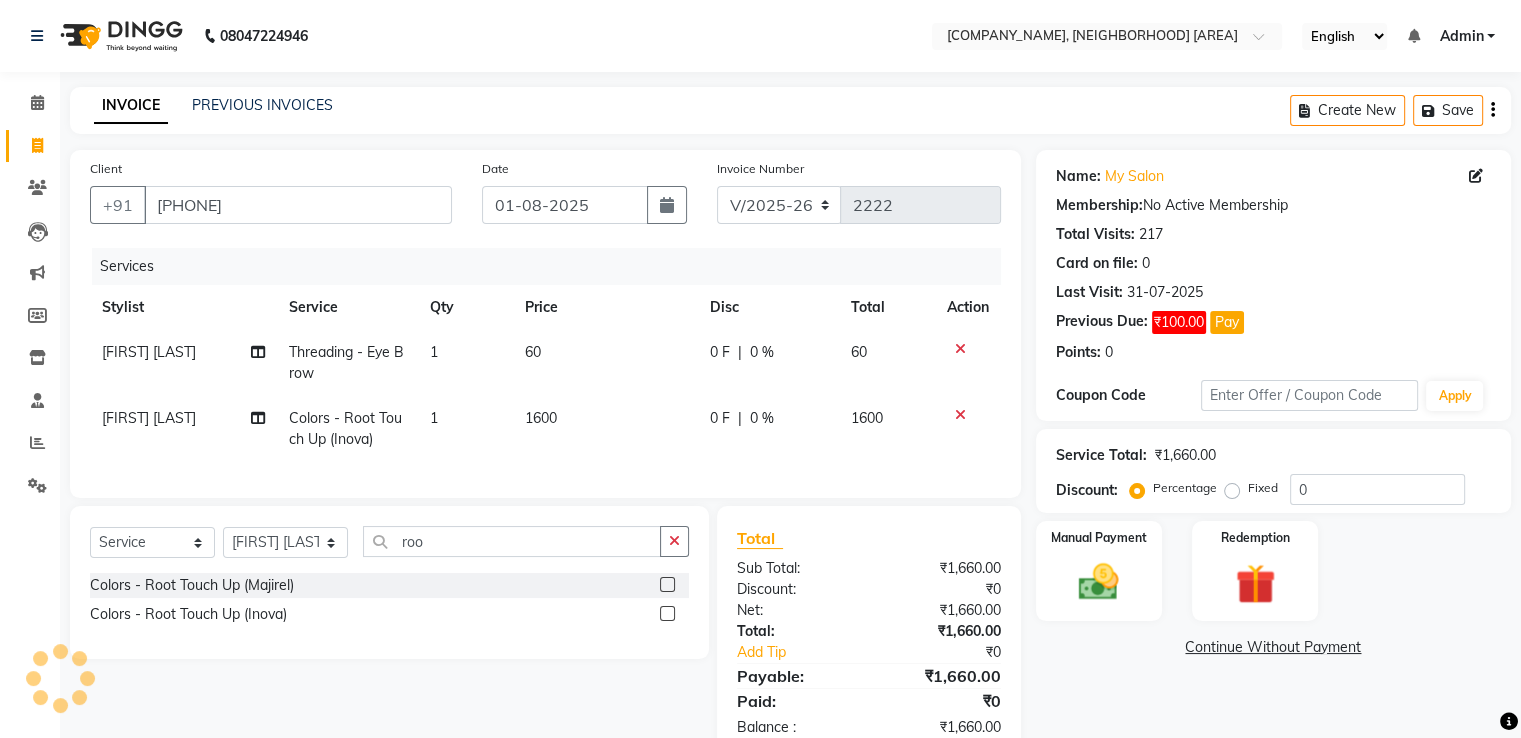 click on "0 F | 0 %" 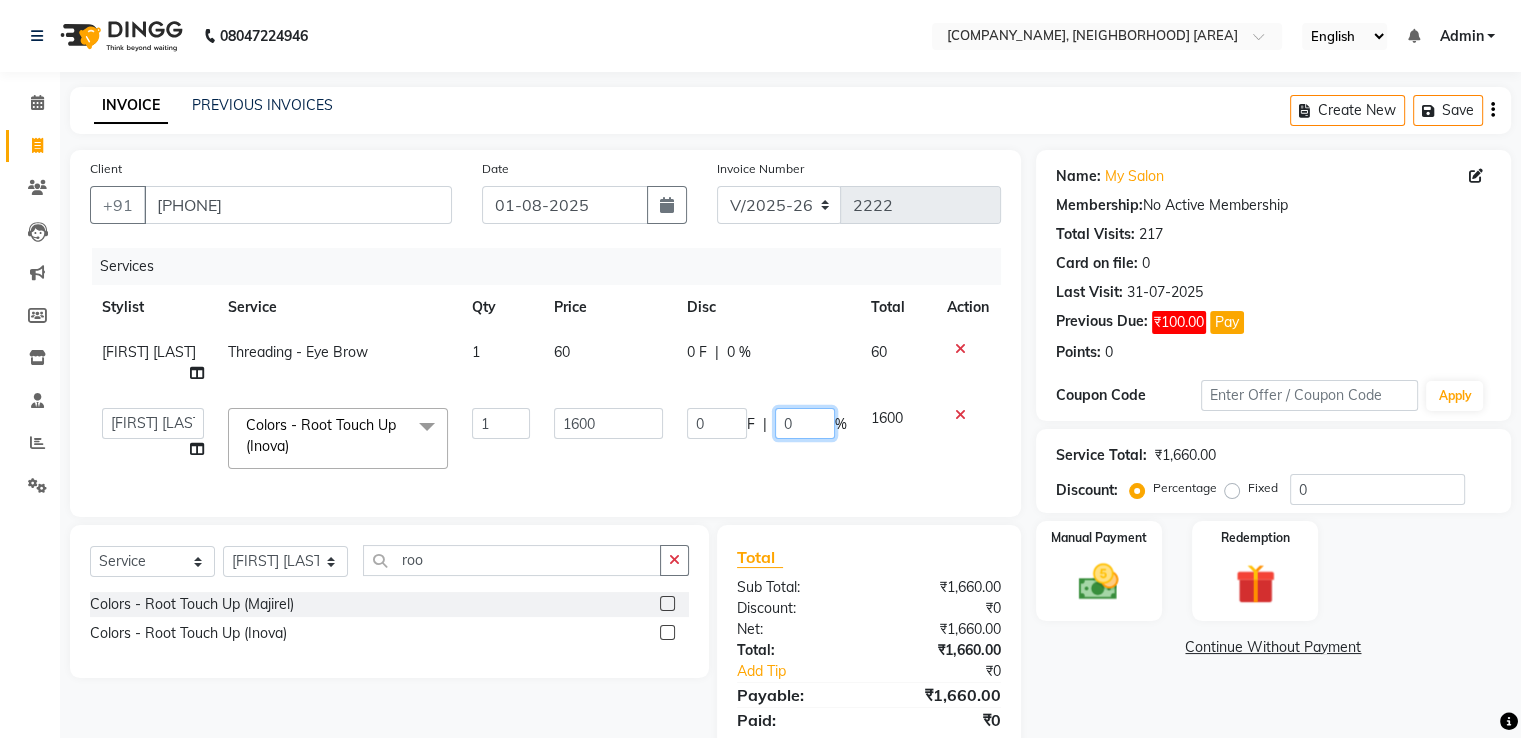 click on "0" 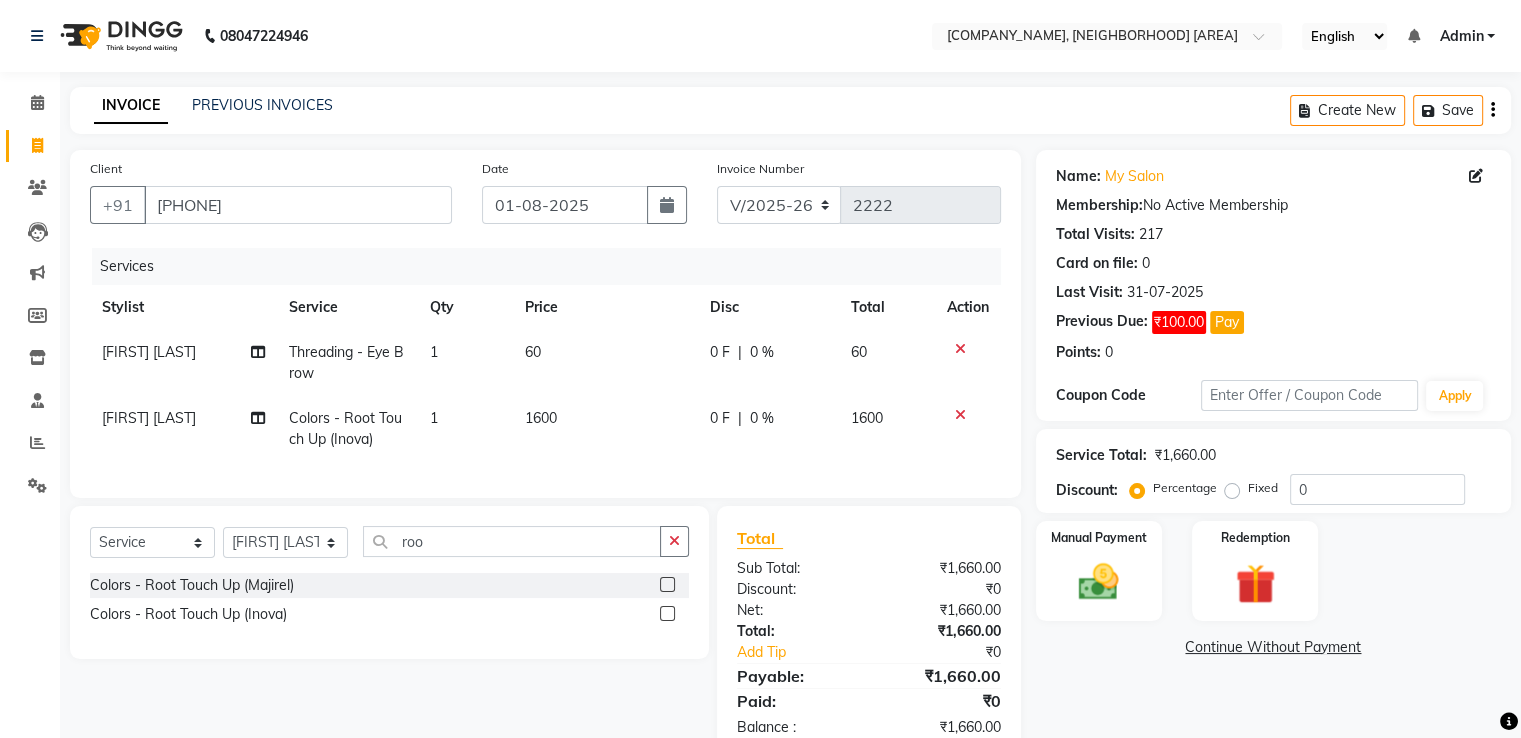 click on "1600" 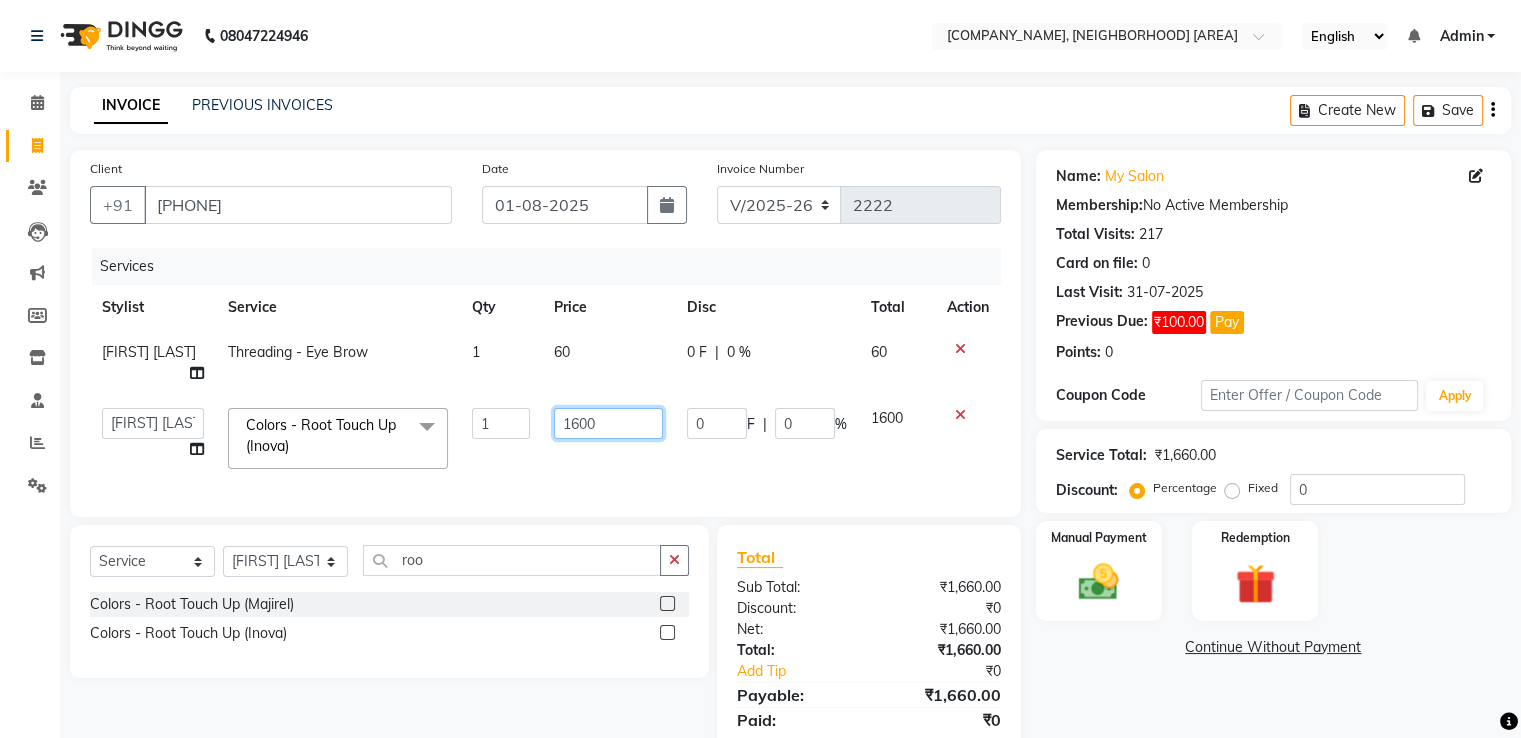 click on "1600" 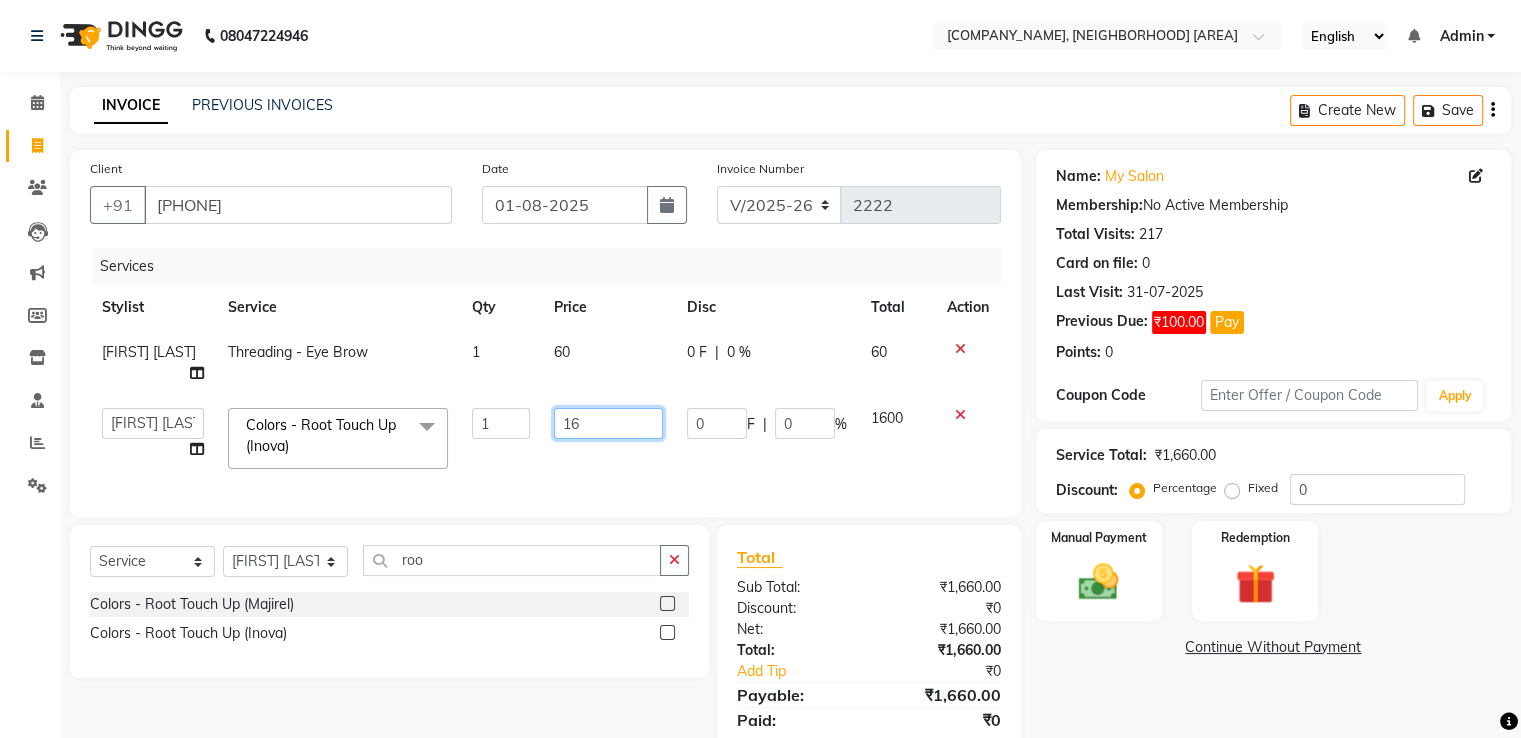 type on "1" 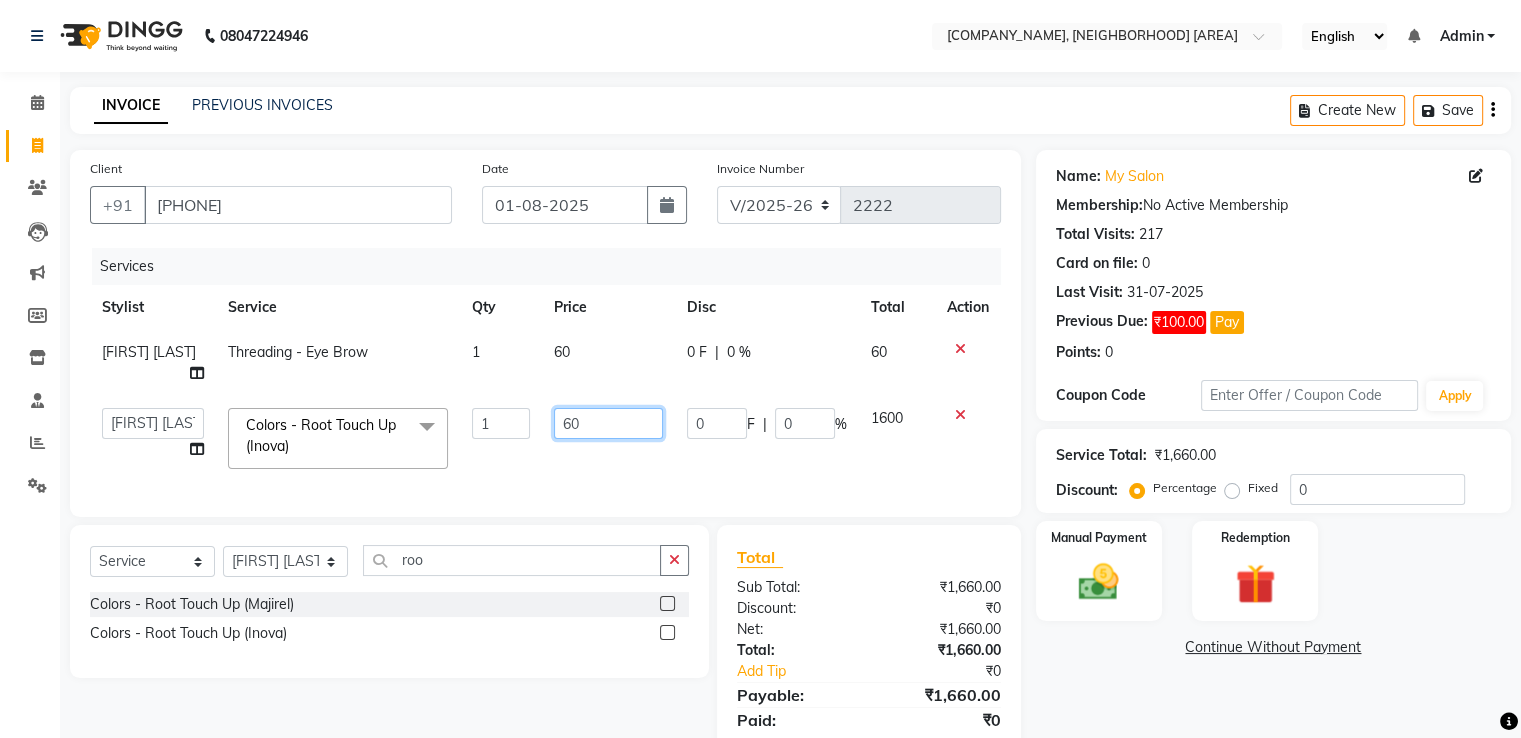 type on "600" 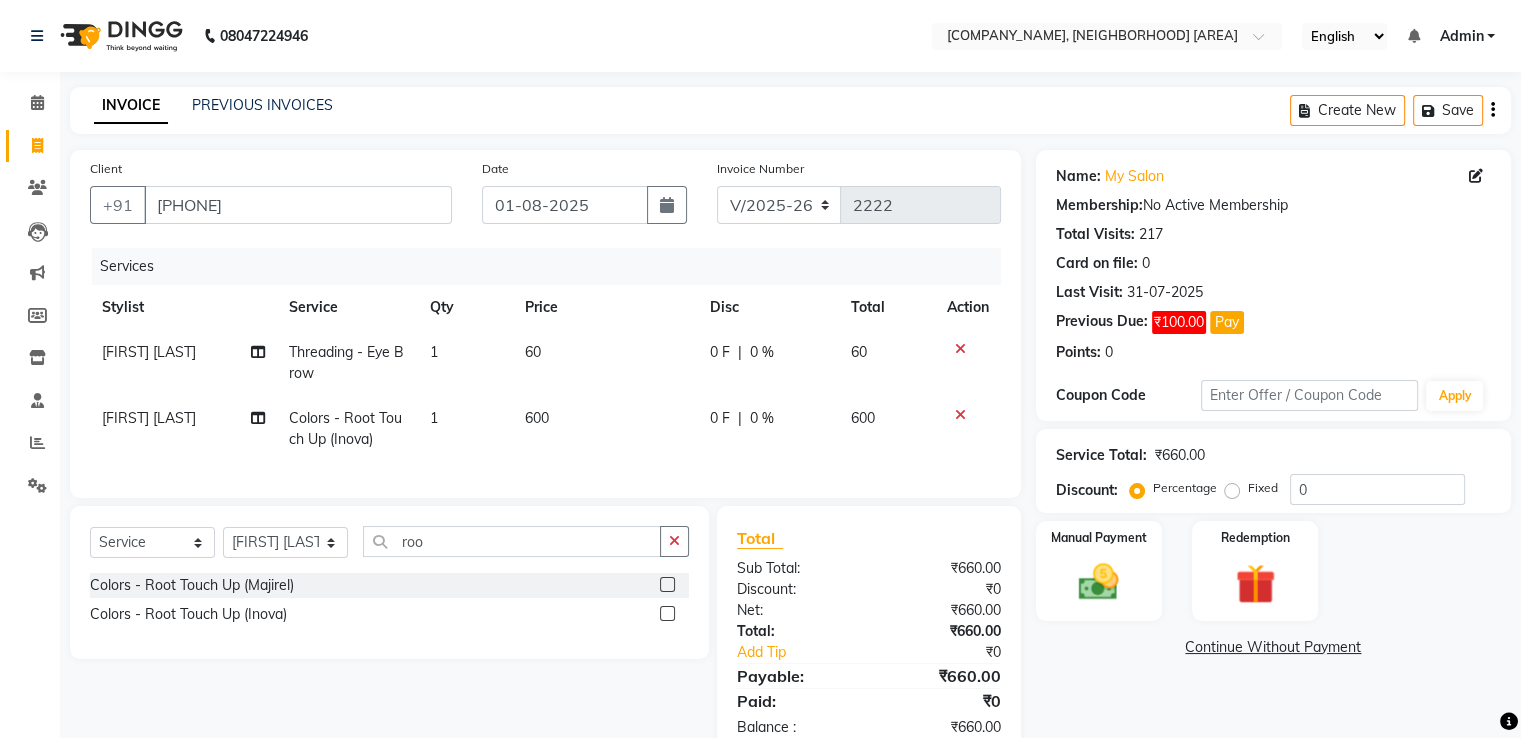 click on "₹660.00" 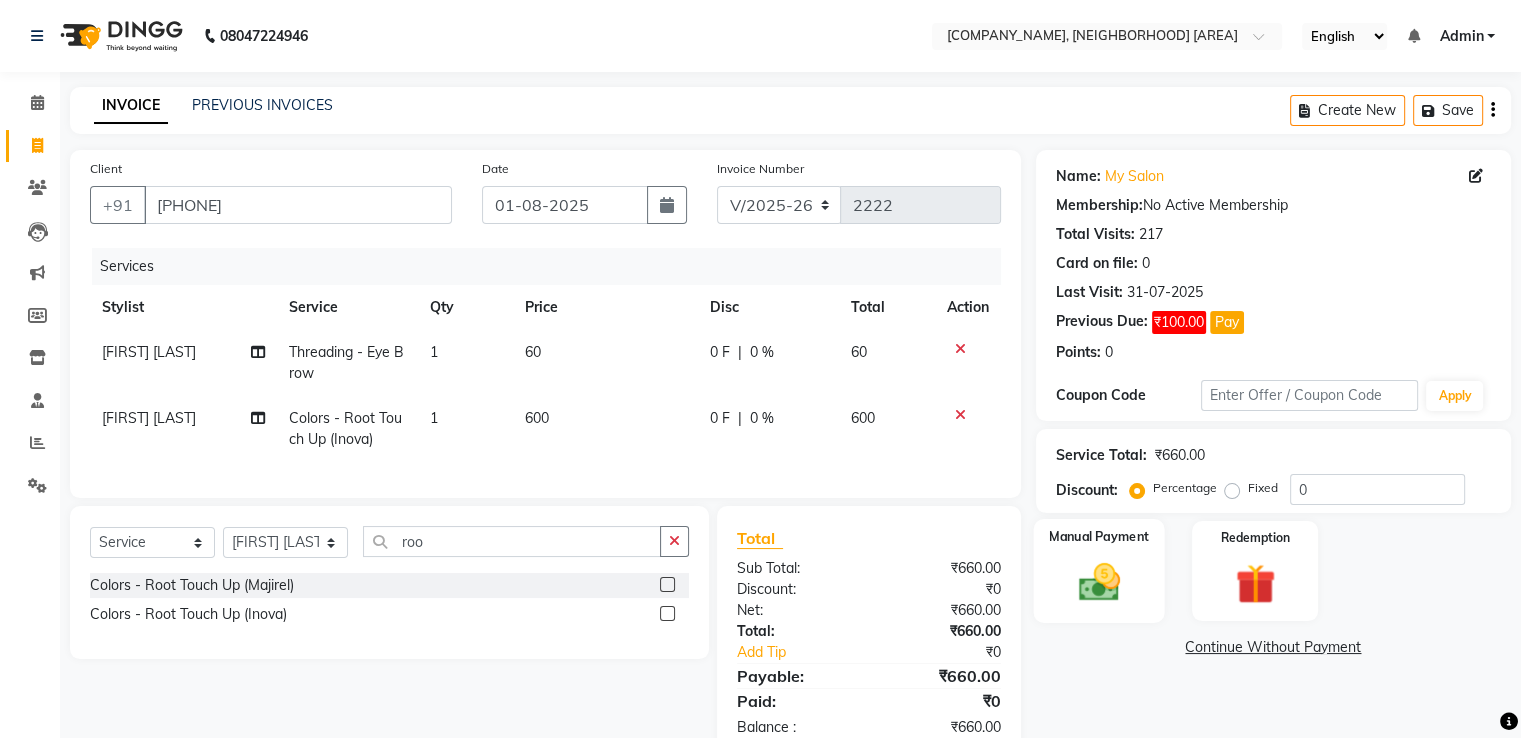 click 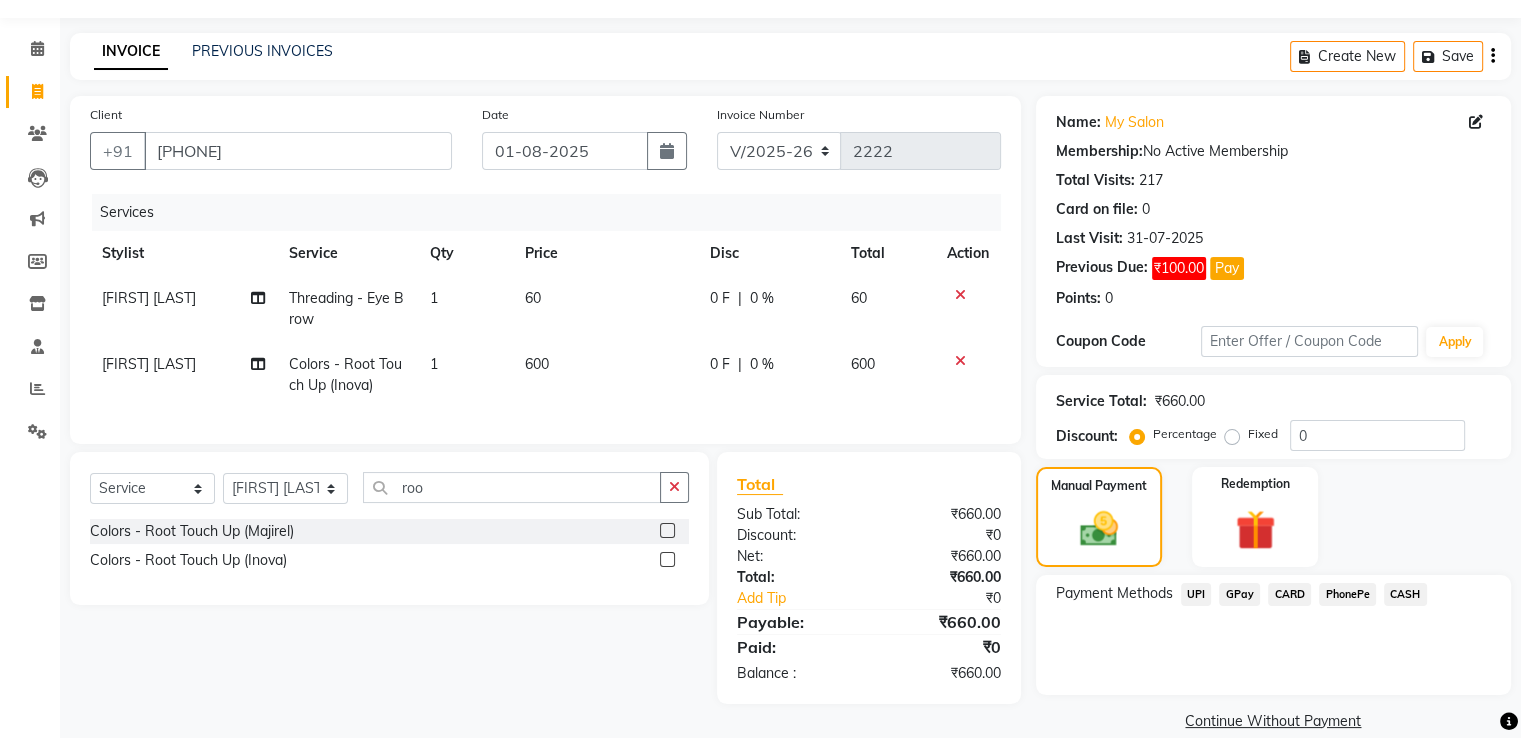 scroll, scrollTop: 81, scrollLeft: 0, axis: vertical 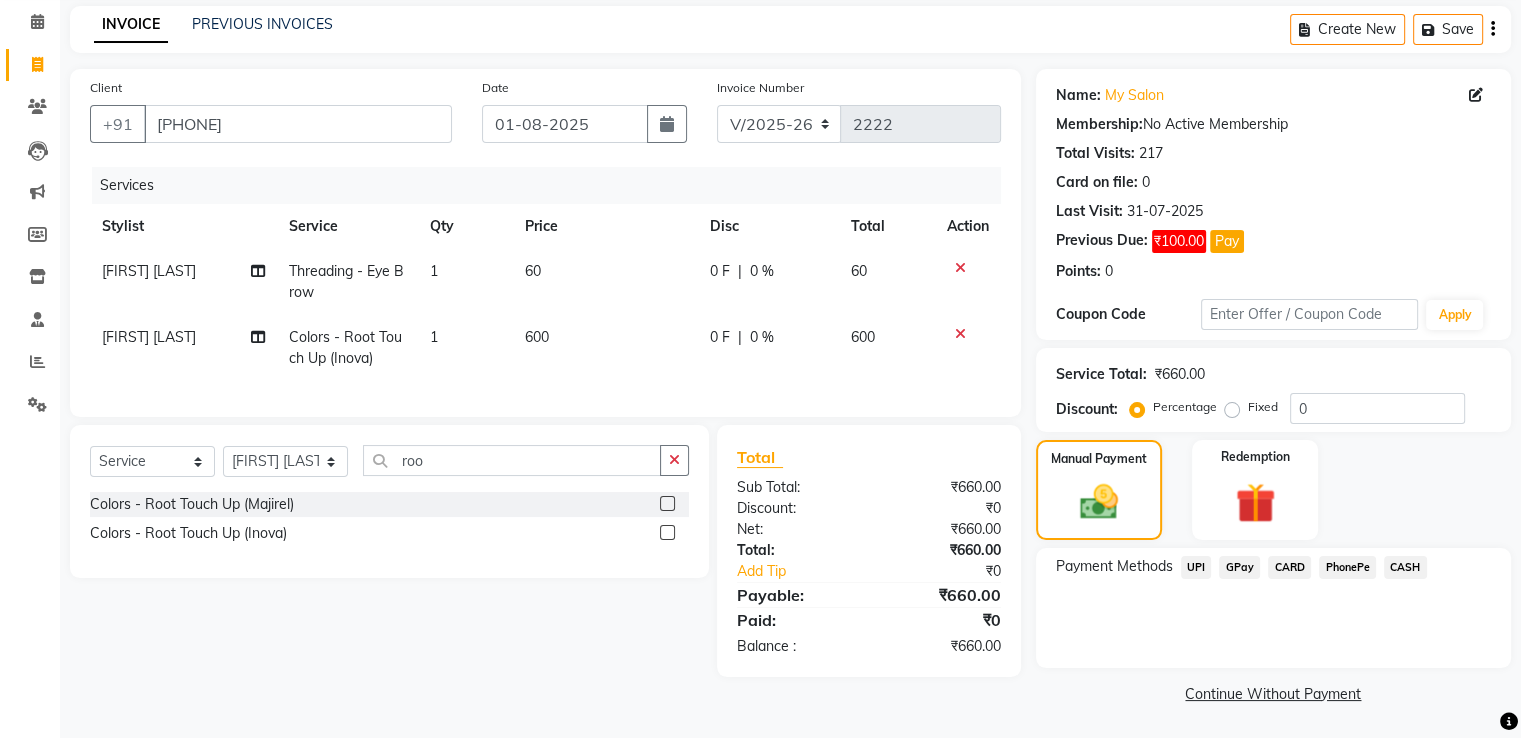 click on "CASH" 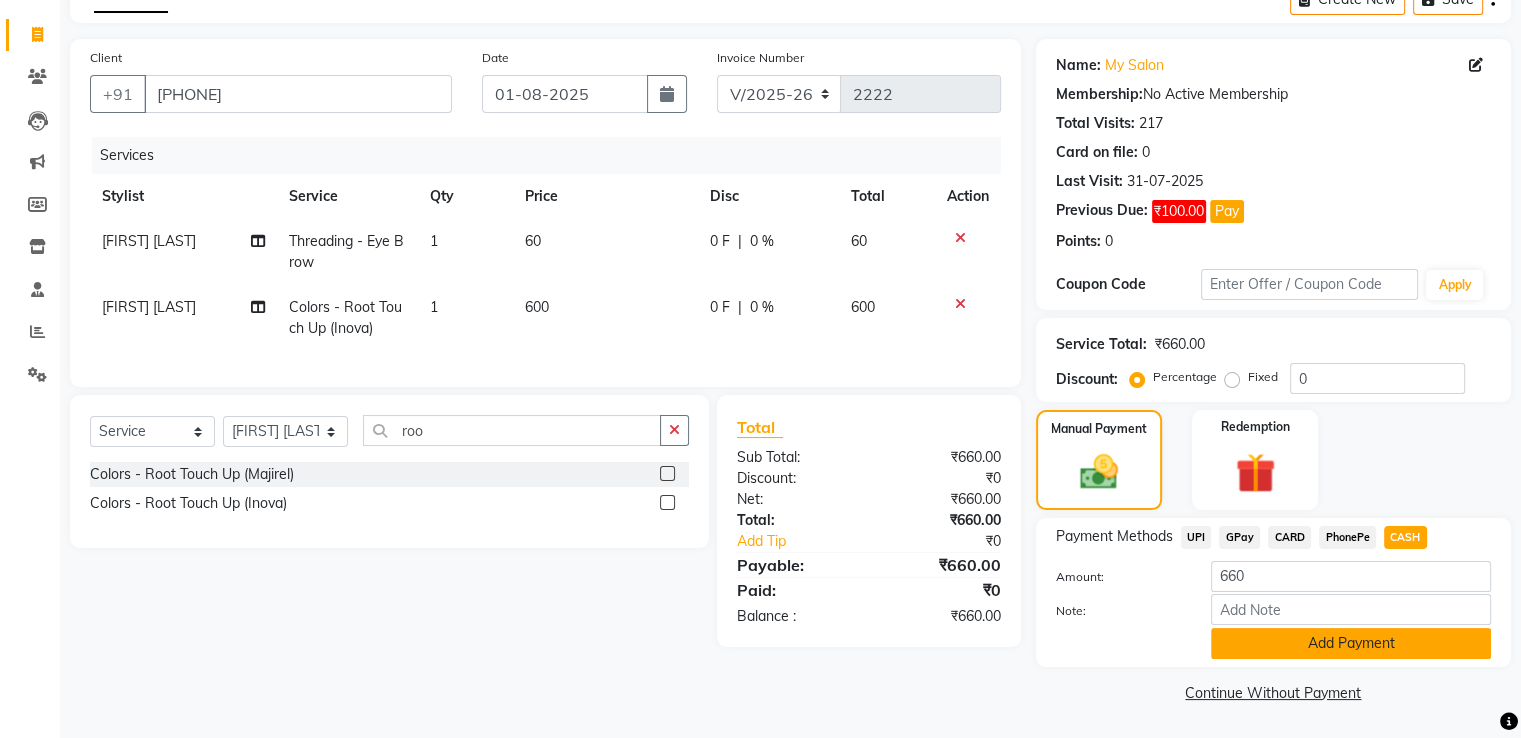 click on "Add Payment" 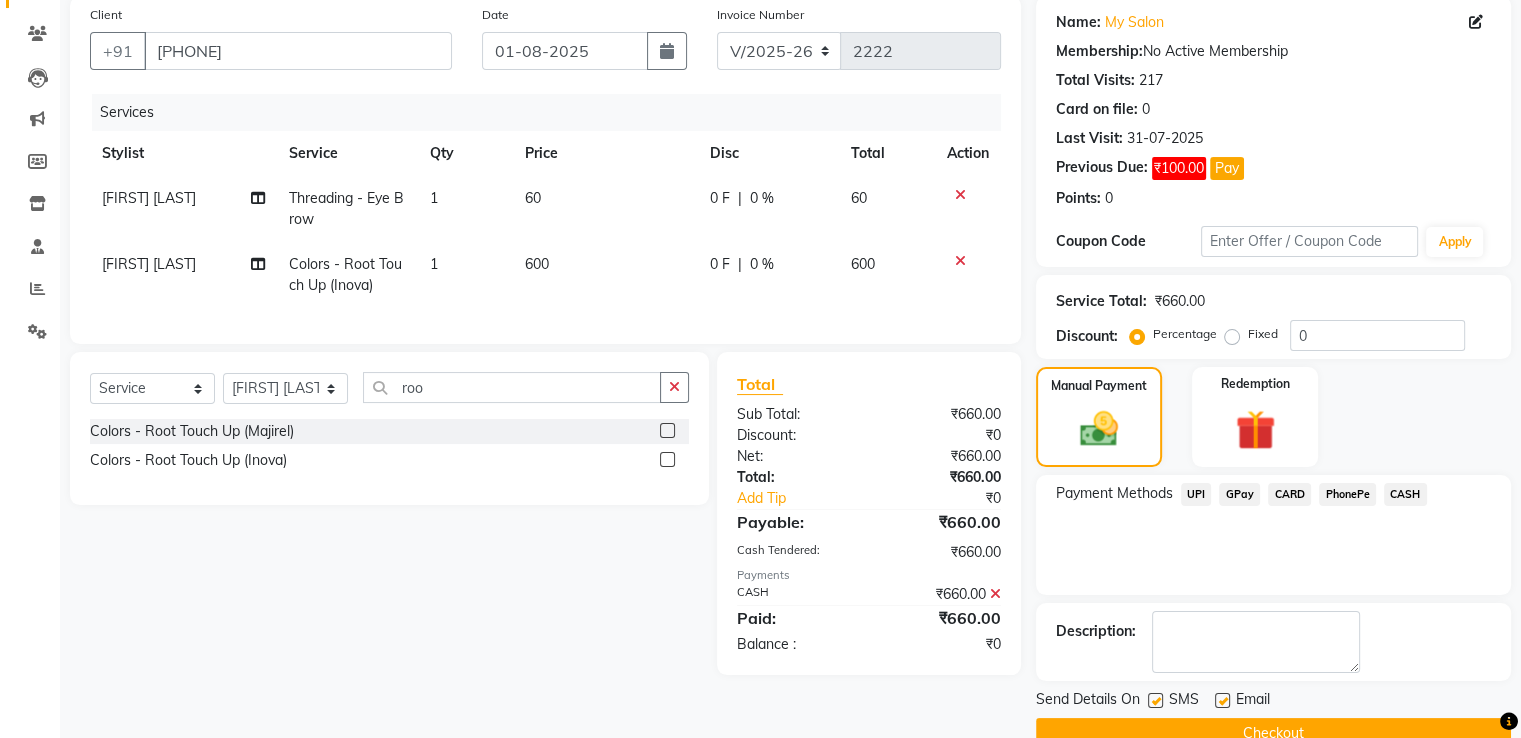 scroll, scrollTop: 193, scrollLeft: 0, axis: vertical 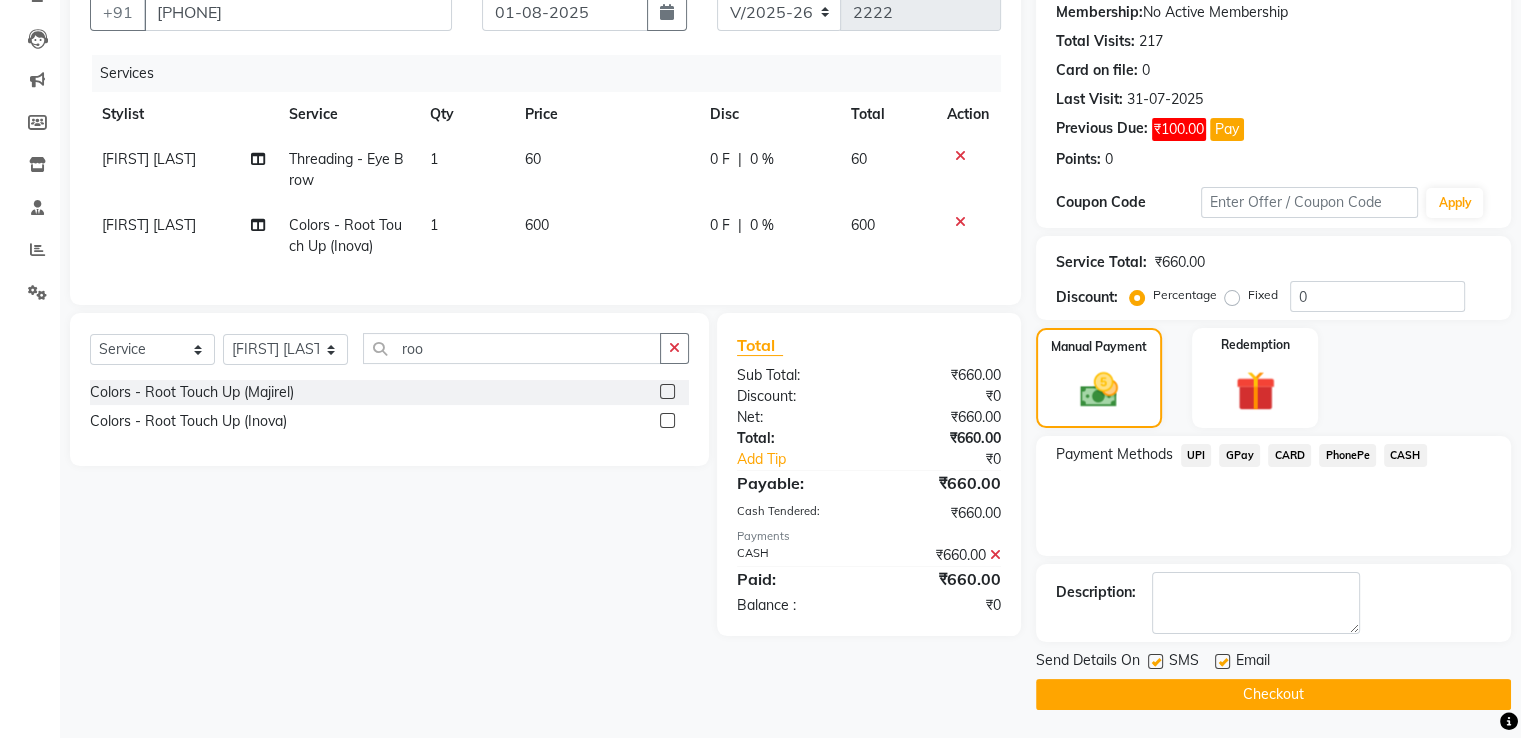 click 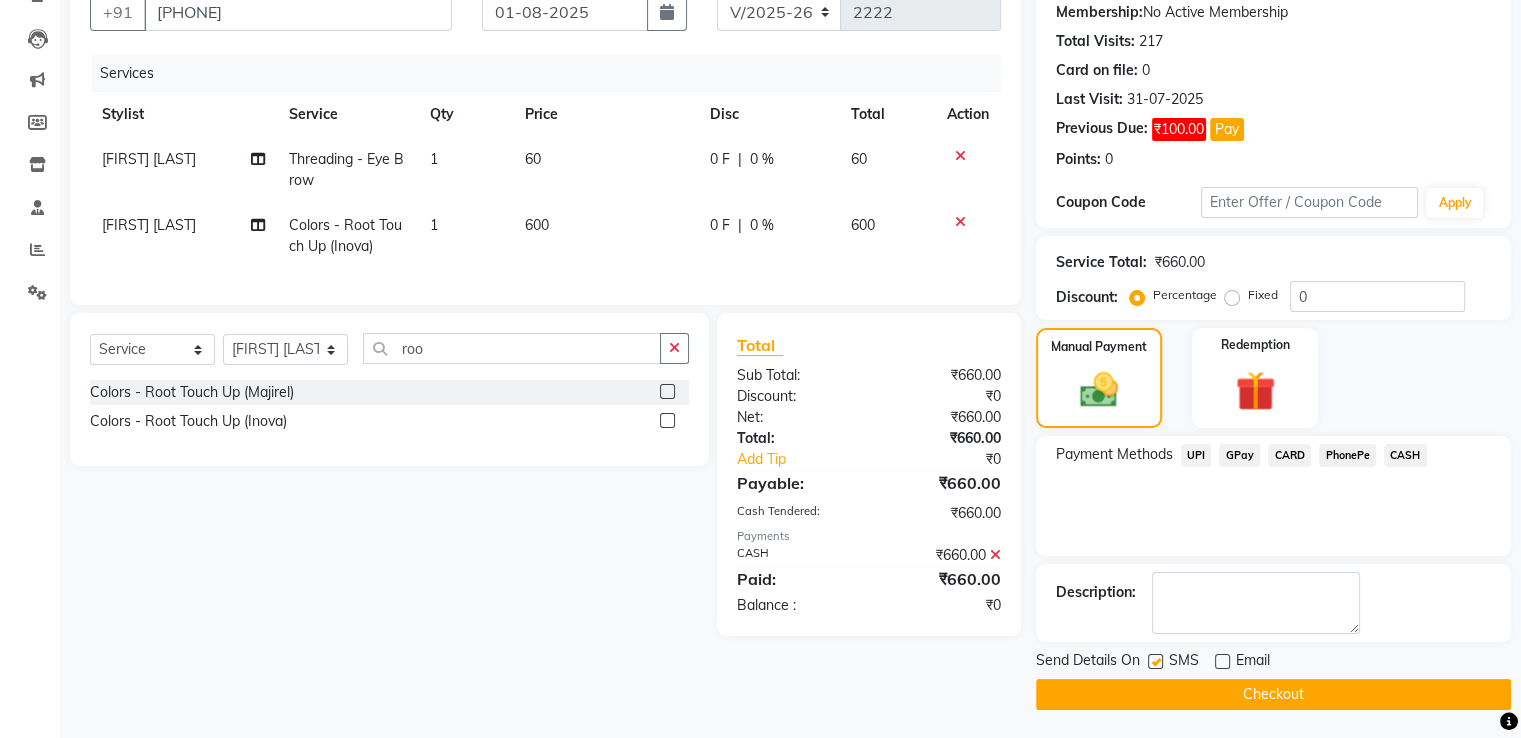 click 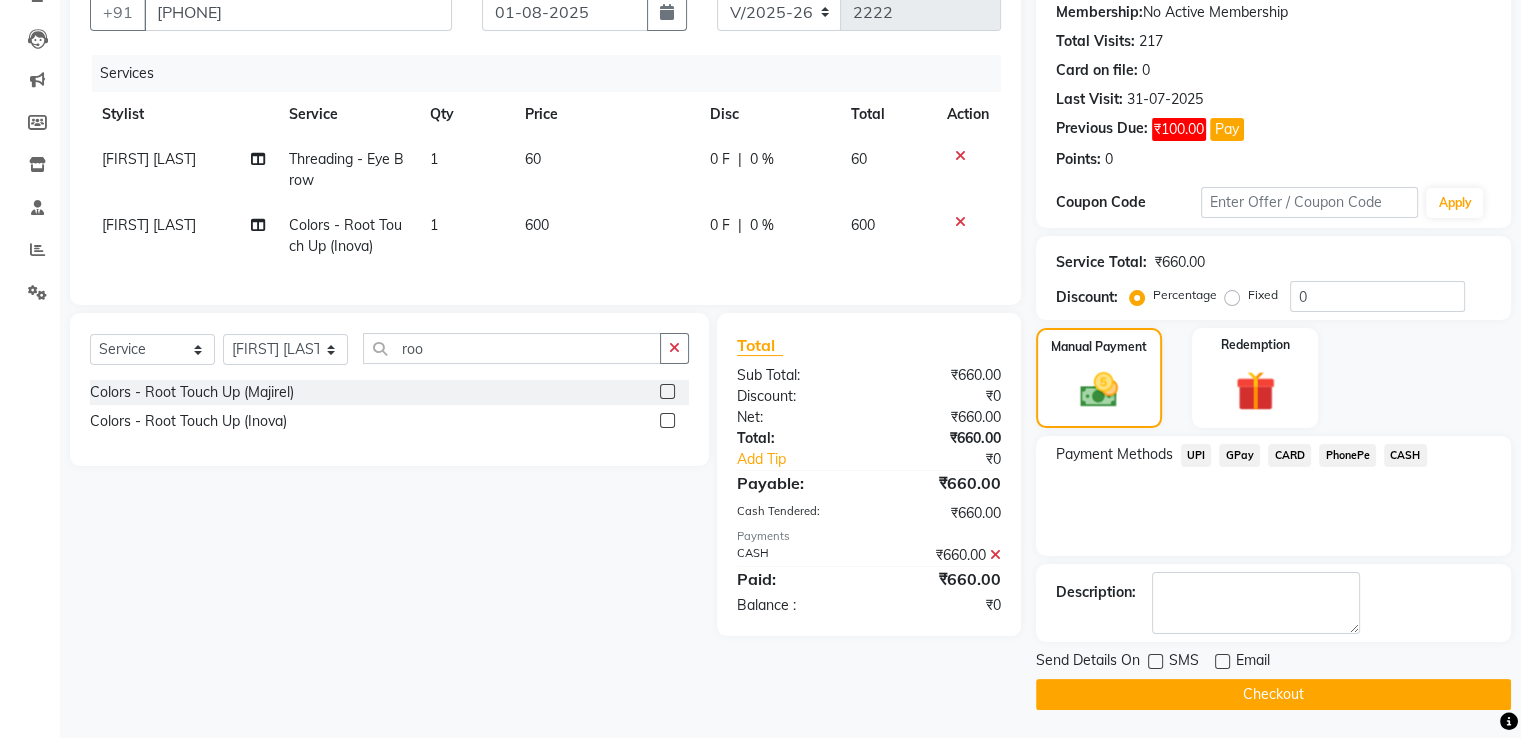 click on "Checkout" 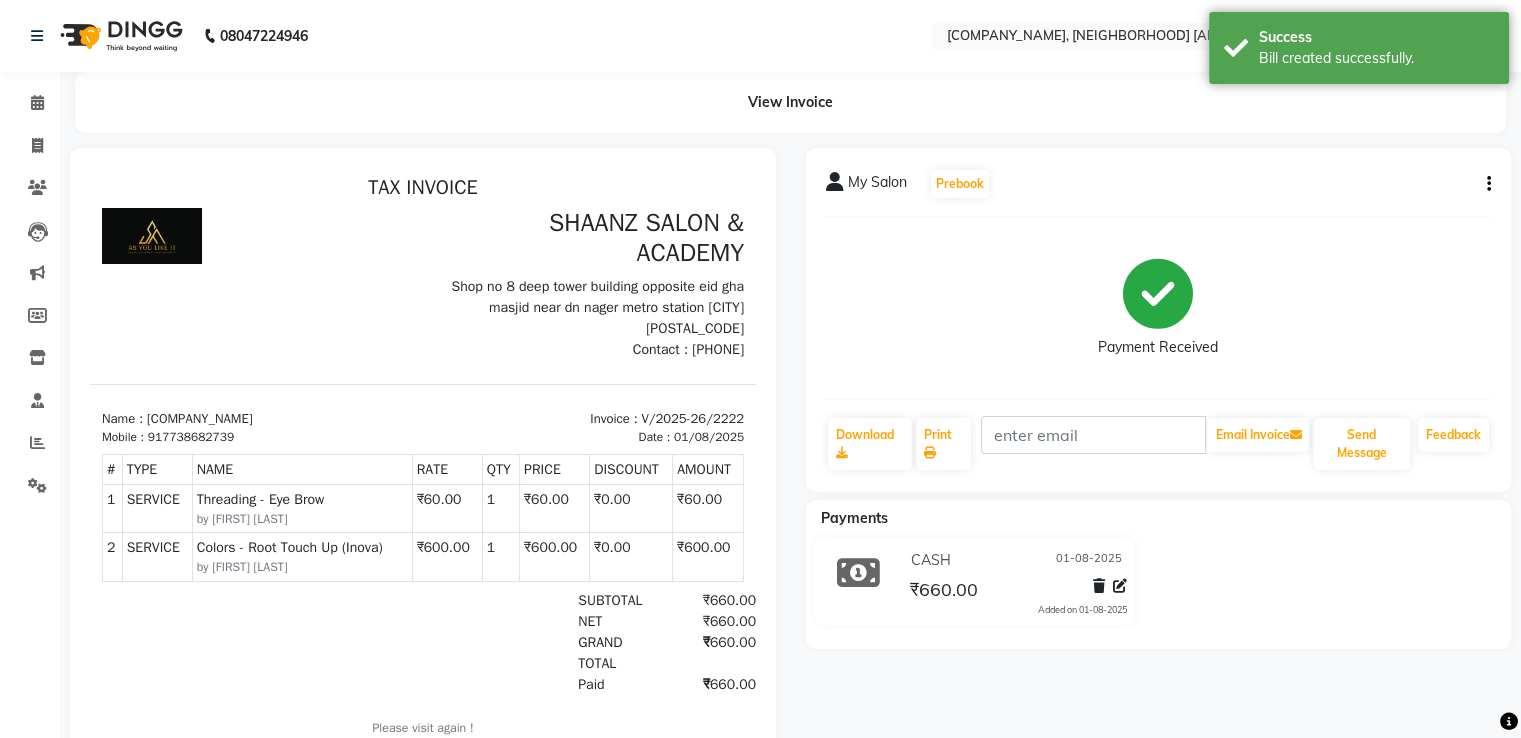 scroll, scrollTop: 0, scrollLeft: 0, axis: both 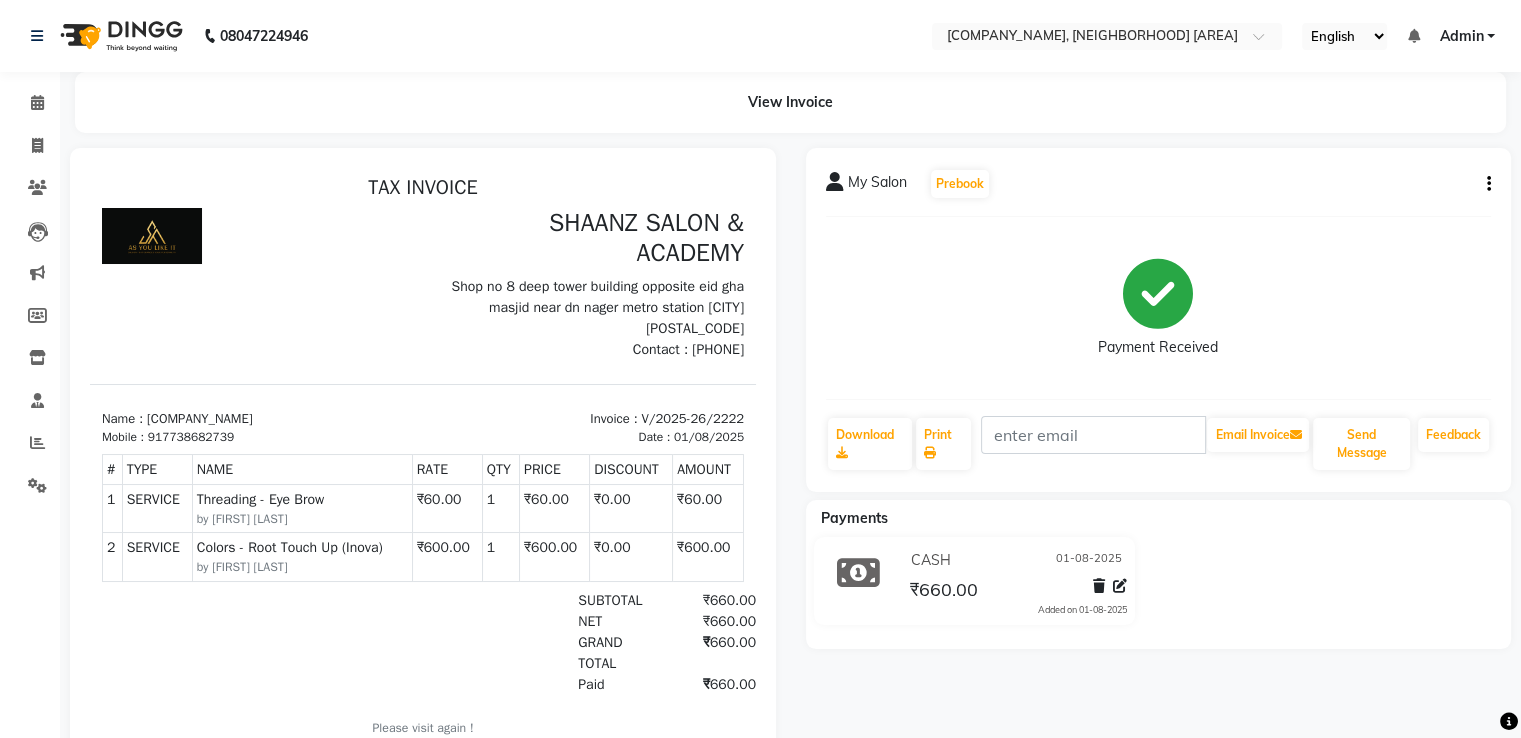 drag, startPoint x: 1174, startPoint y: 729, endPoint x: 878, endPoint y: 681, distance: 299.86664 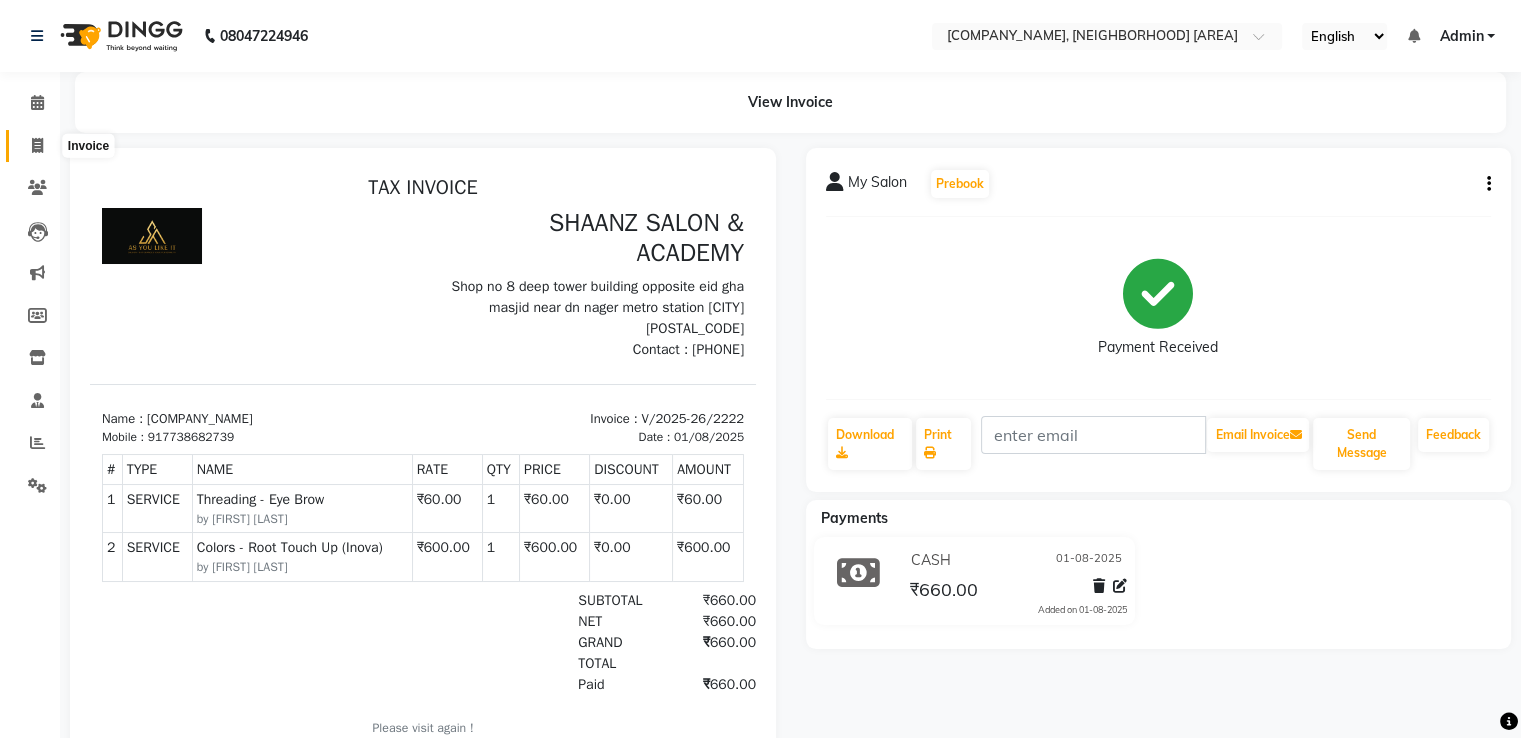 click 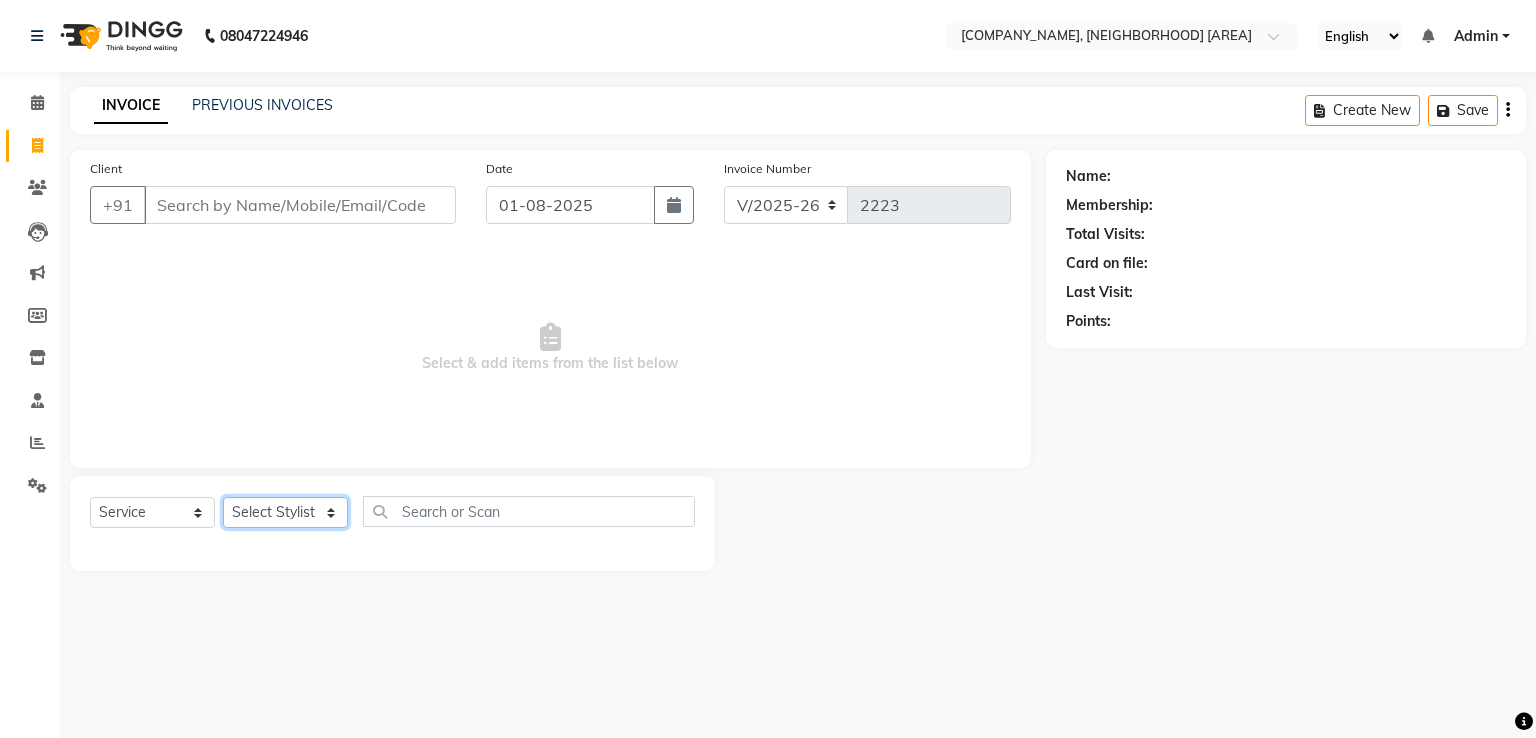 drag, startPoint x: 264, startPoint y: 518, endPoint x: 267, endPoint y: 507, distance: 11.401754 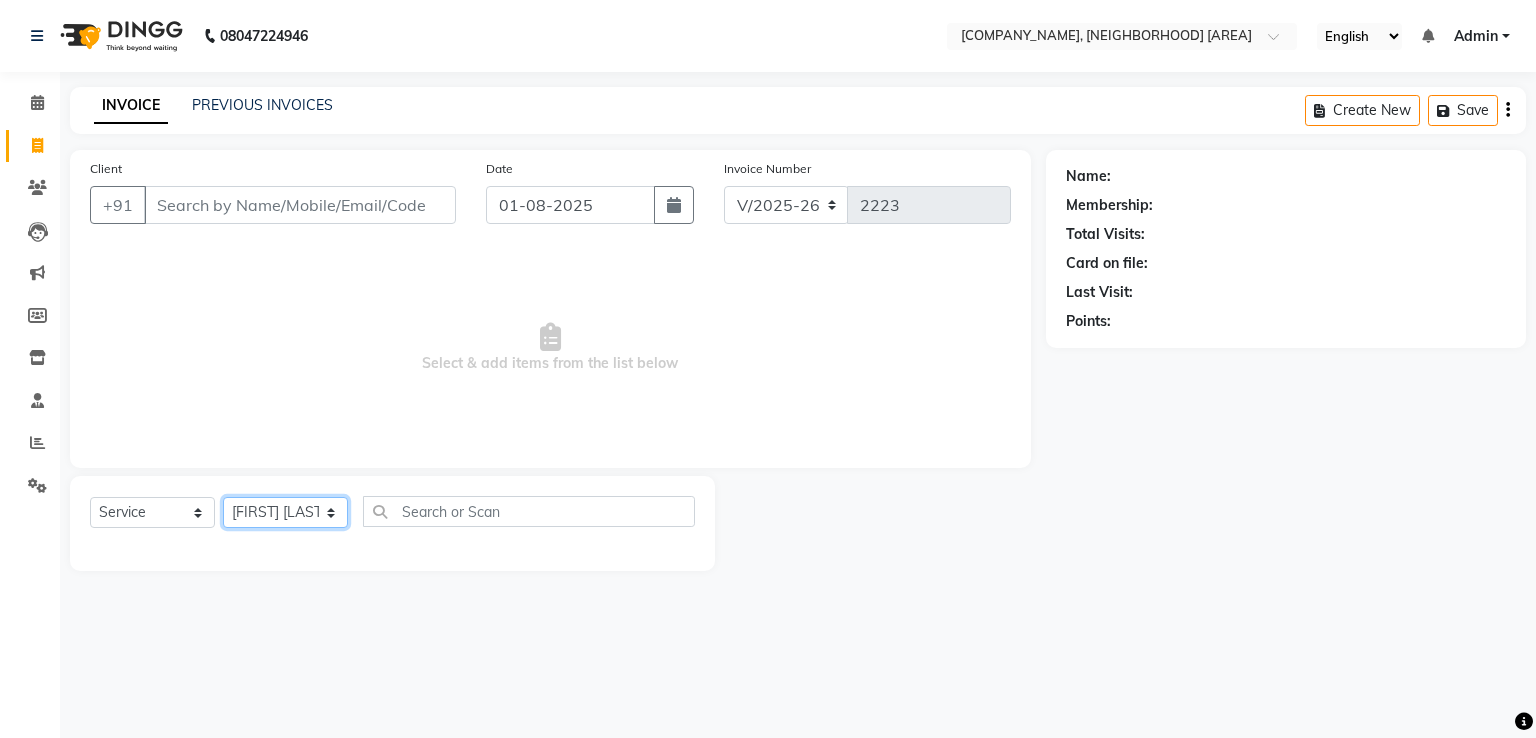 click on "Select Stylist [FIRST] [LAST] [FIRST] [LAST] [FIRST] [LAST] [FIRST] [LAST] [FIRST] [LAST] [FIRST] [LAST] [FIRST] [LAST] [FIRST] [LAST] [FIRST] [LAST] [FIRST] [LAST] [FIRST] [LAST] [FIRST] [LAST] [FIRST] [LAST]" 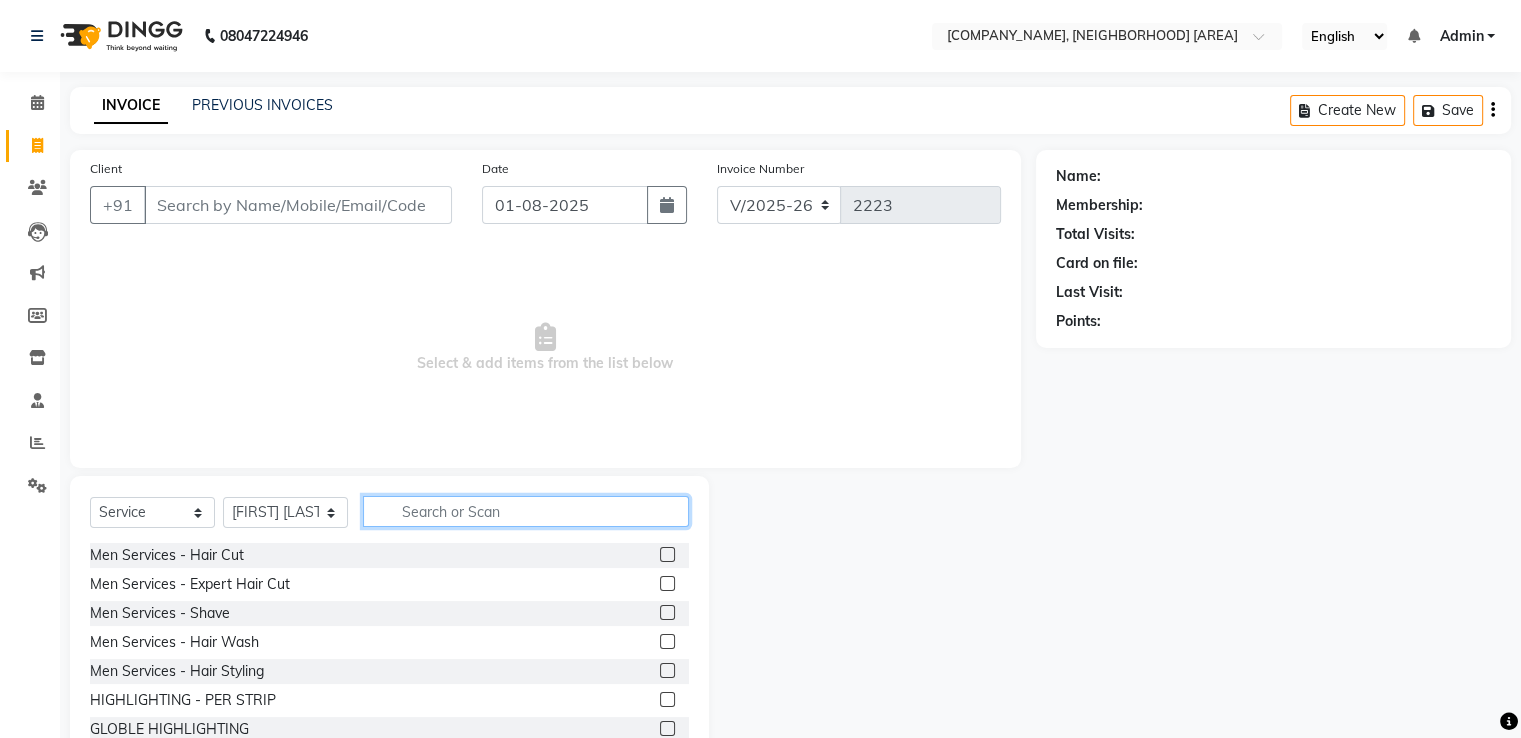 click 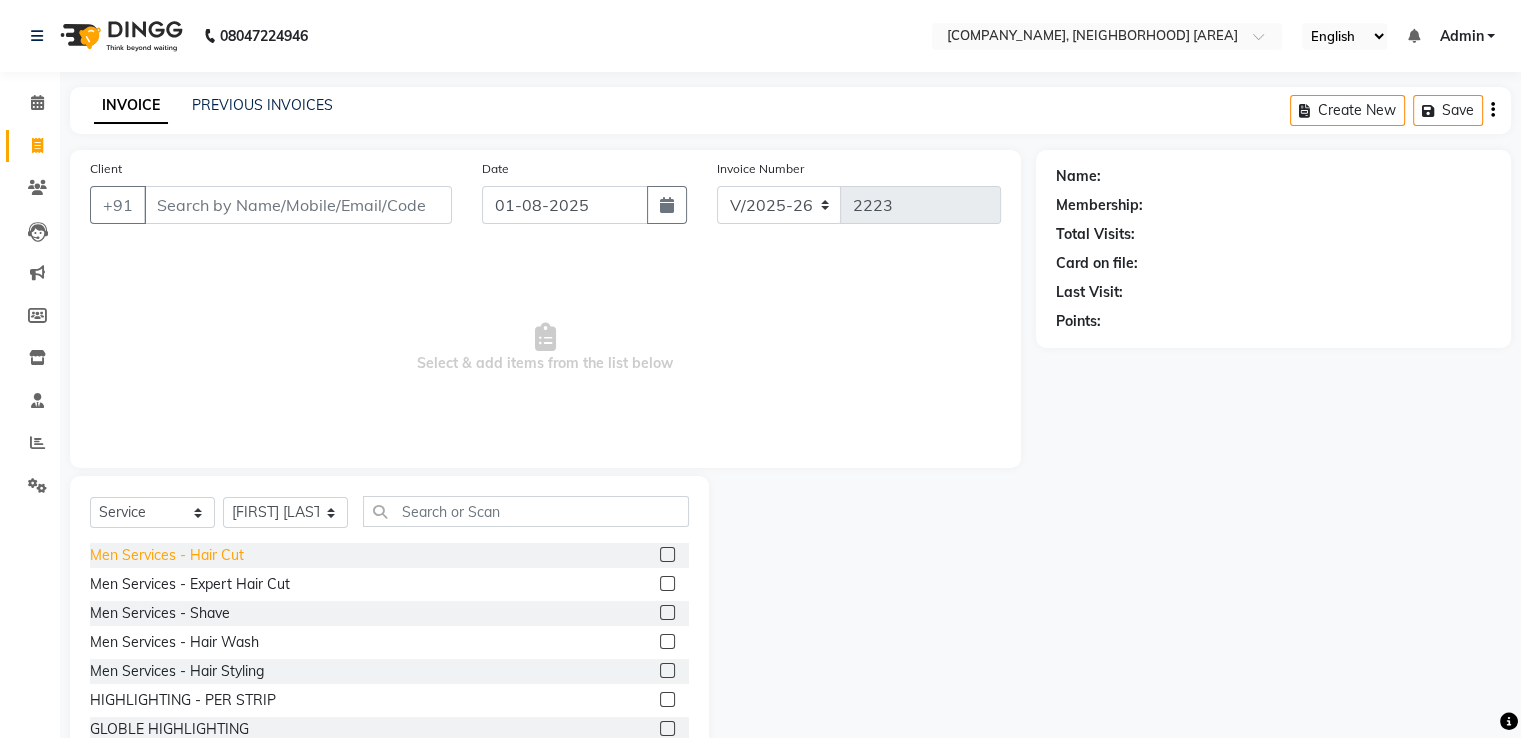 click on "Men Services  - Hair Cut" 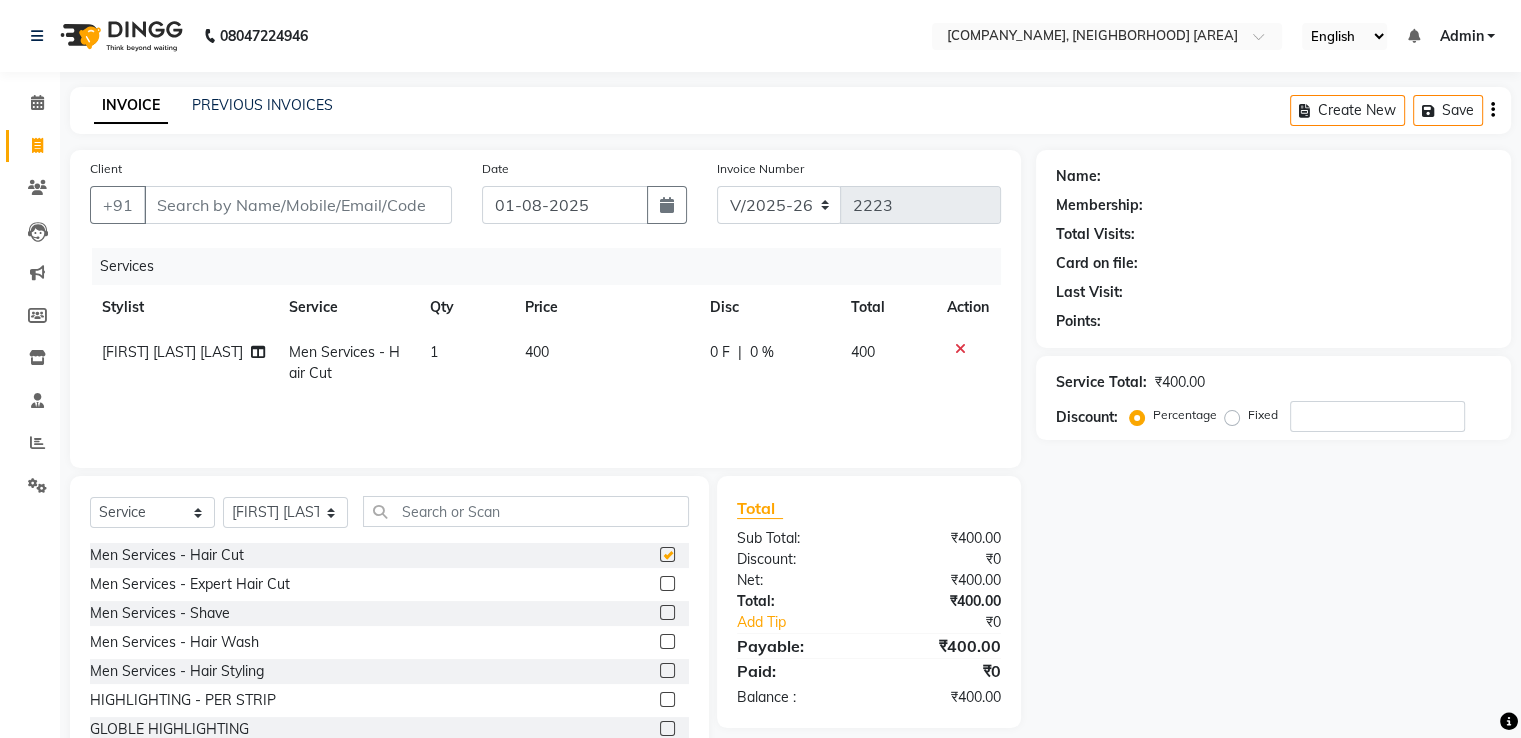 checkbox on "false" 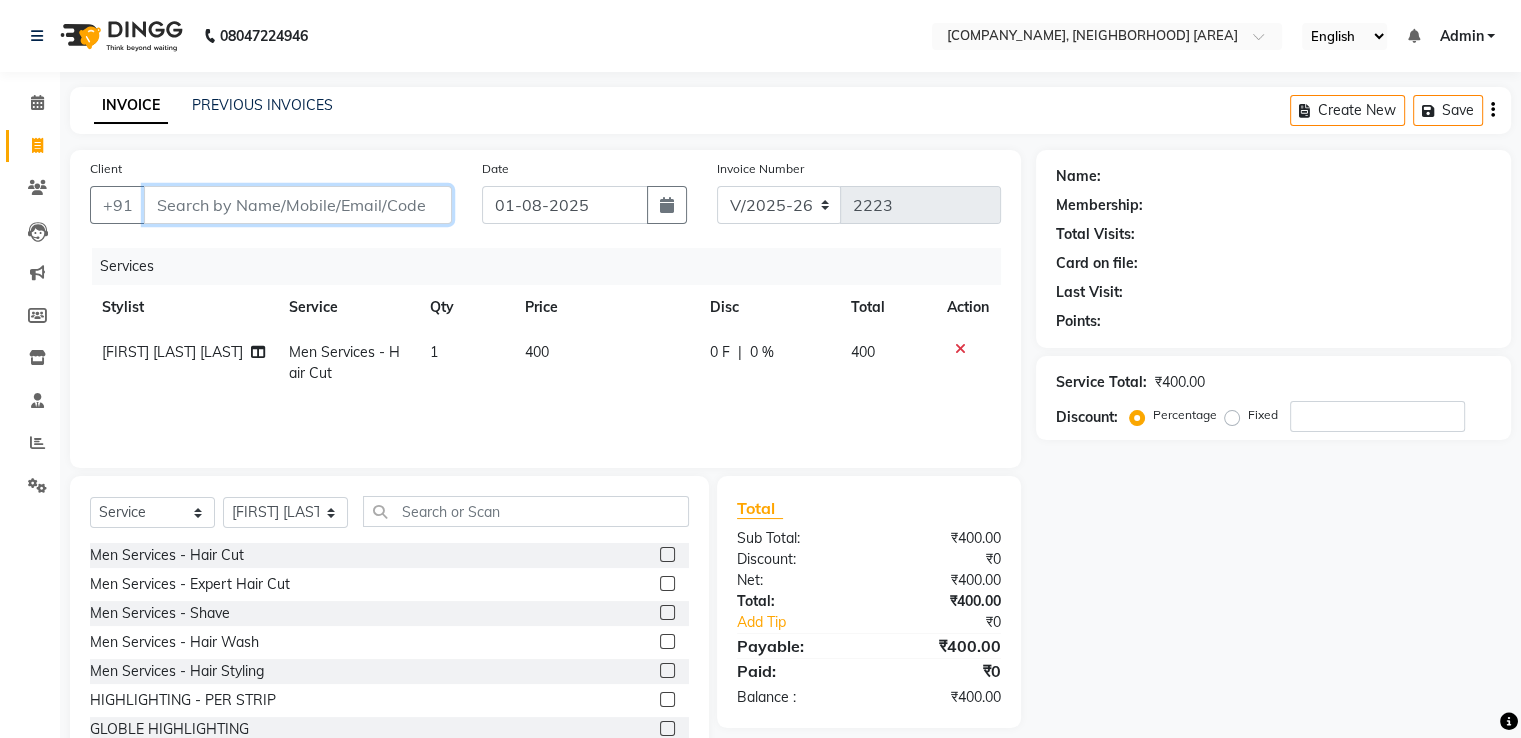 click on "Client" at bounding box center (298, 205) 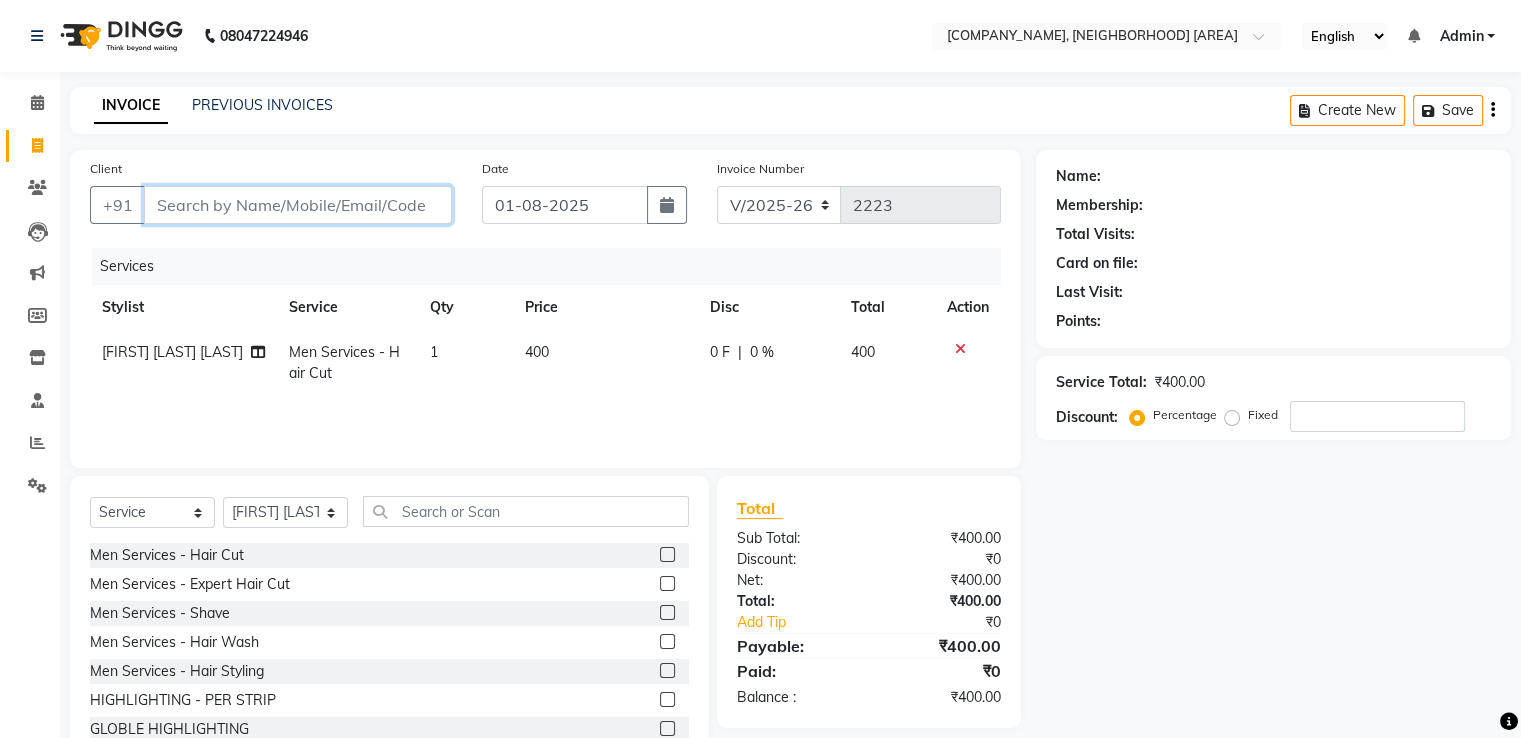 click on "Client" at bounding box center [298, 205] 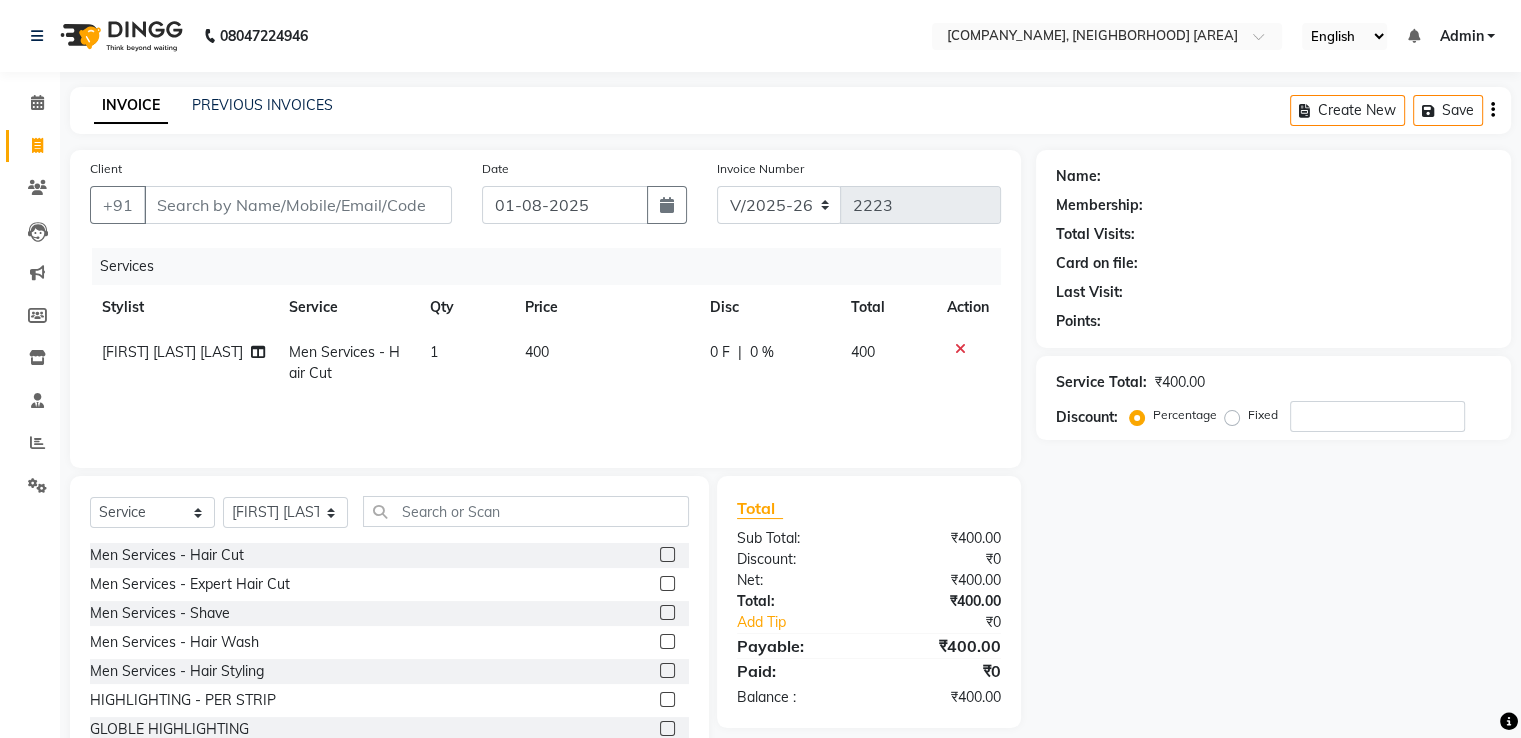 click on "[PHONE] Select Location × [COMPANY_NAME], [CITY] [NEIGHBORHOOD] English ENGLISH Español العربية मराठी हिंदी ગુજરાતી தமிழ் 中文 Notifications nothing to show Admin Manage Profile Change Password Sign out Version:3.15.11" 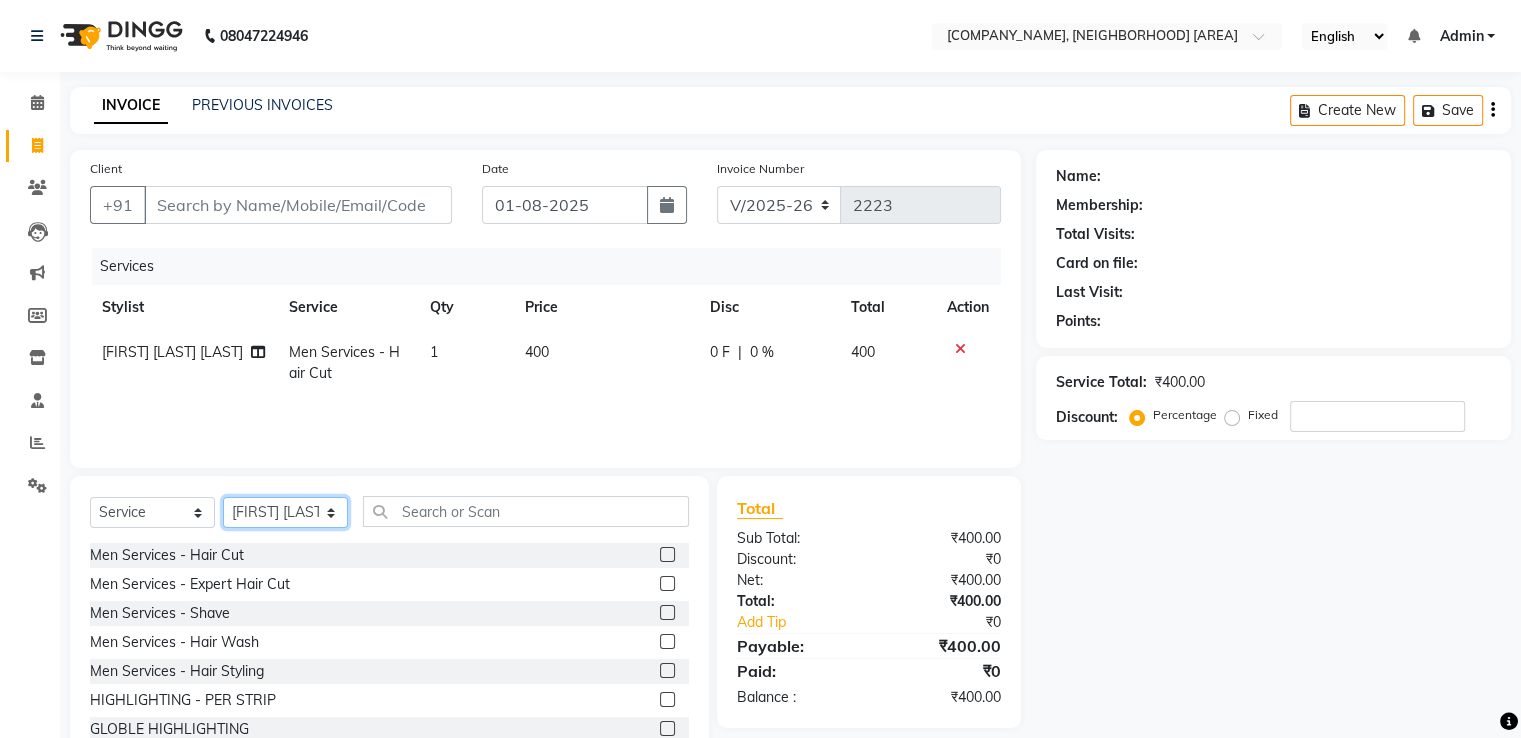 click on "Select Stylist [FIRST] [LAST] [FIRST] [LAST] [FIRST] [LAST] [FIRST] [LAST] [FIRST] [LAST] [FIRST] [LAST] [FIRST] [LAST] [FIRST] [LAST] [FIRST] [LAST] [FIRST] [LAST] [FIRST] [LAST] [FIRST] [LAST] [FIRST] [LAST]" 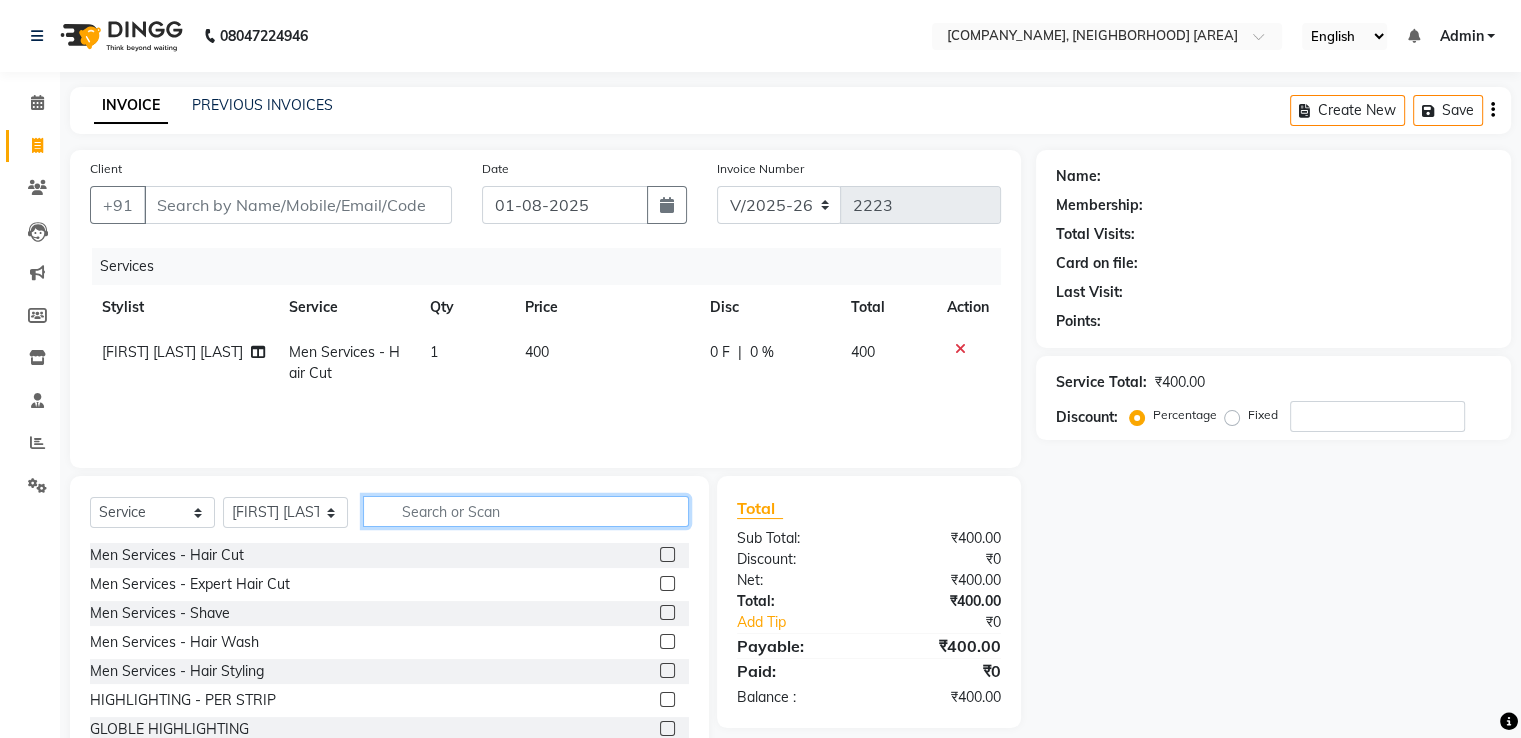 click 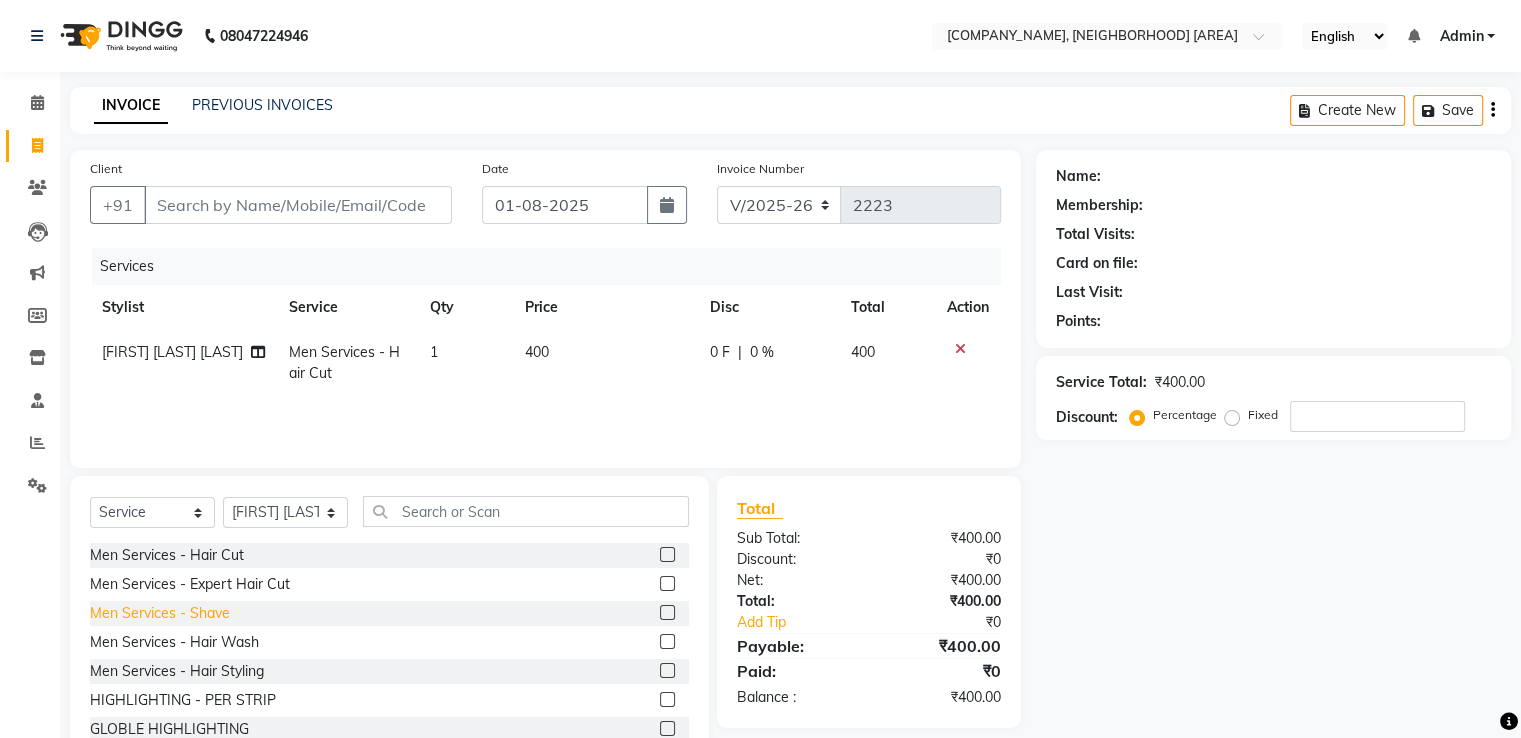 click on "Men Services  - Shave" 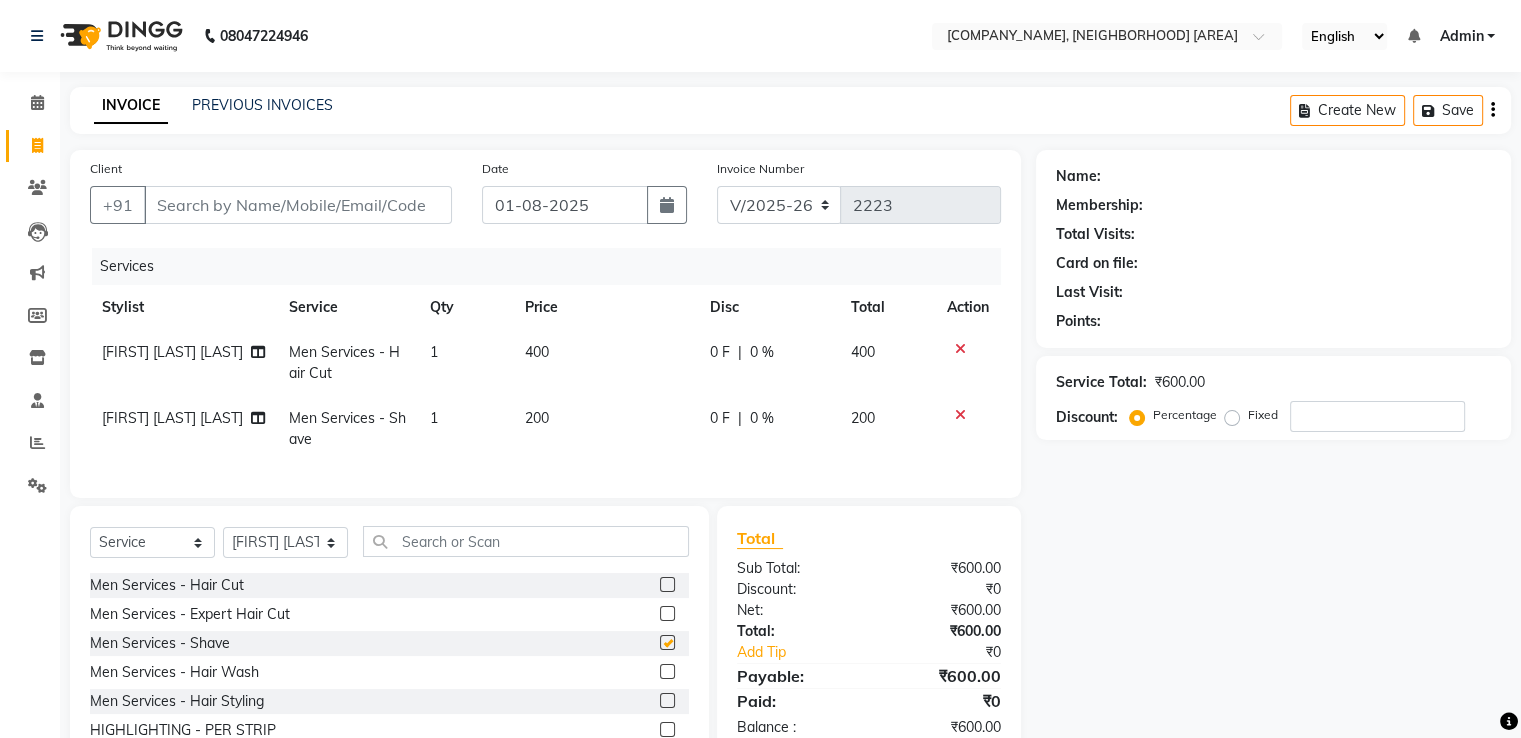 checkbox on "false" 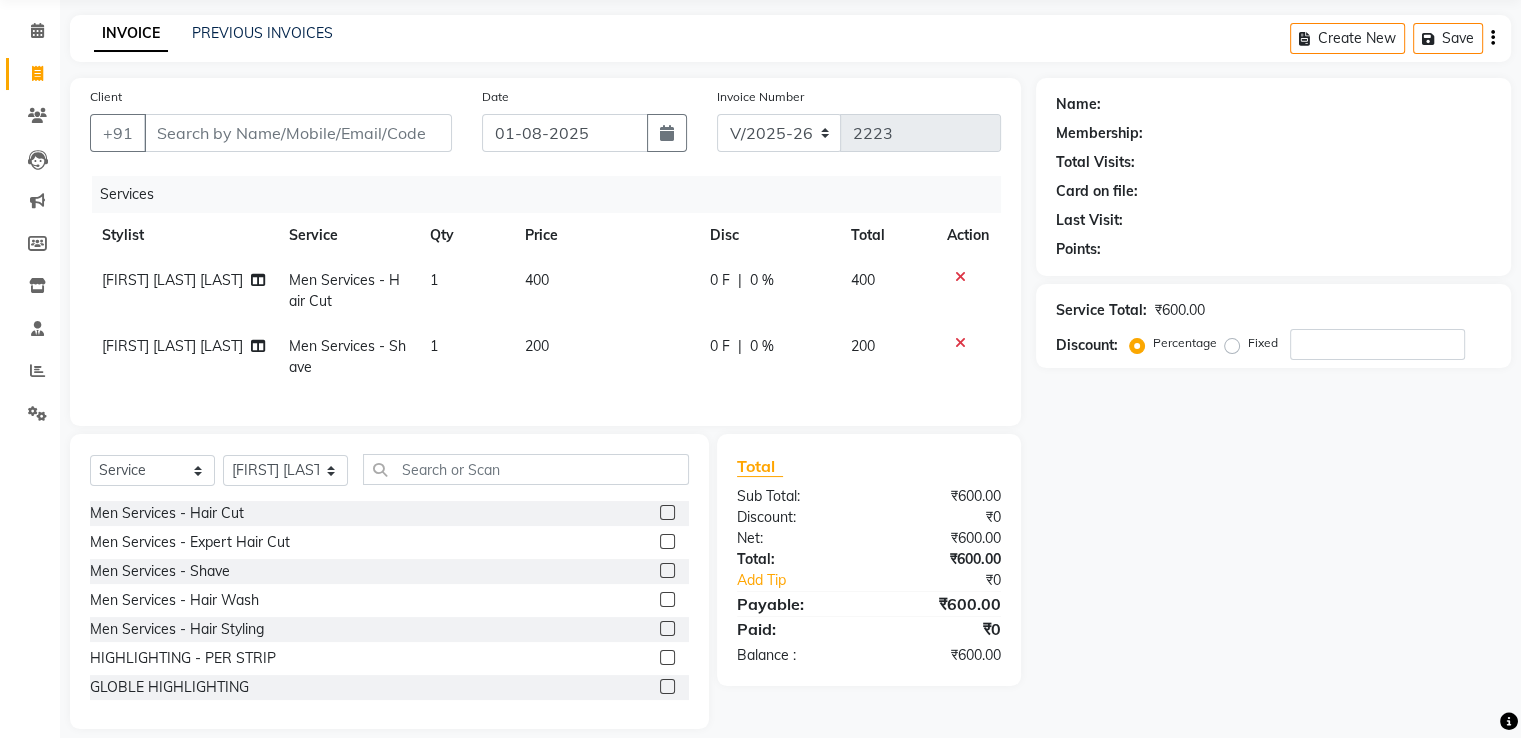 scroll, scrollTop: 100, scrollLeft: 0, axis: vertical 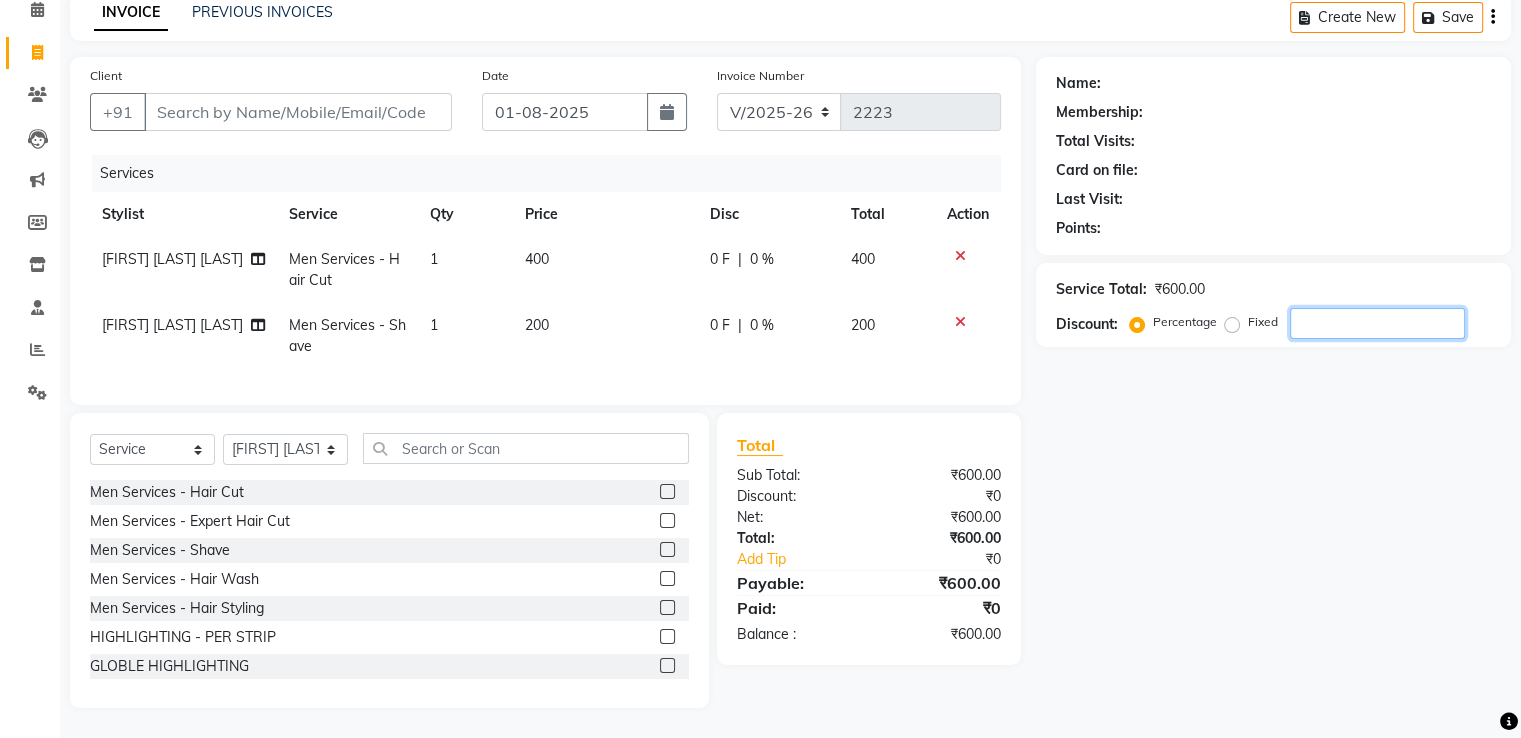 click 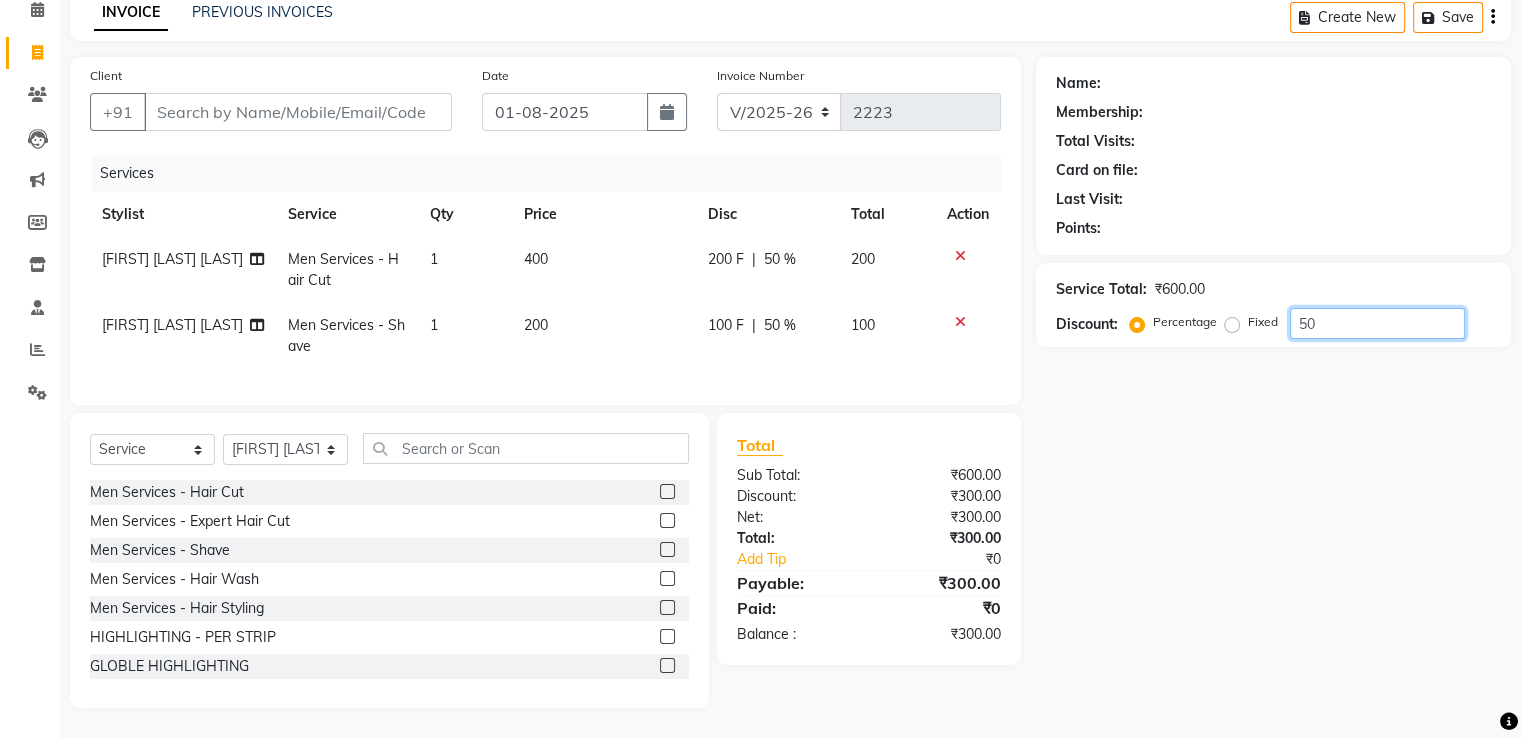 type on "50" 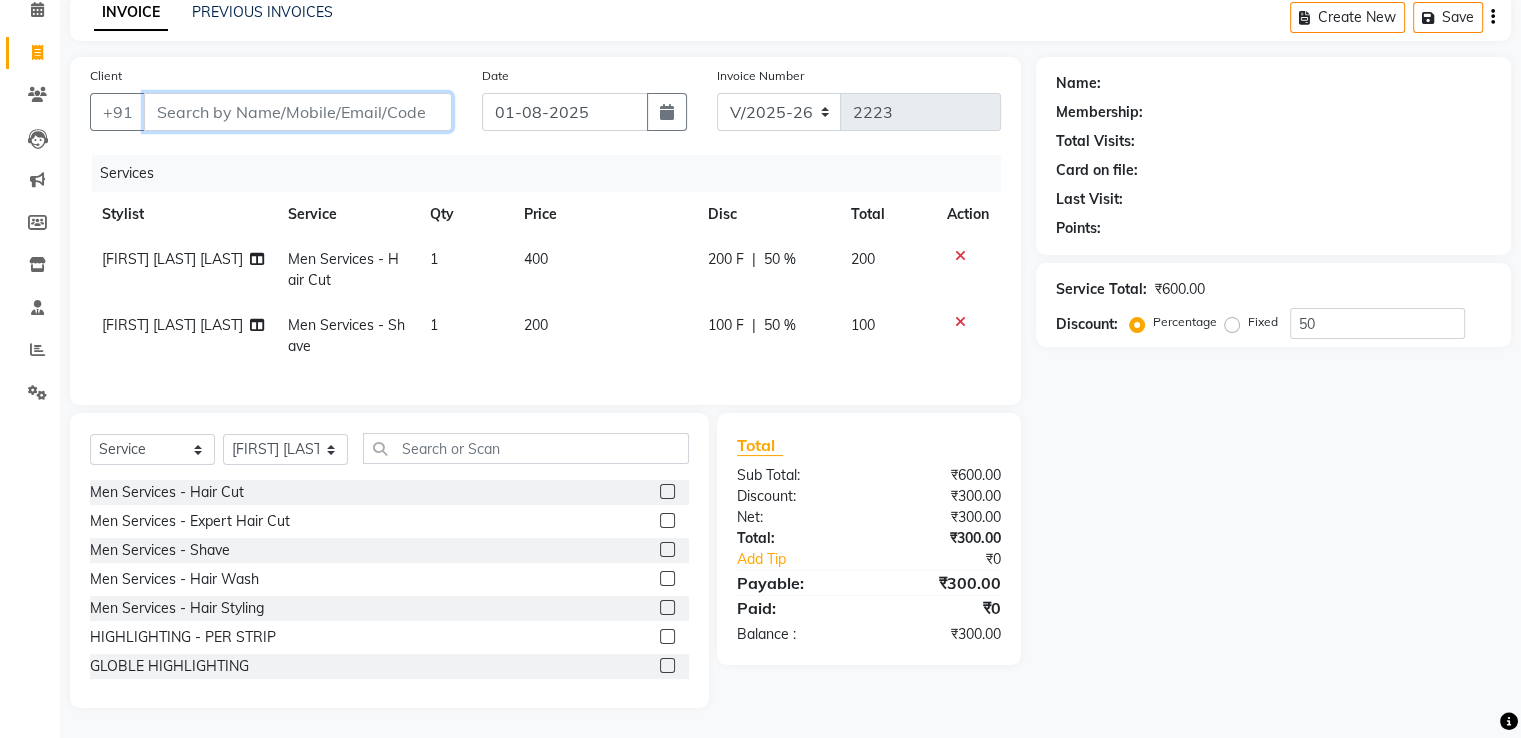 click on "Client" at bounding box center [298, 112] 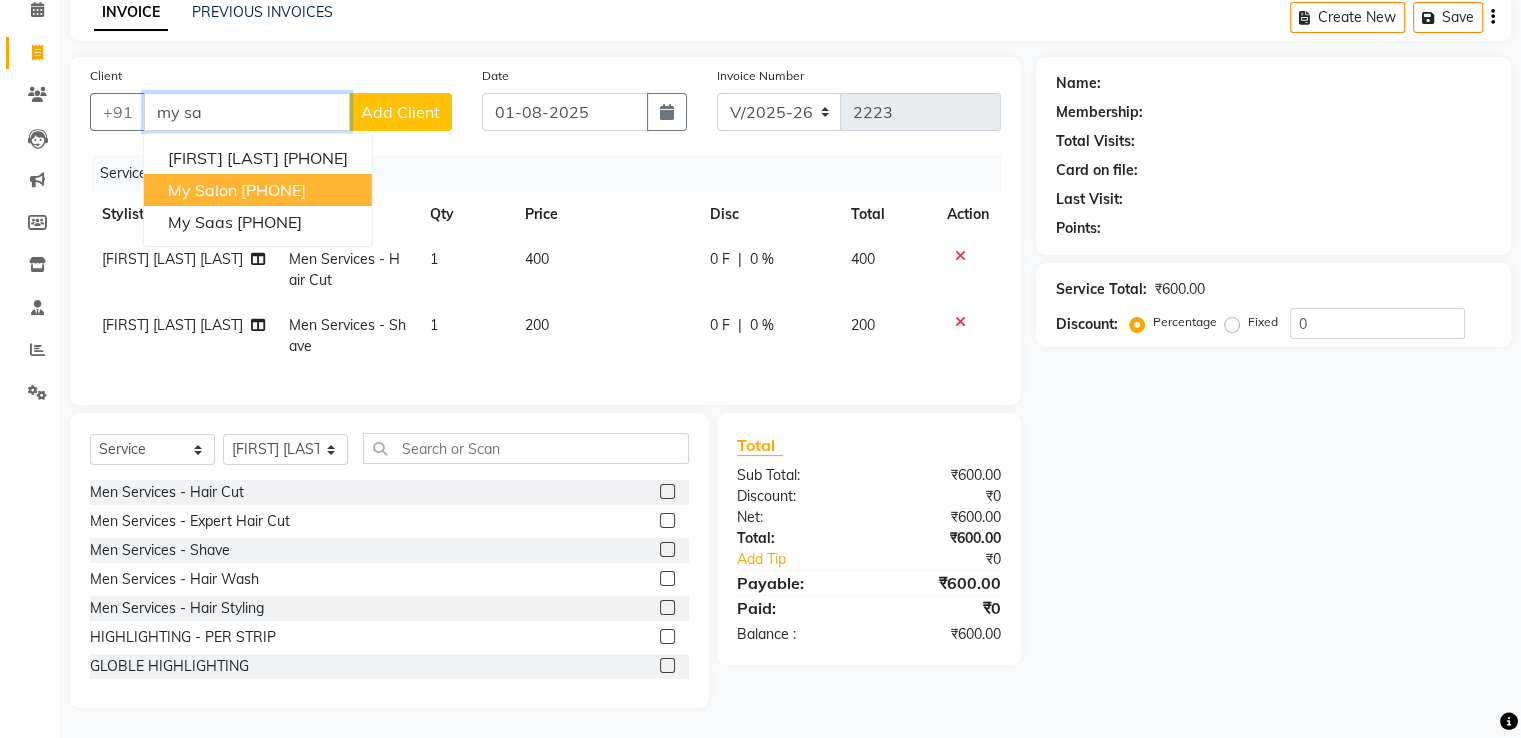 click on "[PHONE]" at bounding box center [273, 190] 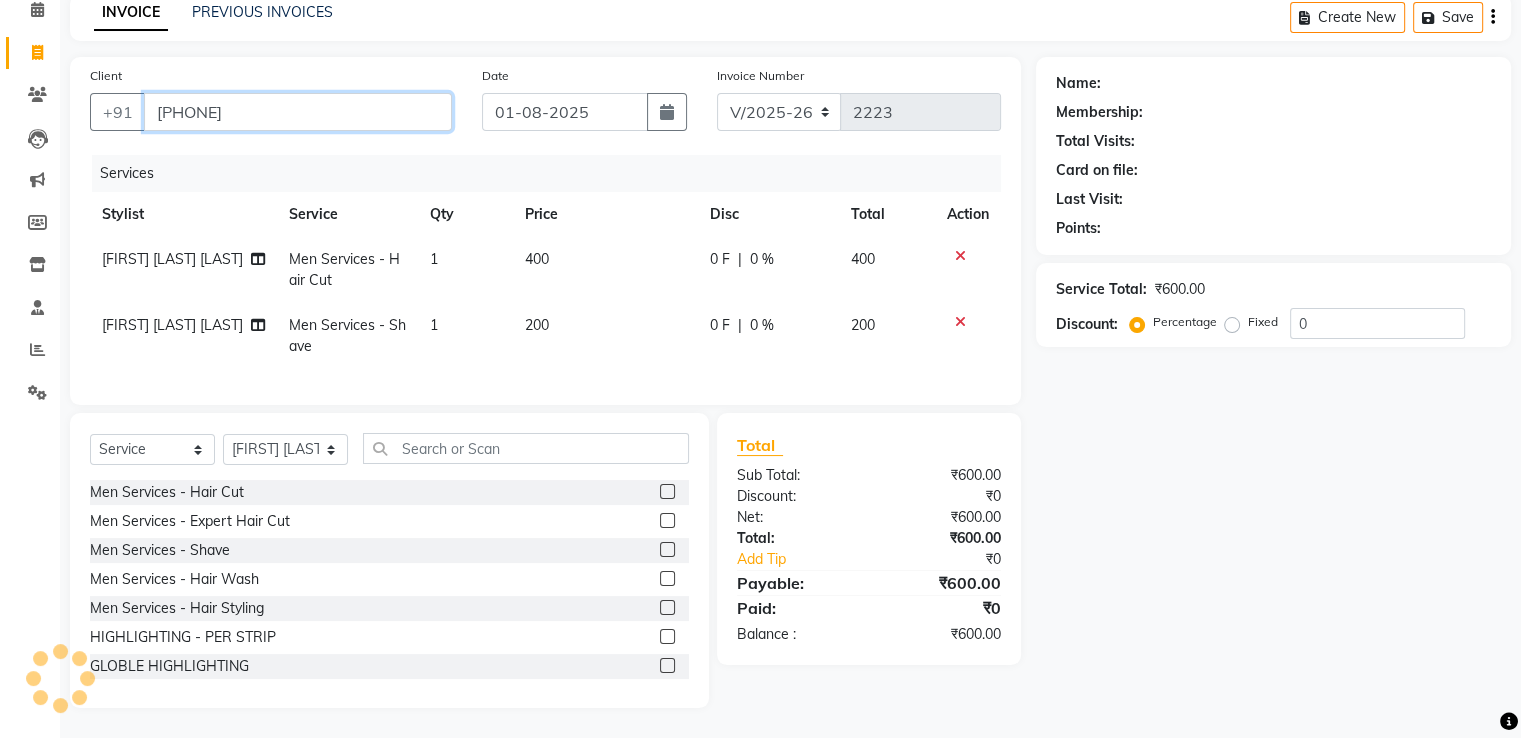 type on "[PHONE]" 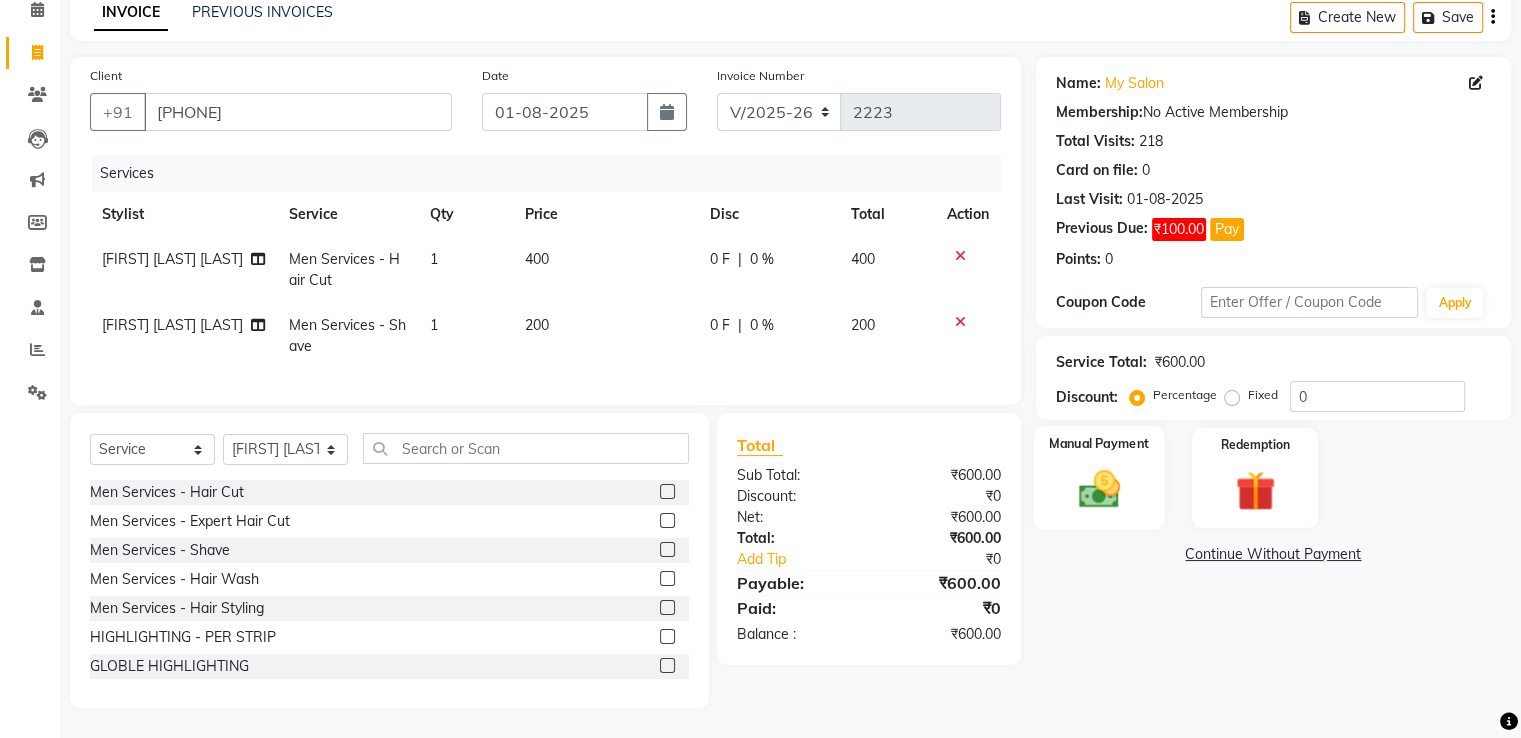 click 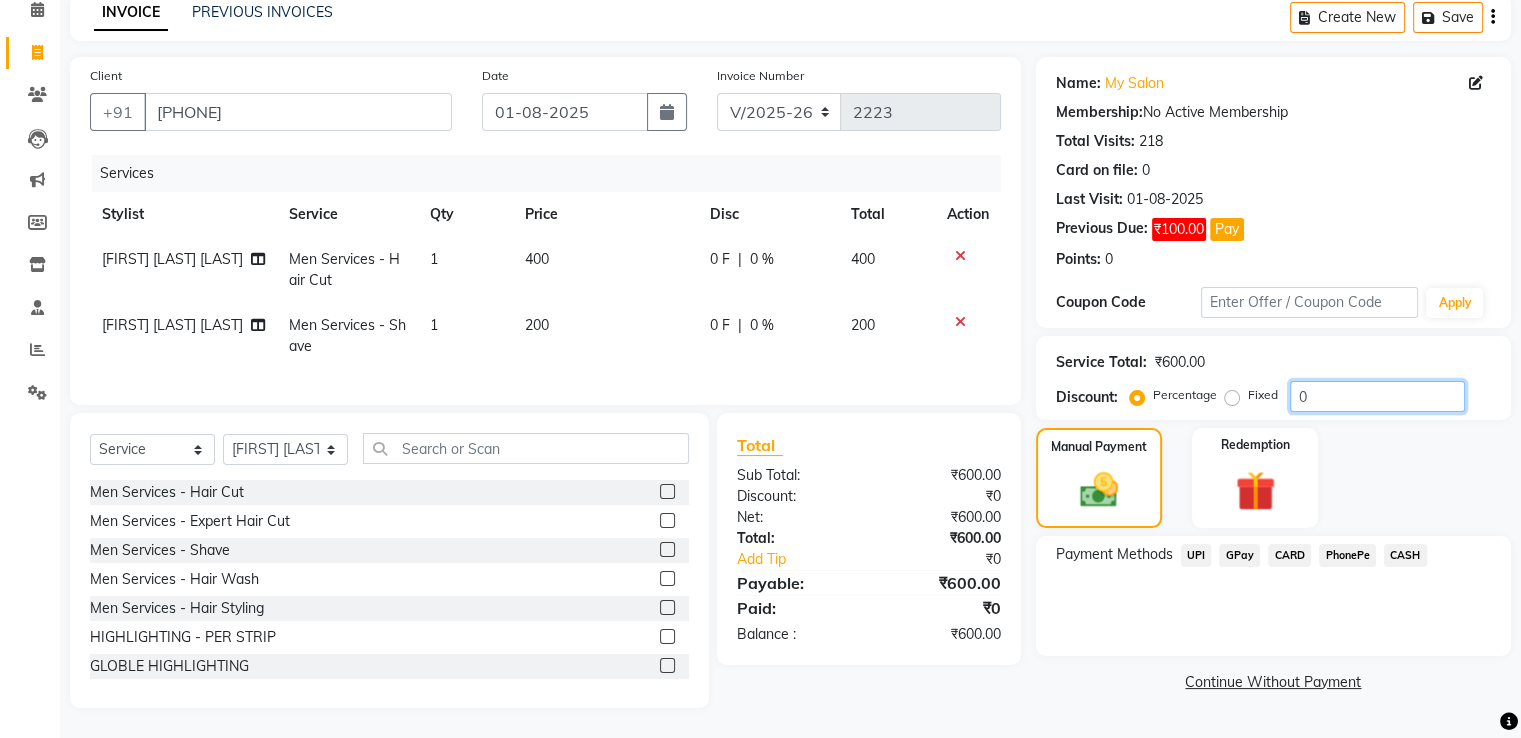 click on "0" 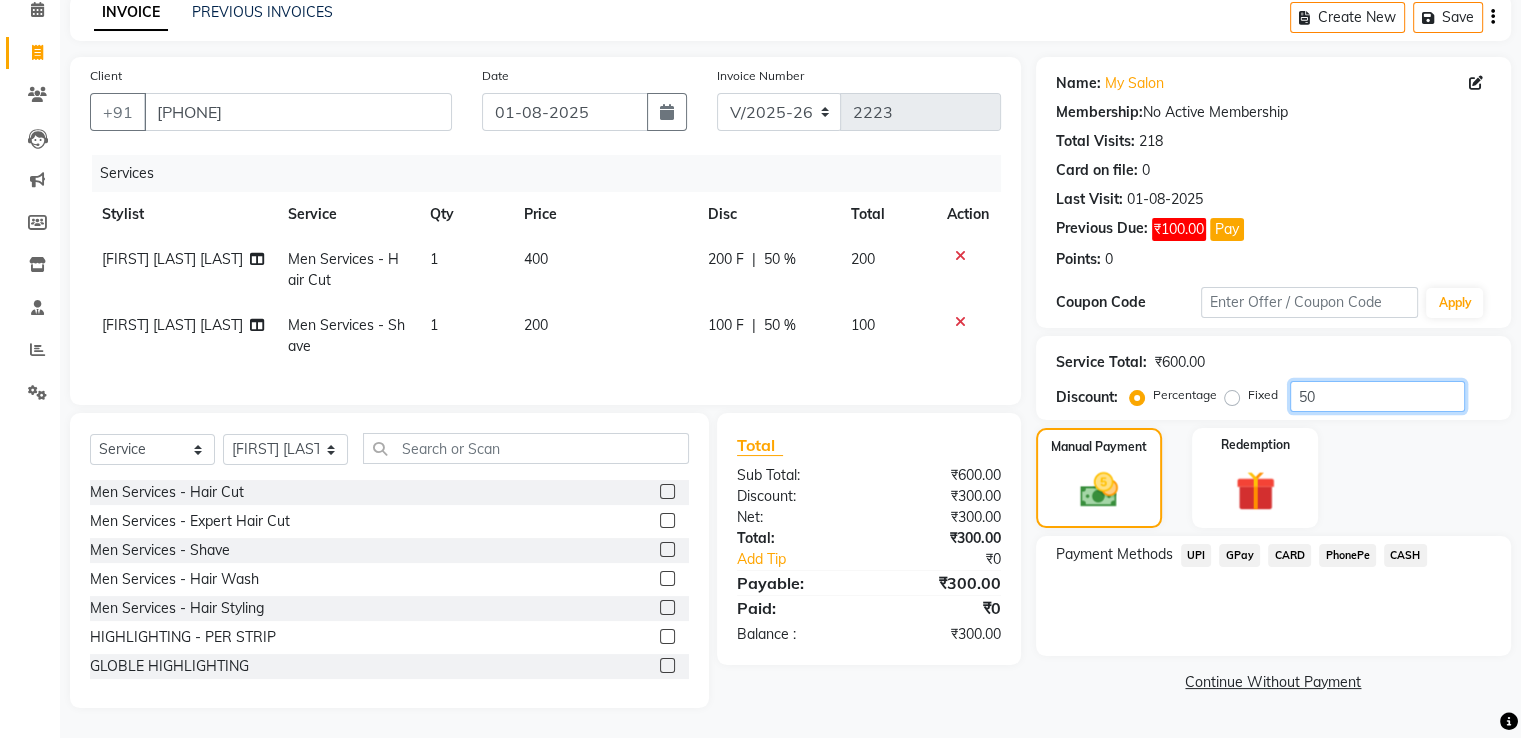 type on "50" 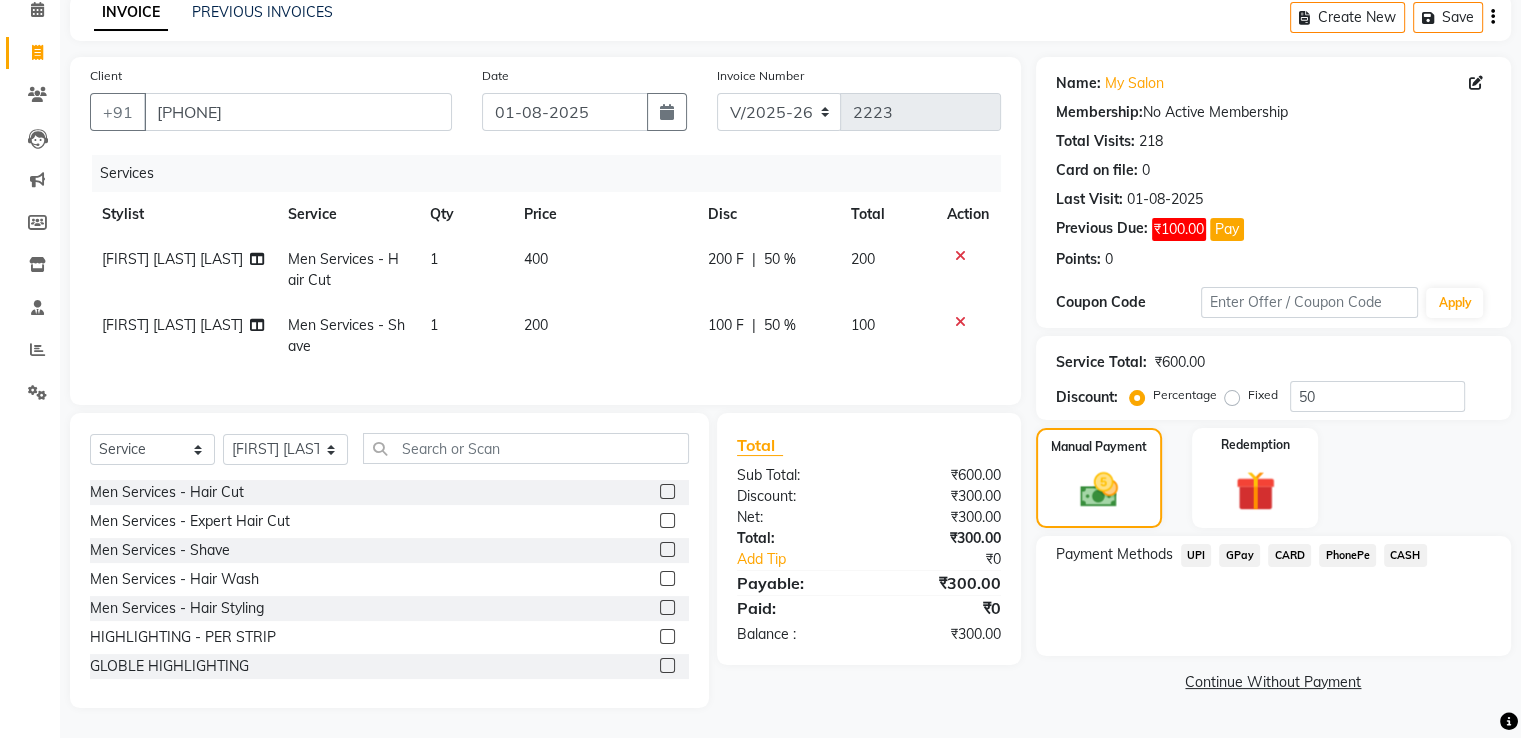 click on "GPay" 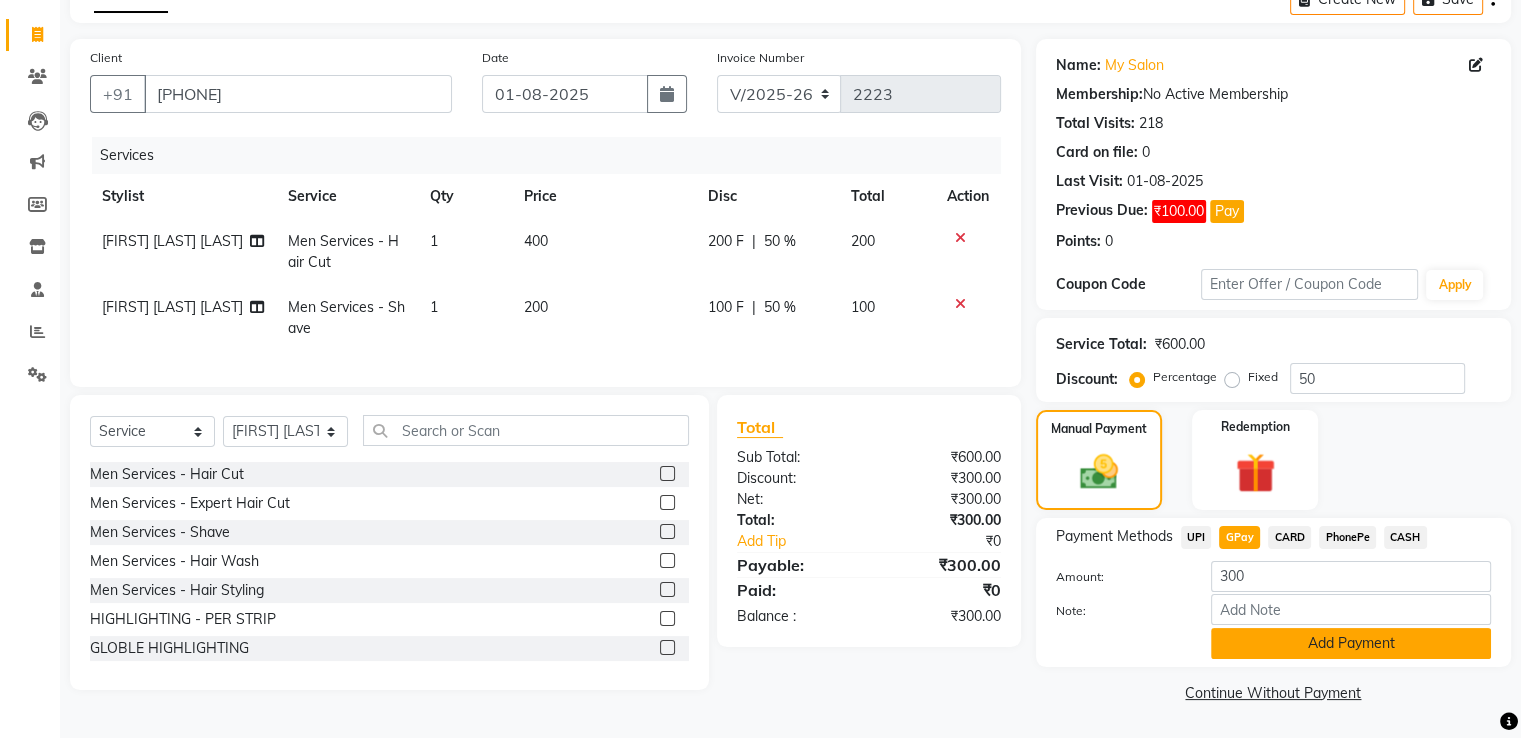 click on "Add Payment" 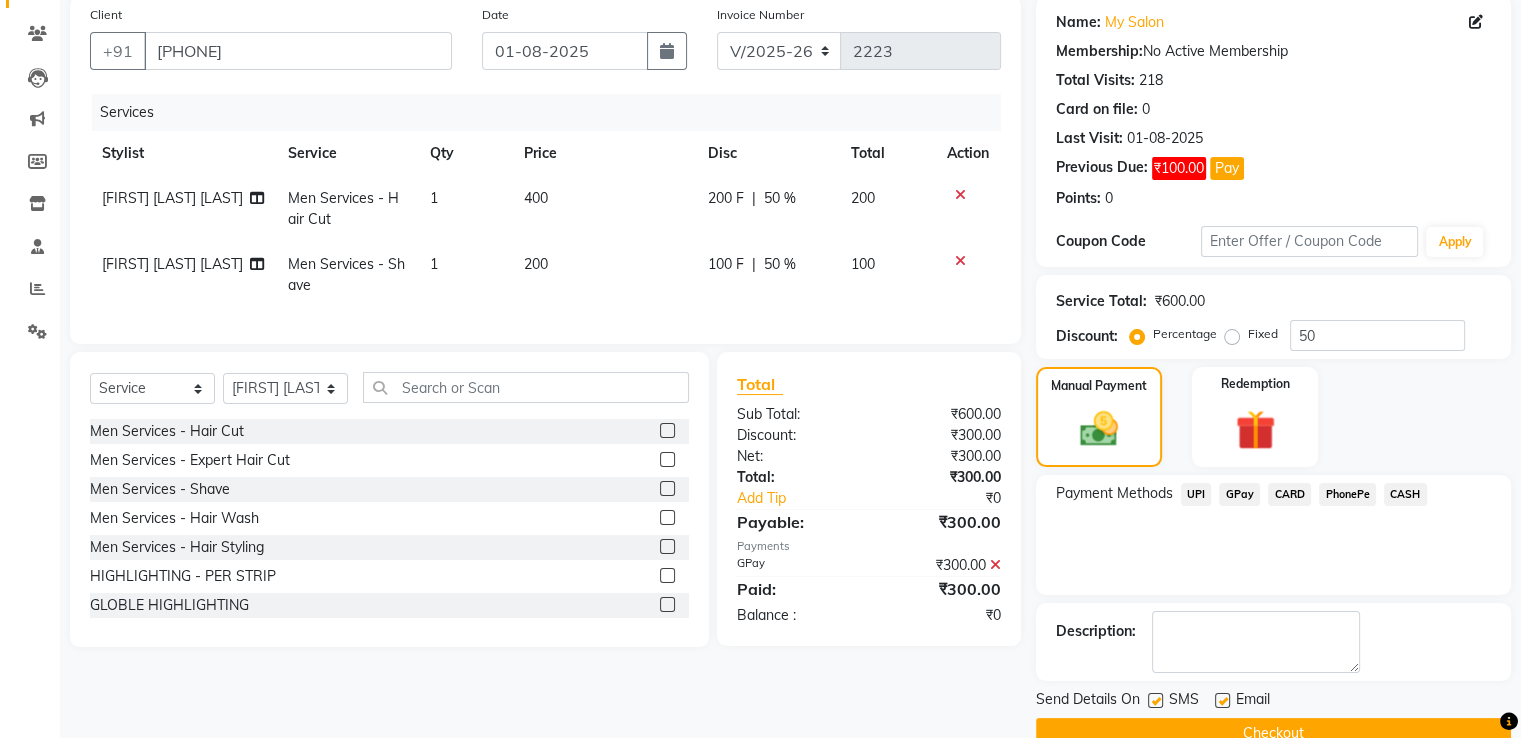 scroll, scrollTop: 193, scrollLeft: 0, axis: vertical 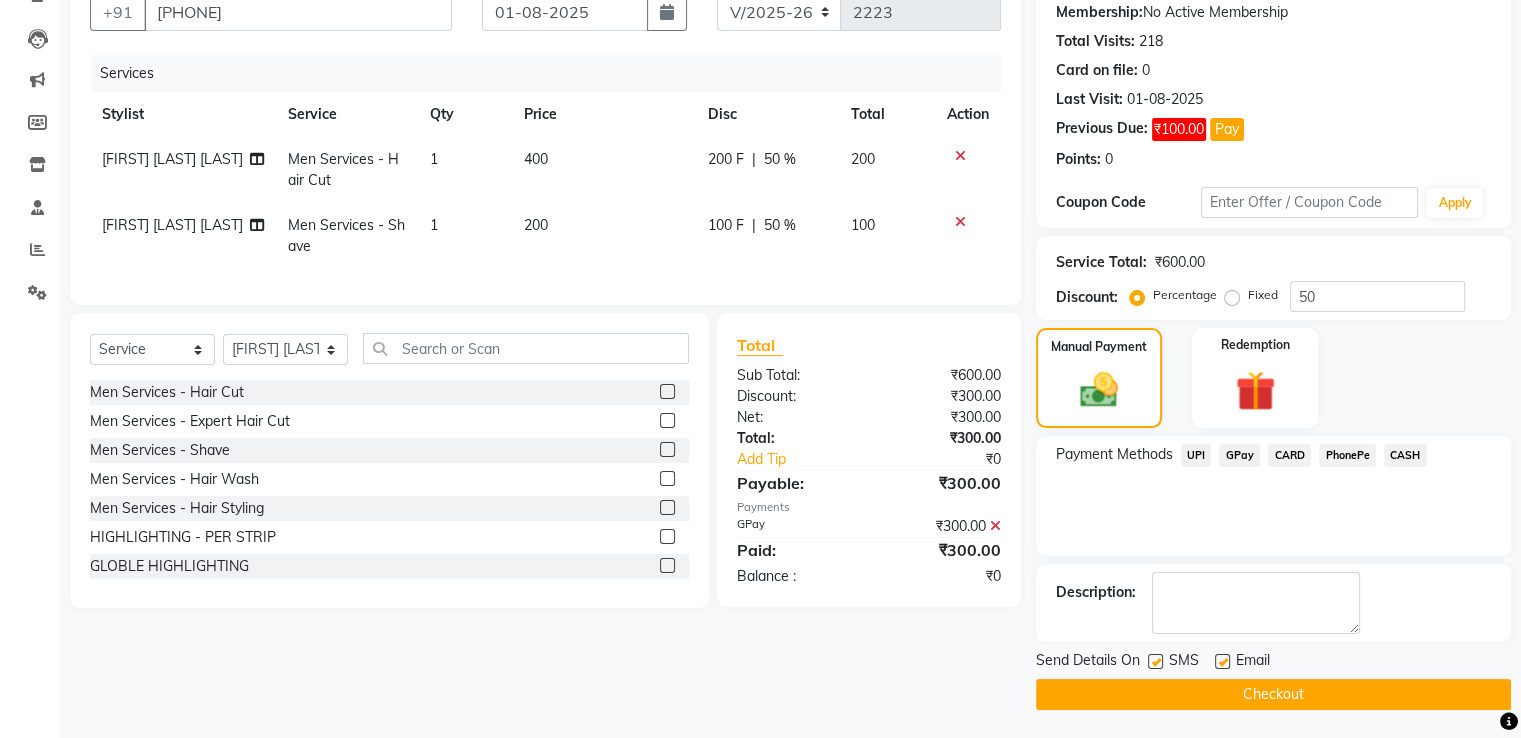click 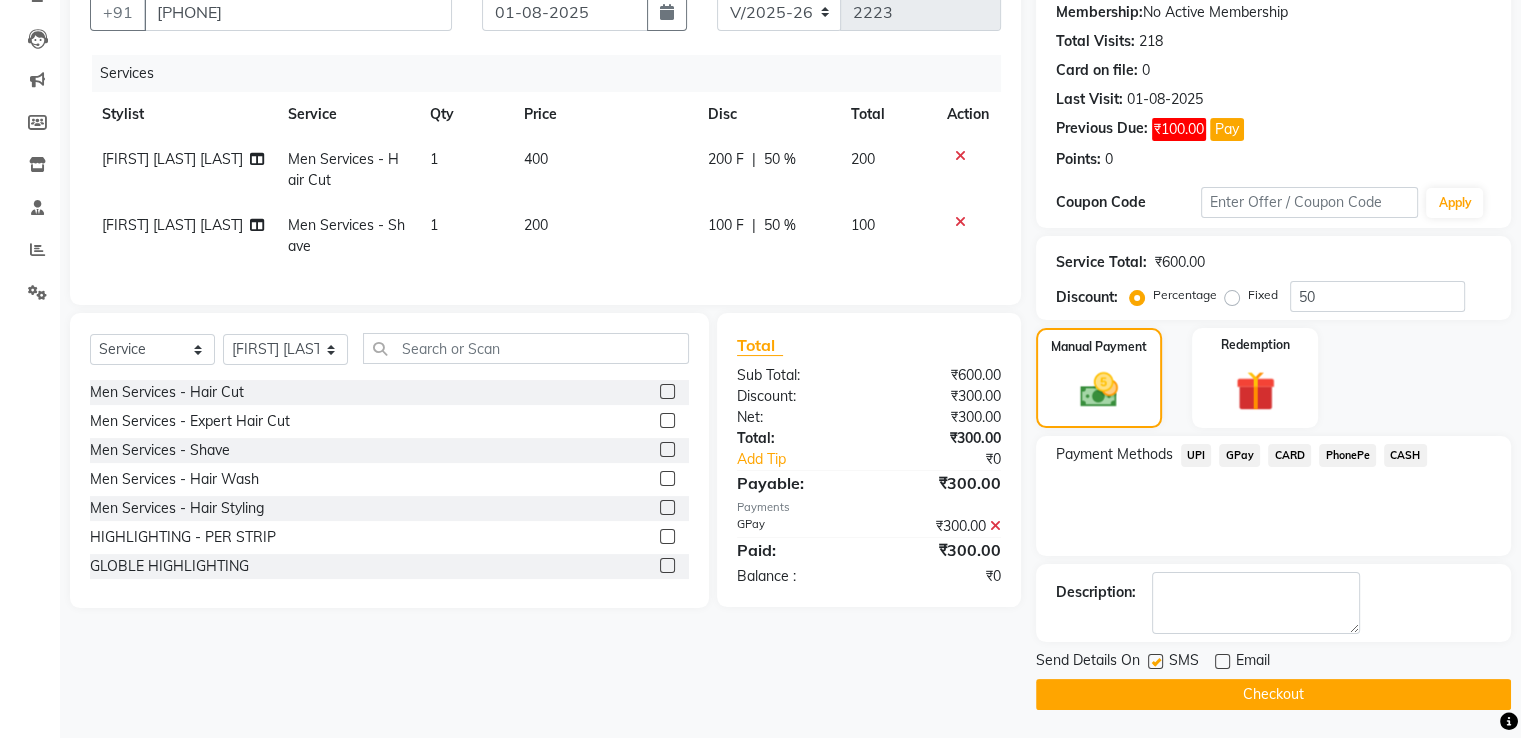 click 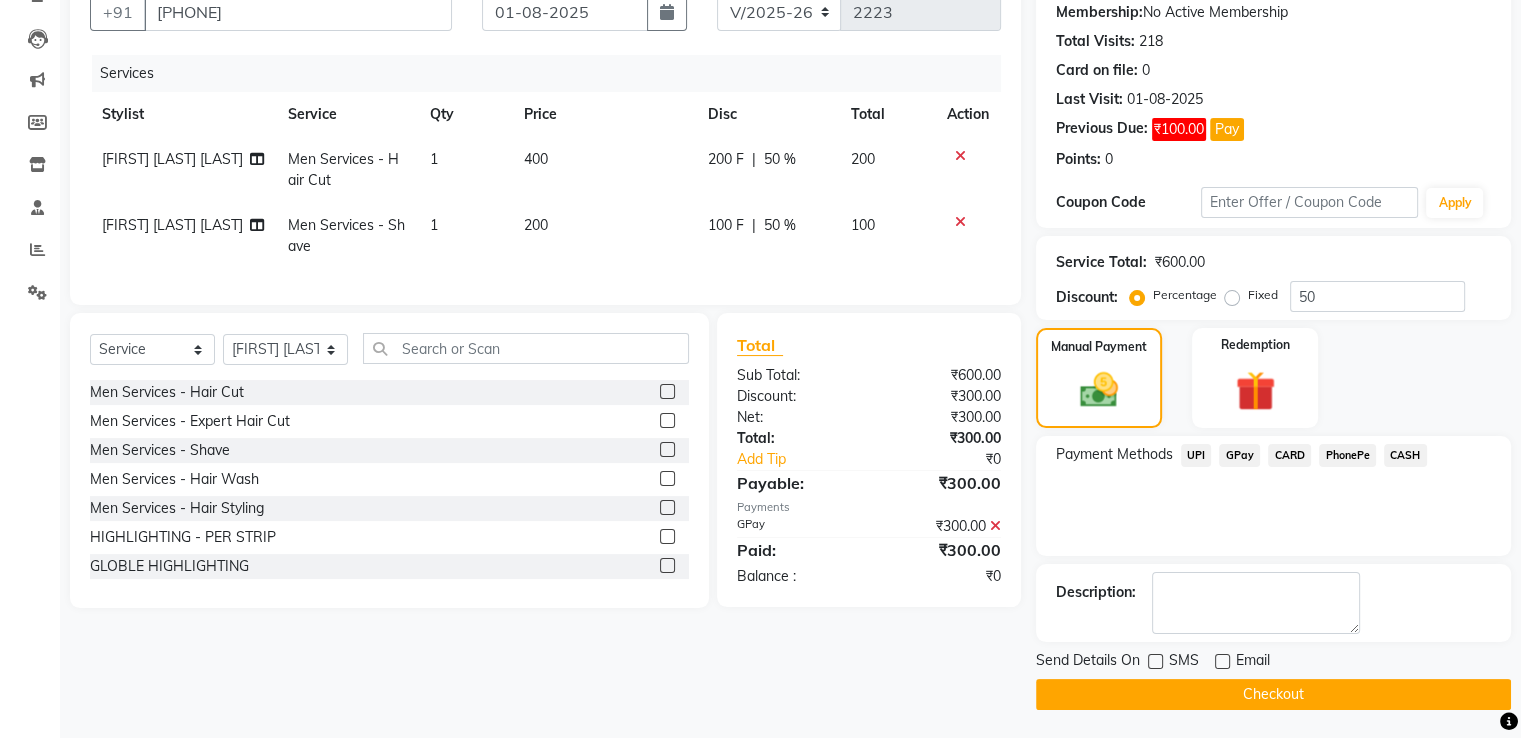 click on "Checkout" 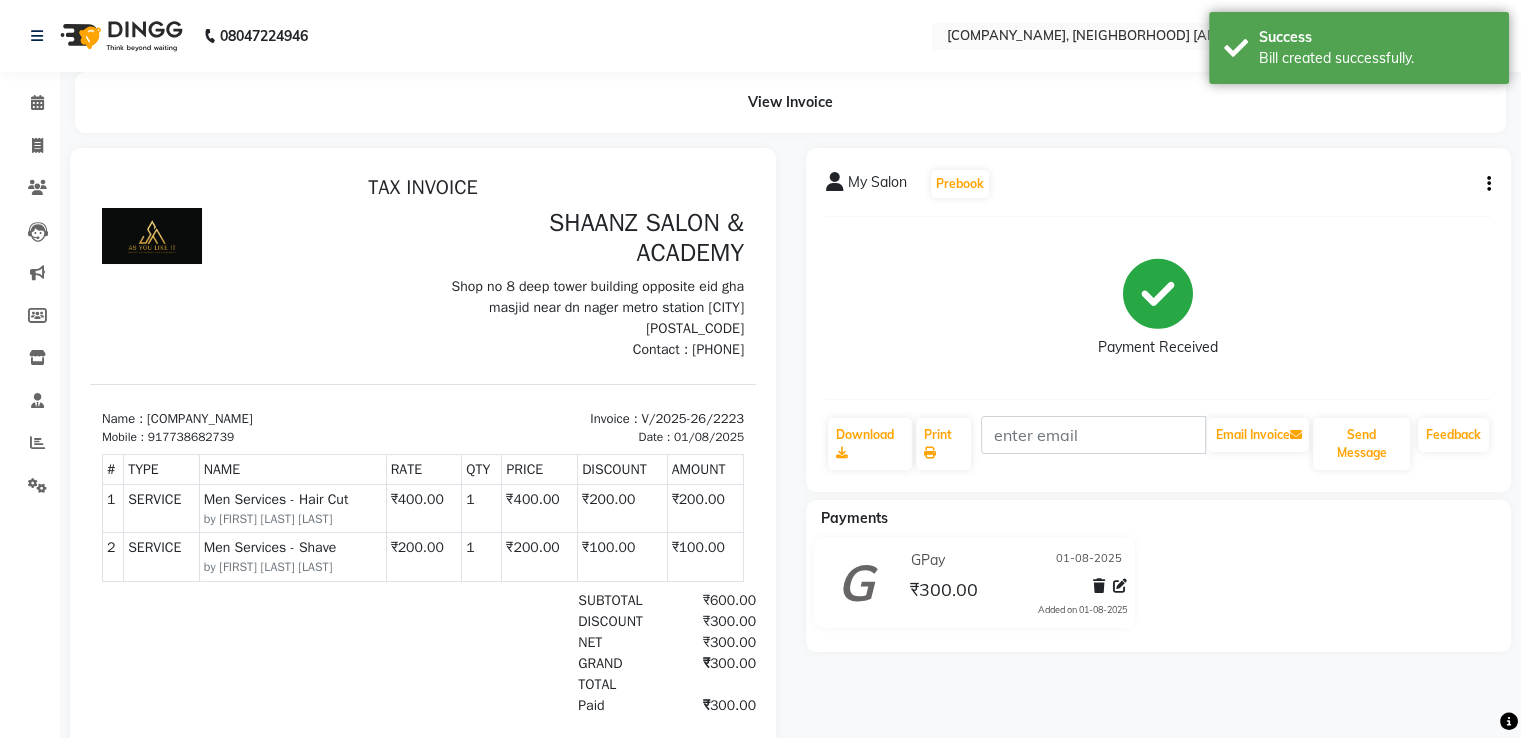 scroll, scrollTop: 0, scrollLeft: 0, axis: both 